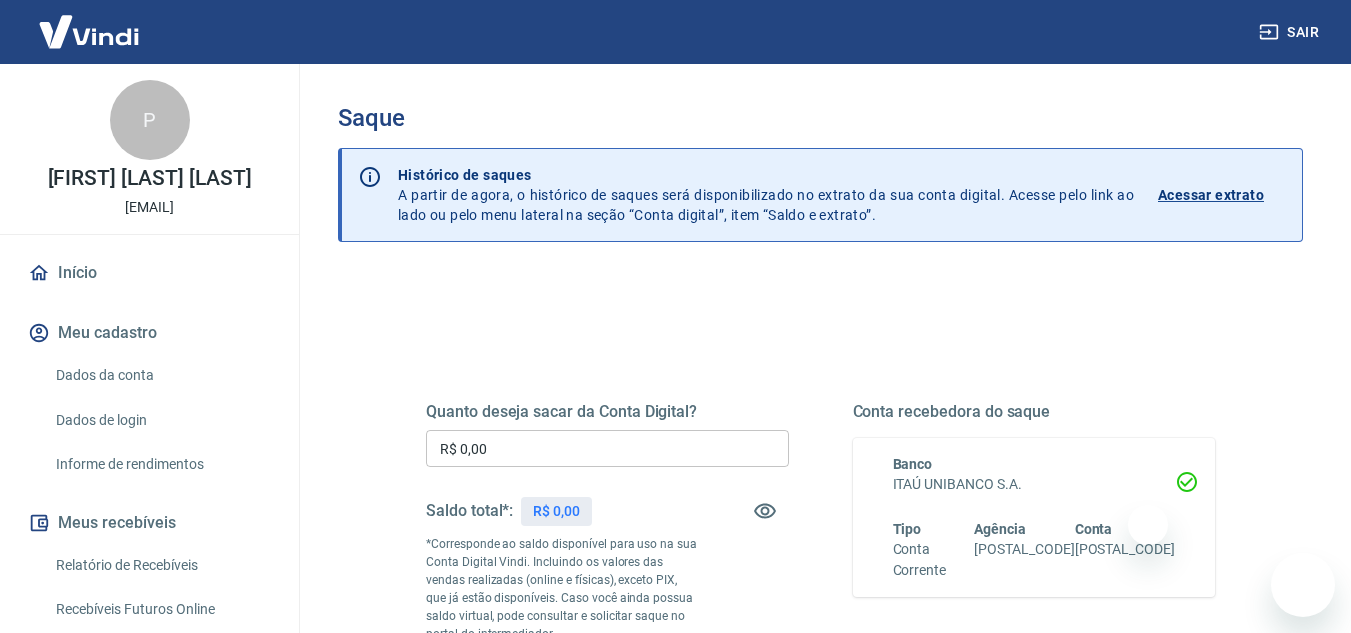 scroll, scrollTop: 0, scrollLeft: 0, axis: both 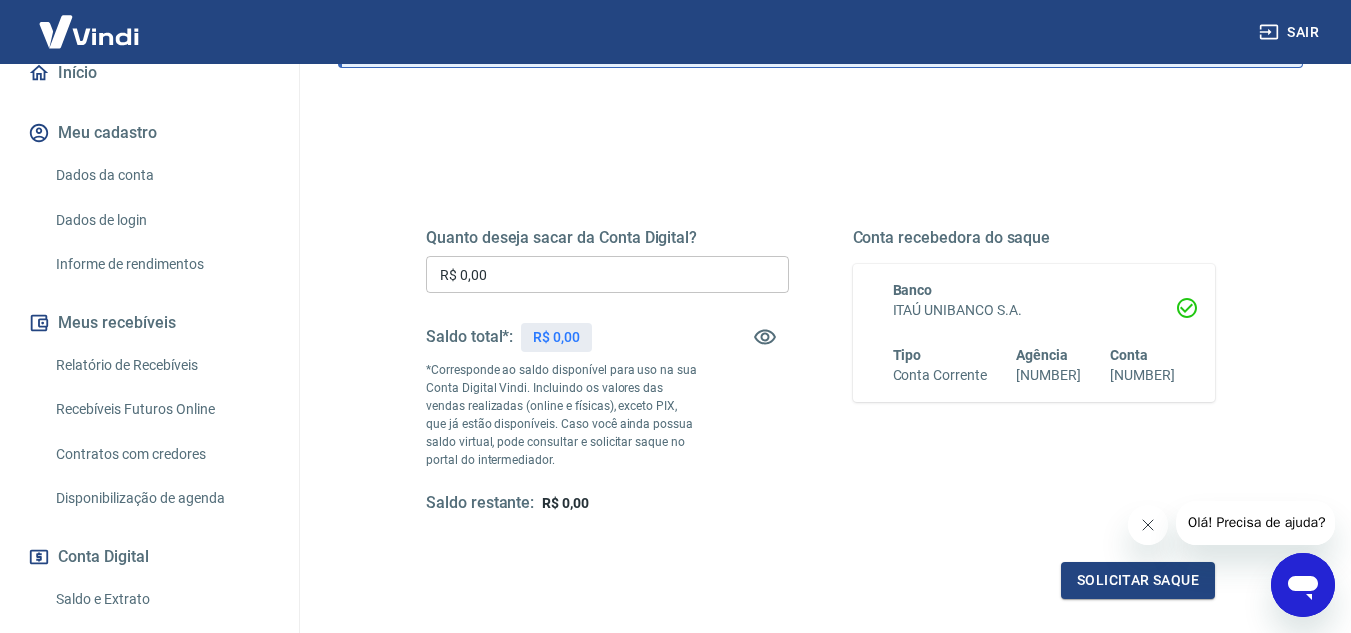 drag, startPoint x: 125, startPoint y: 380, endPoint x: 247, endPoint y: 359, distance: 123.79418 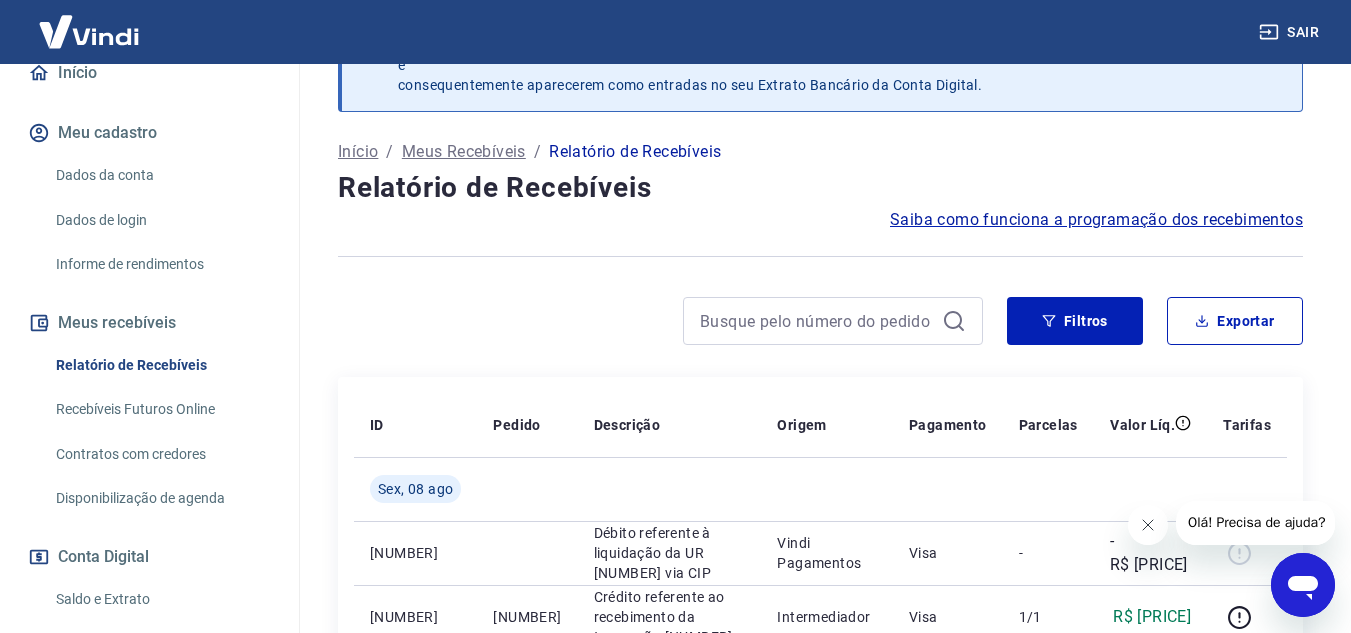 scroll, scrollTop: 374, scrollLeft: 0, axis: vertical 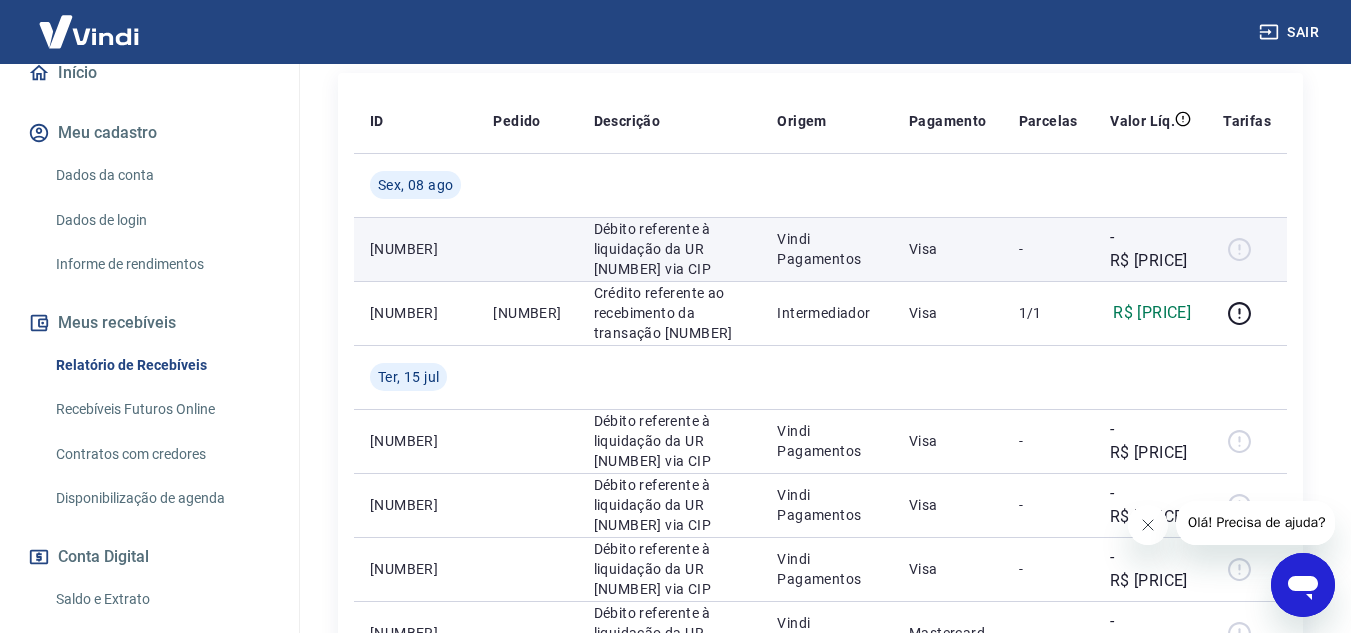 click at bounding box center [1247, 249] 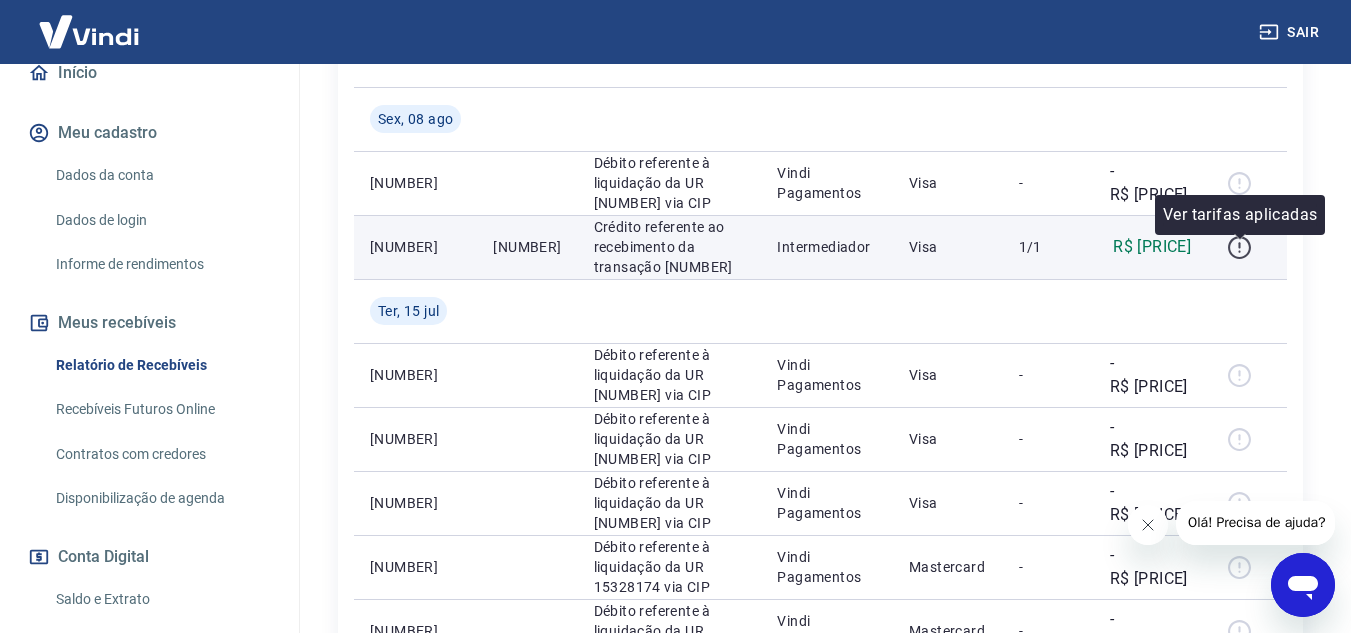 scroll, scrollTop: 474, scrollLeft: 0, axis: vertical 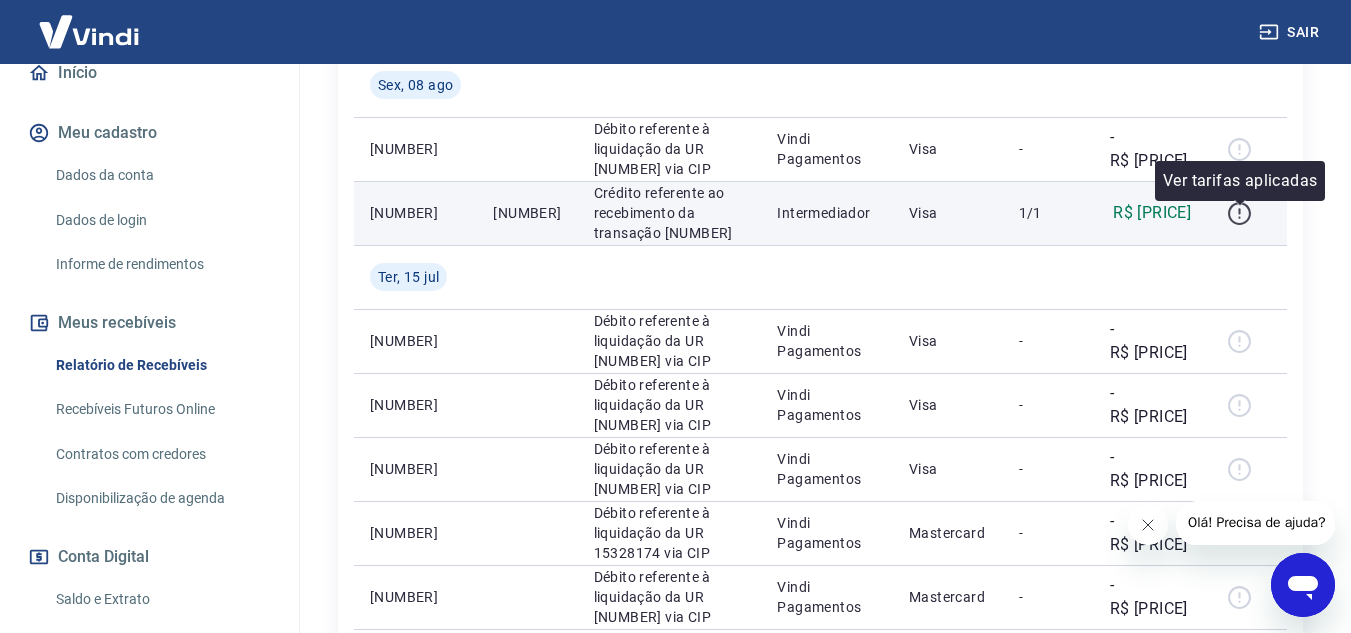 click 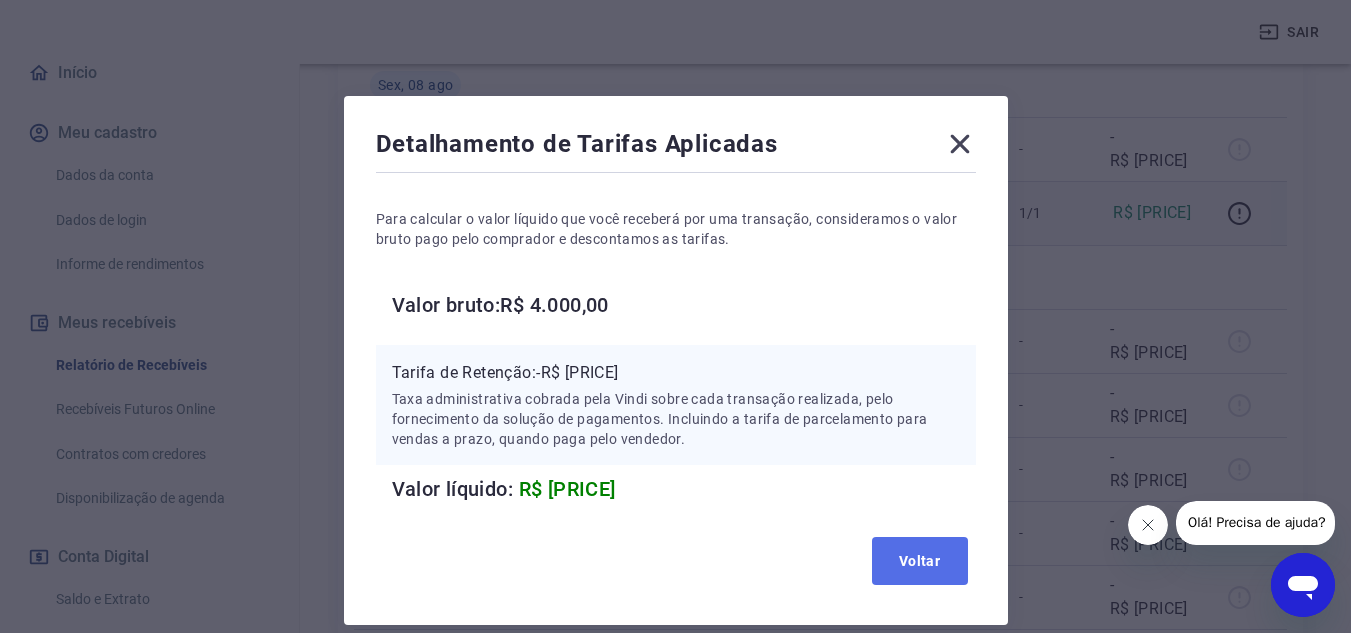 click on "Voltar" at bounding box center [920, 561] 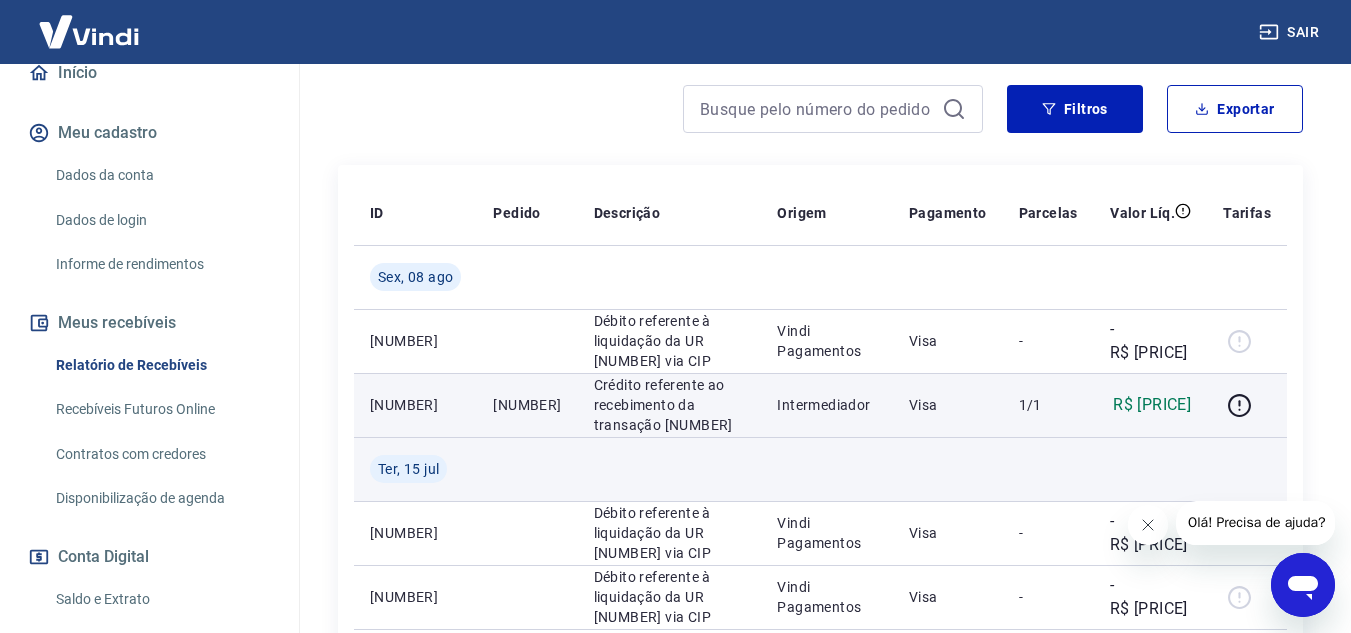 scroll, scrollTop: 274, scrollLeft: 0, axis: vertical 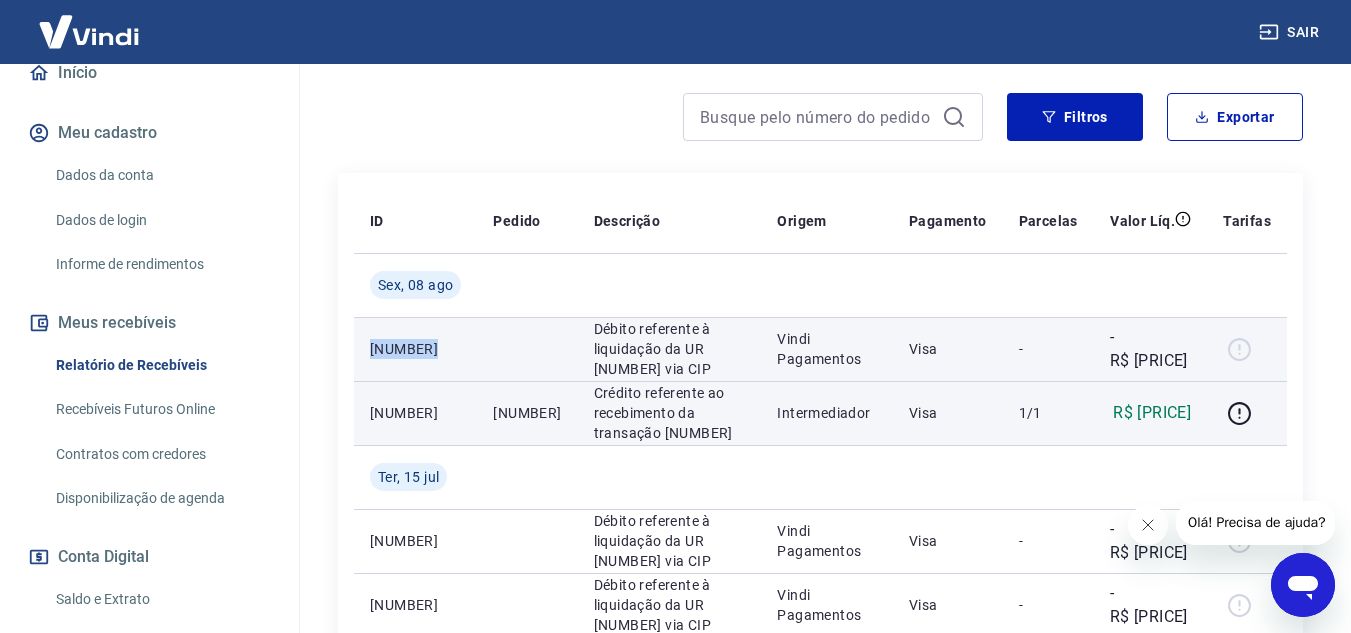 drag, startPoint x: 368, startPoint y: 350, endPoint x: 449, endPoint y: 349, distance: 81.00617 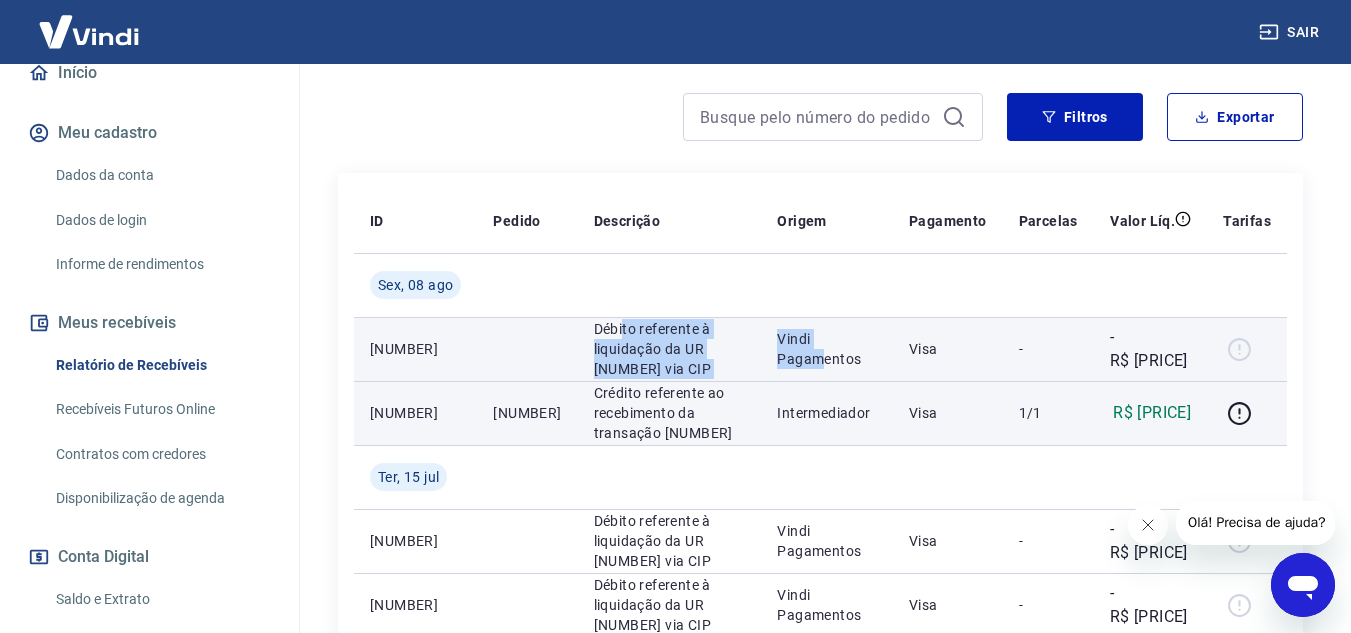 drag, startPoint x: 653, startPoint y: 327, endPoint x: 856, endPoint y: 350, distance: 204.2988 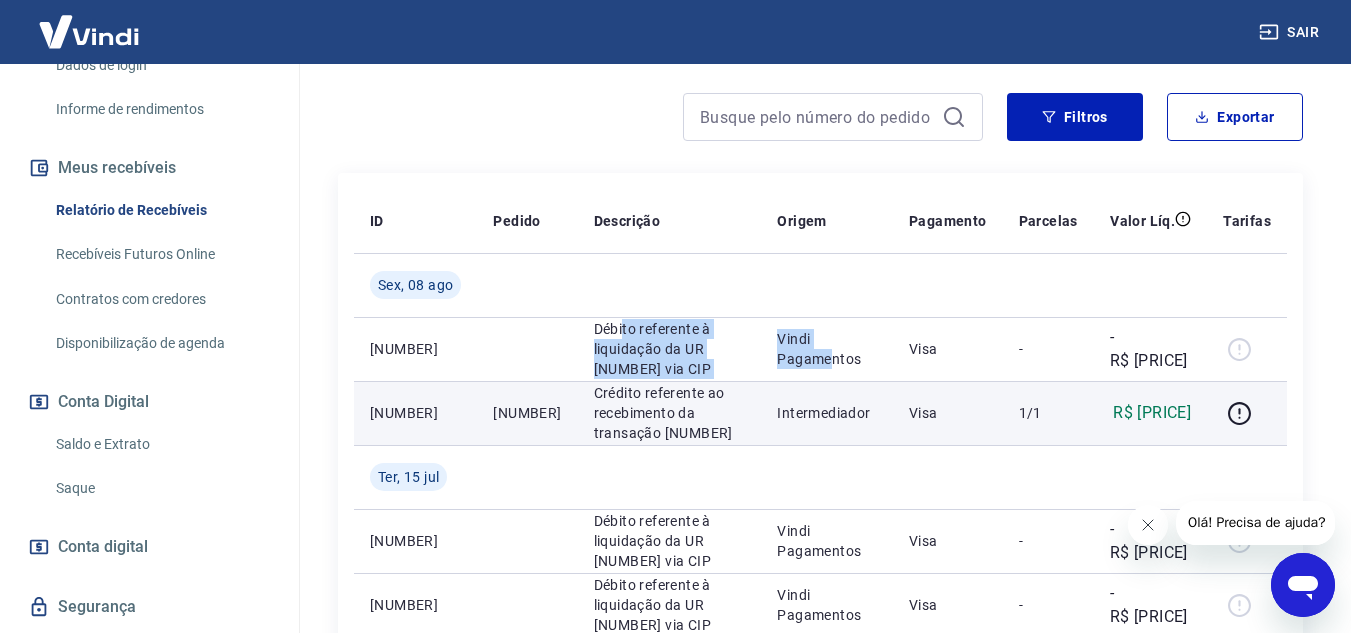 scroll, scrollTop: 400, scrollLeft: 0, axis: vertical 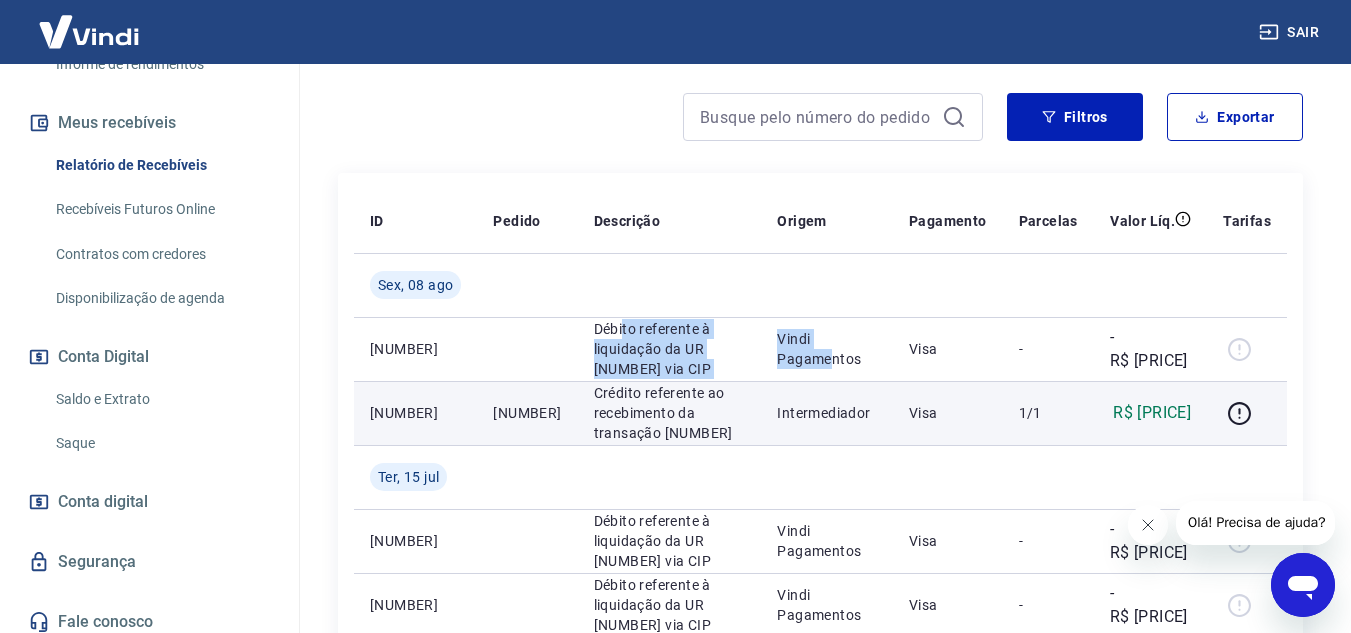 click on "Saque" at bounding box center [161, 443] 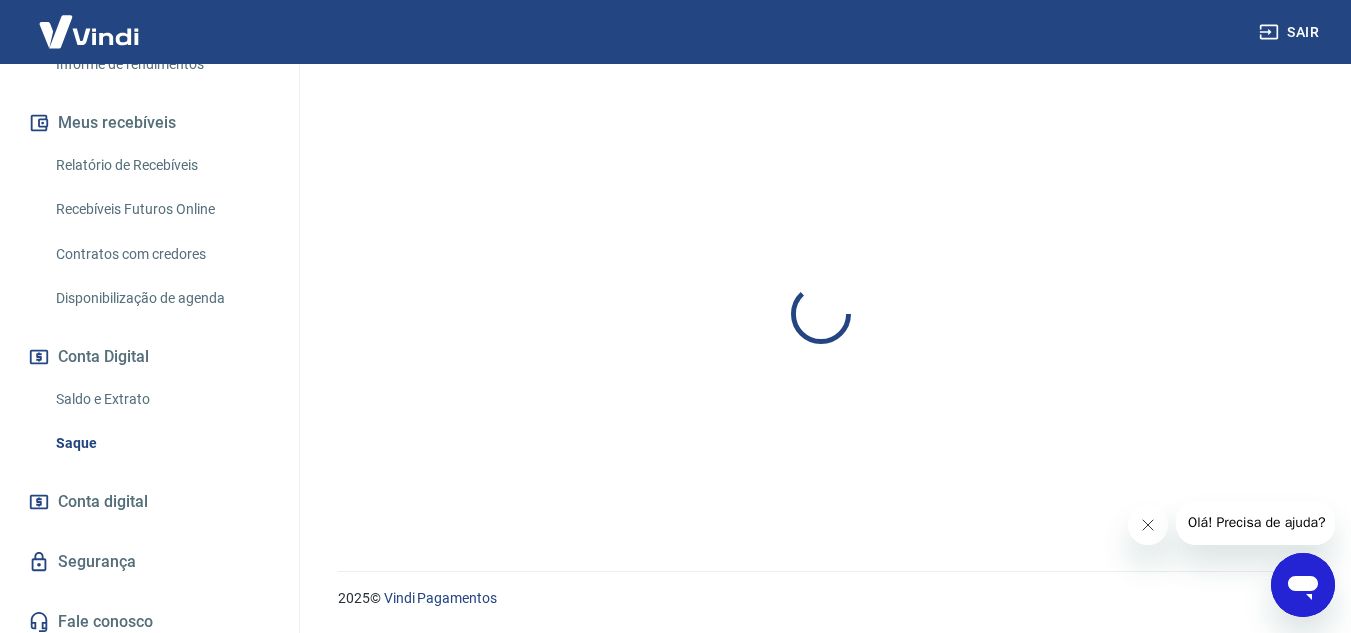 scroll, scrollTop: 0, scrollLeft: 0, axis: both 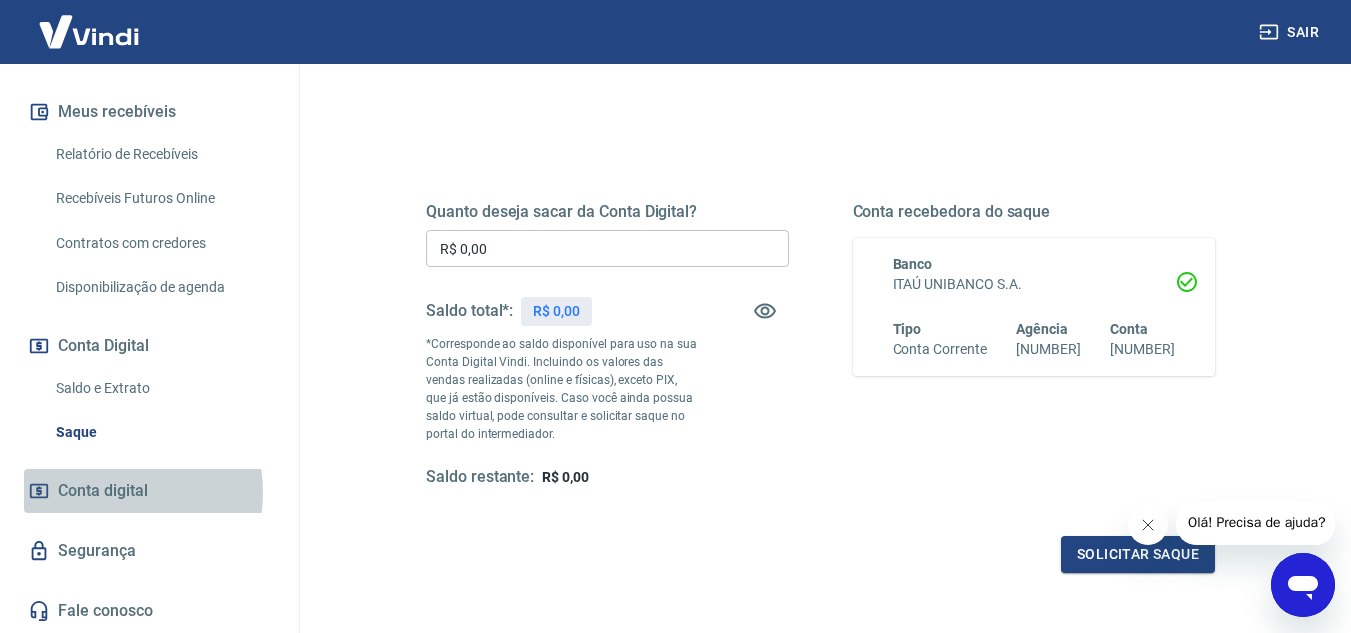 click on "Conta digital" at bounding box center (103, 491) 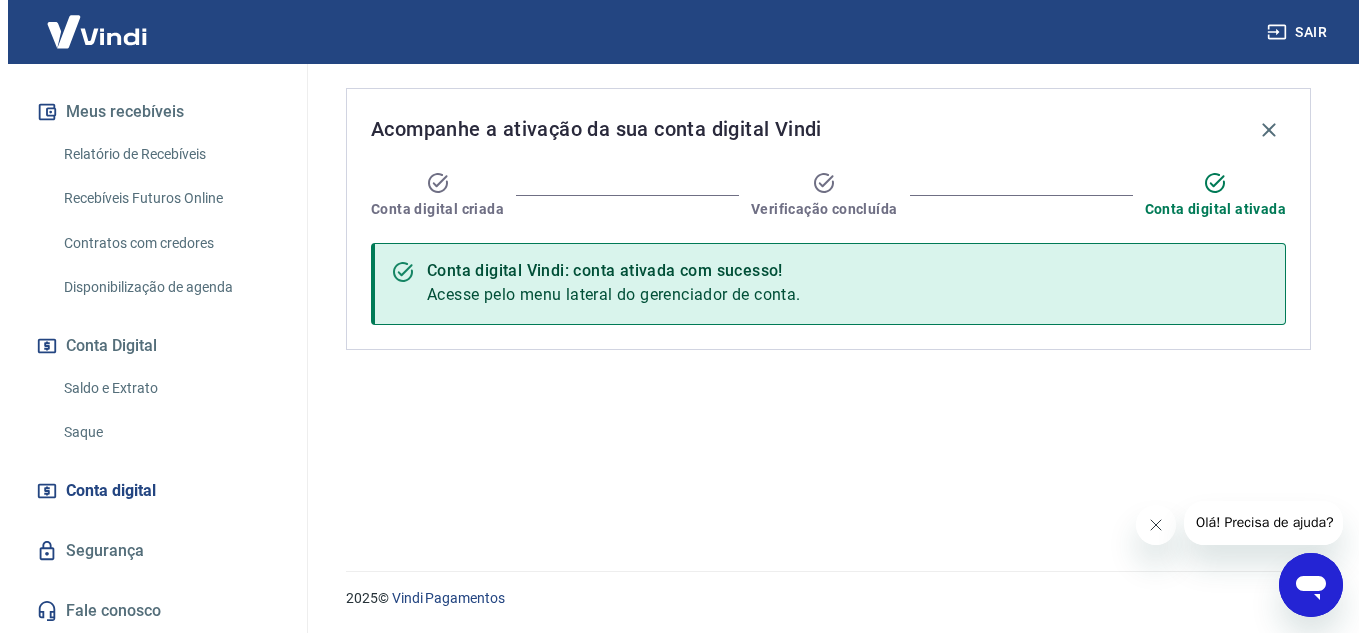 scroll, scrollTop: 0, scrollLeft: 0, axis: both 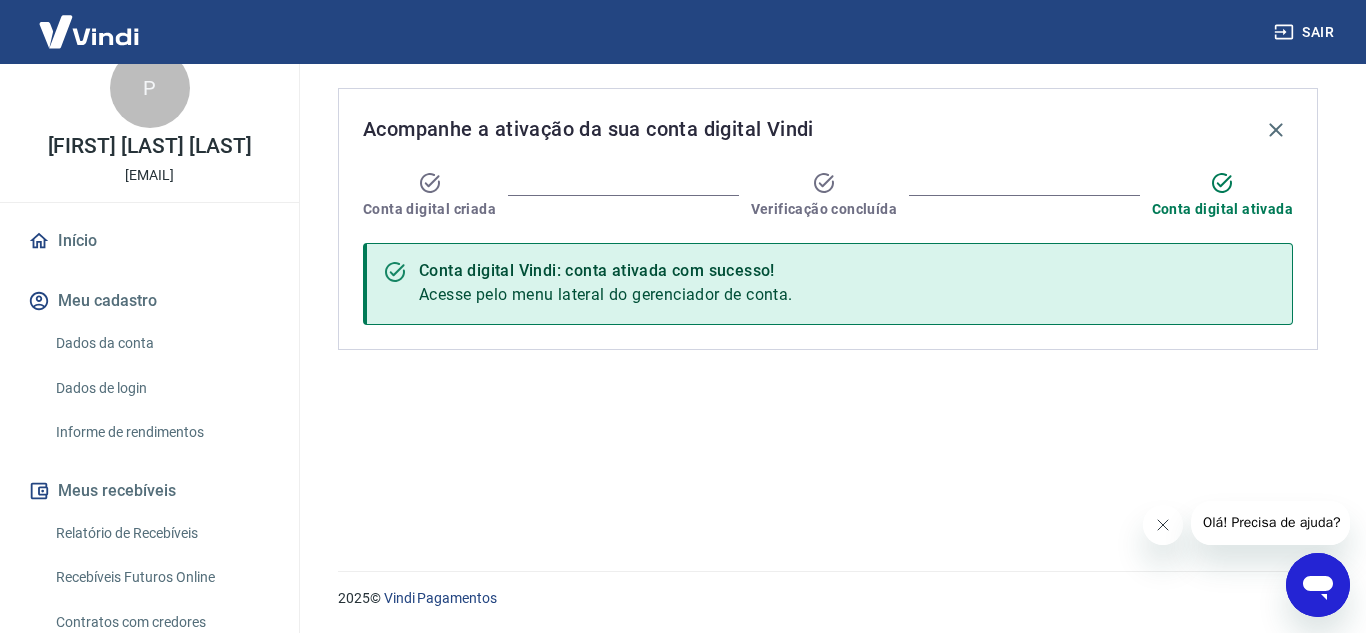 click on "Início" at bounding box center [149, 241] 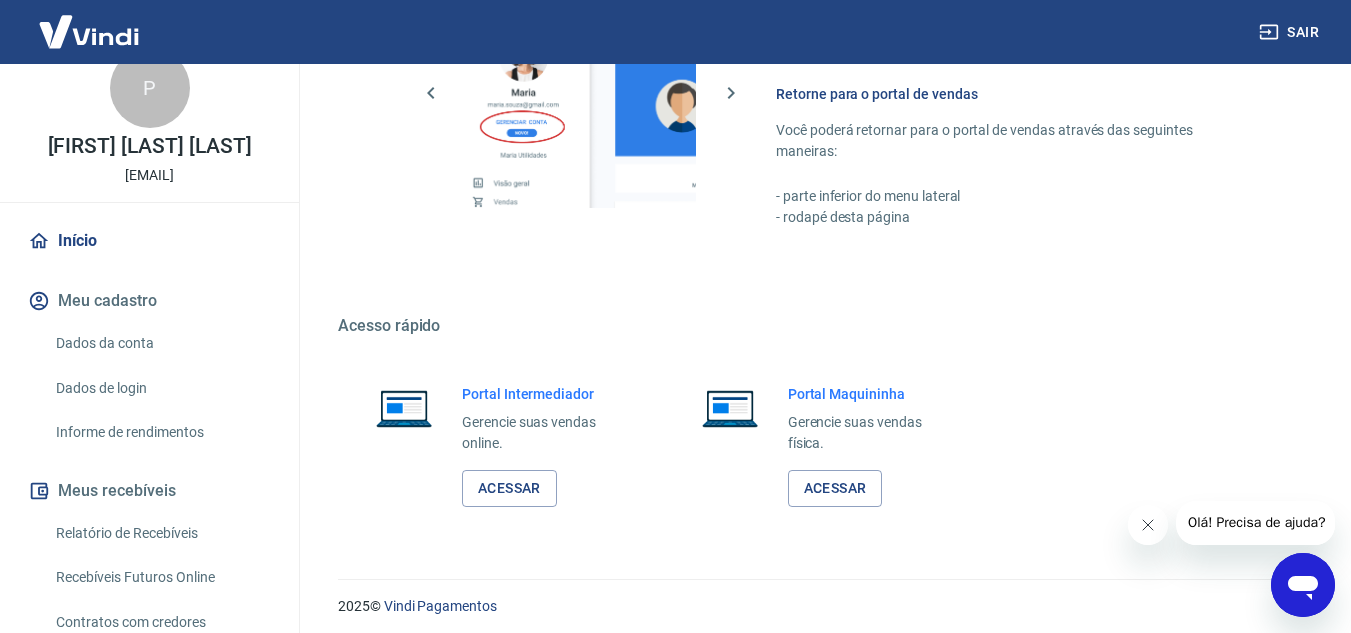 scroll, scrollTop: 1008, scrollLeft: 0, axis: vertical 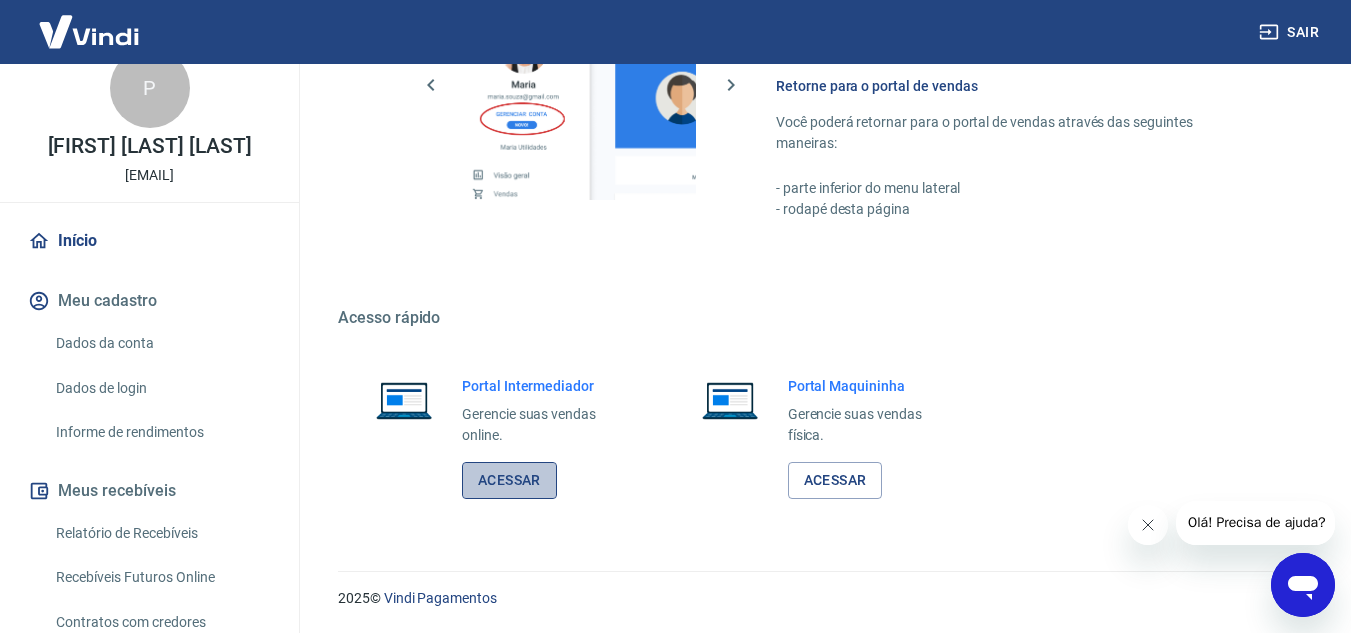click on "Acessar" at bounding box center (509, 480) 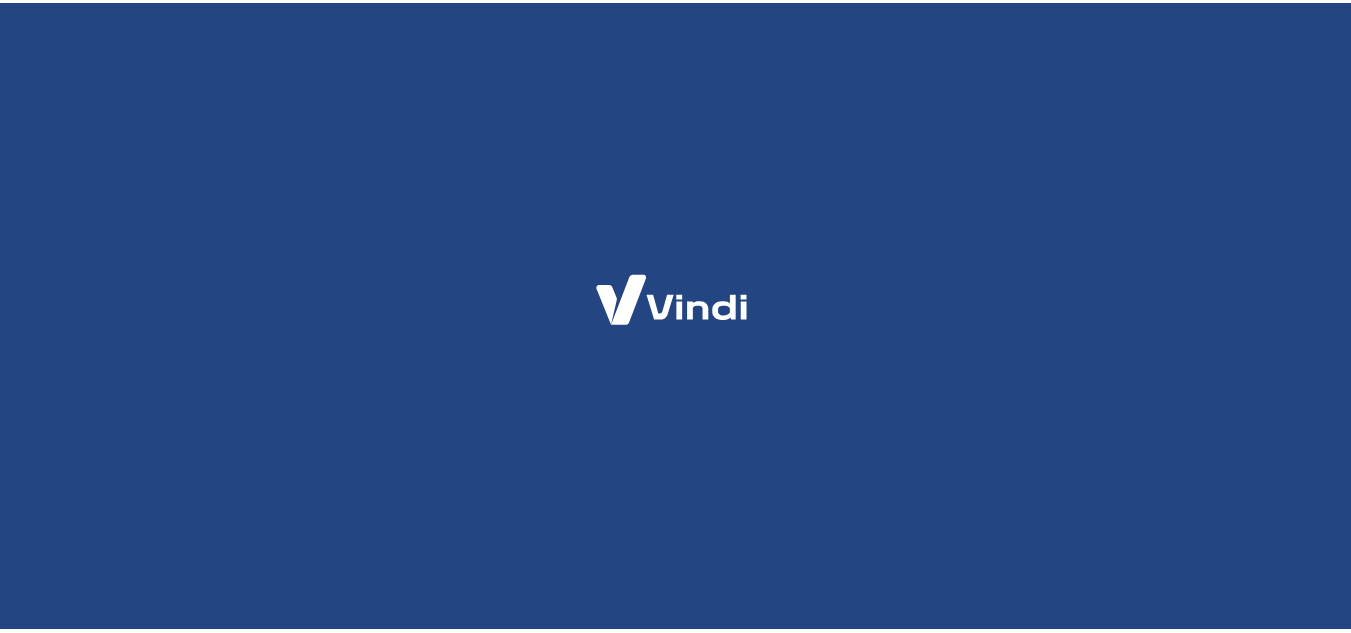 scroll, scrollTop: 0, scrollLeft: 0, axis: both 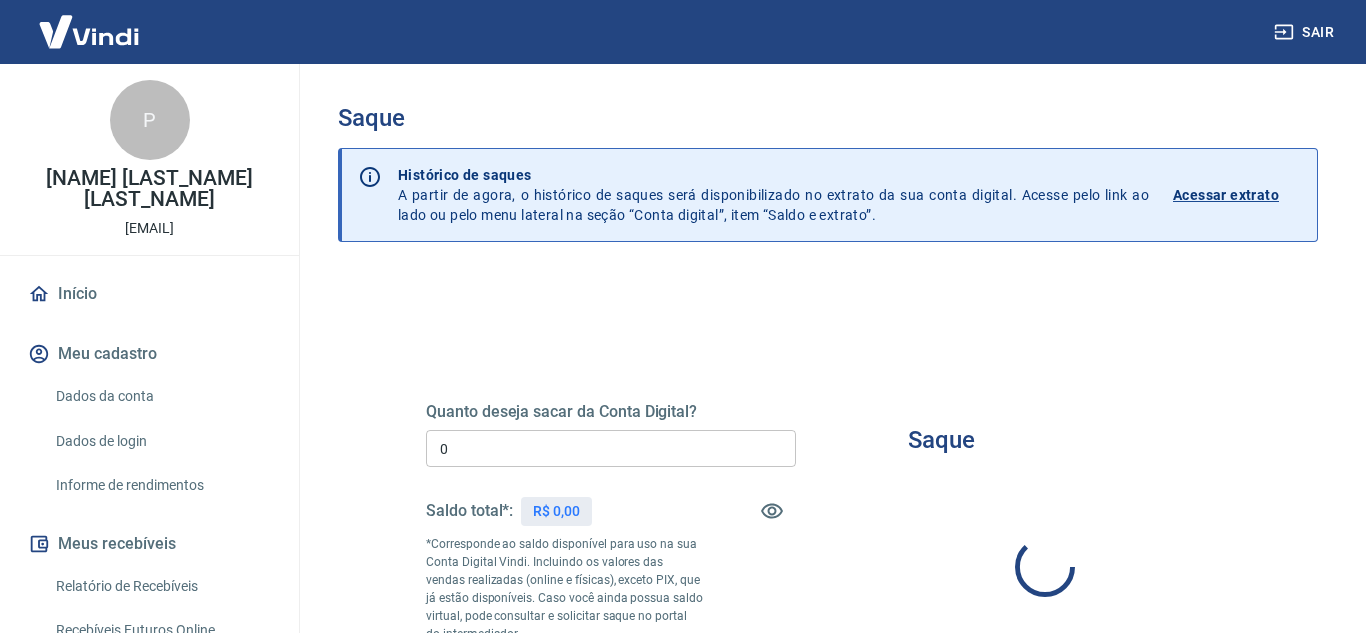 type on "R$ 0,00" 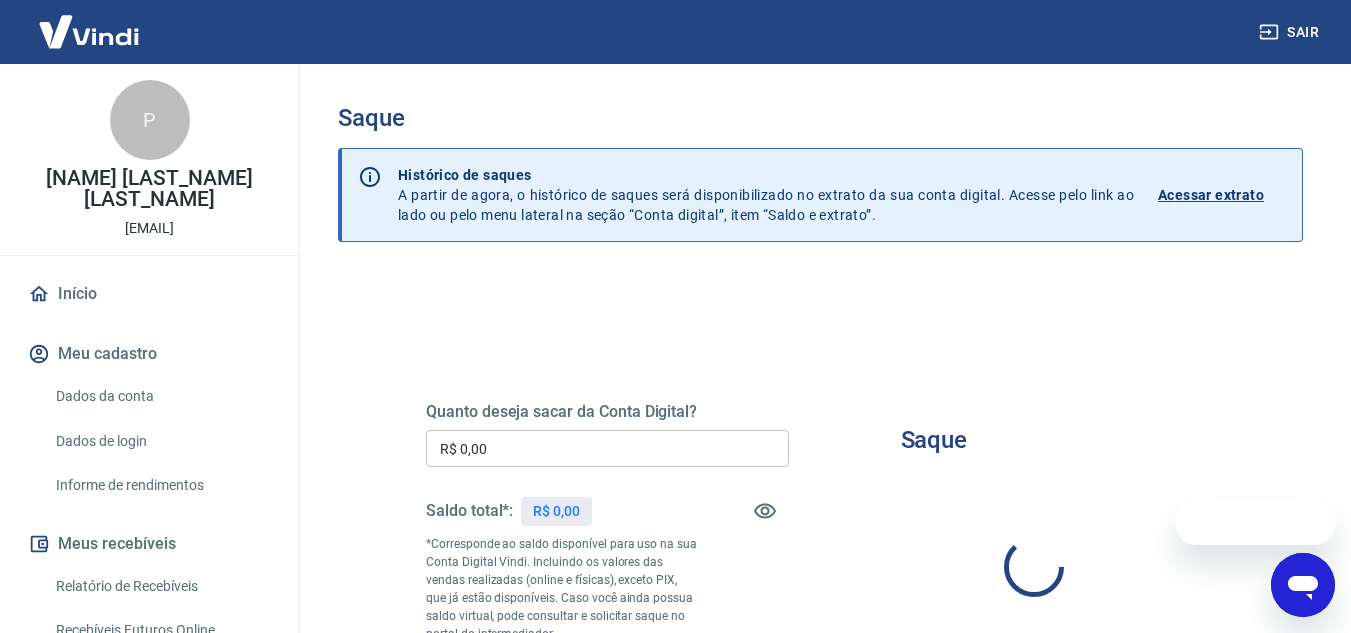 scroll, scrollTop: 0, scrollLeft: 0, axis: both 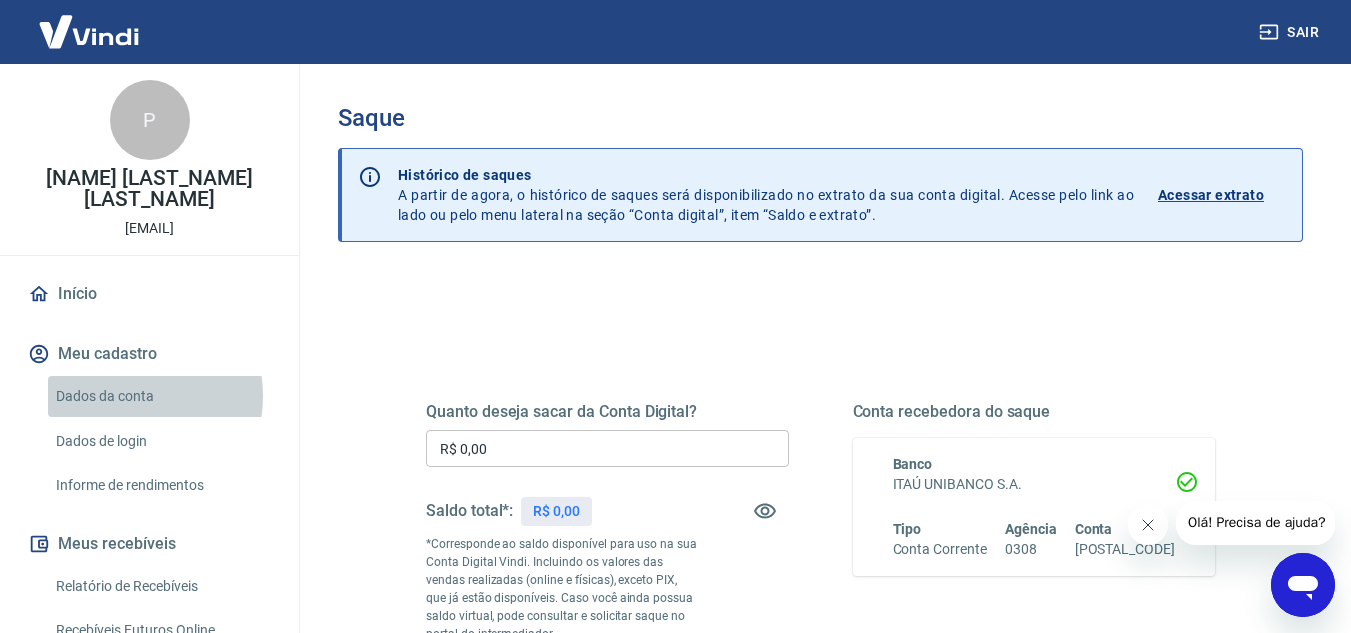 click on "Dados da conta" at bounding box center (161, 396) 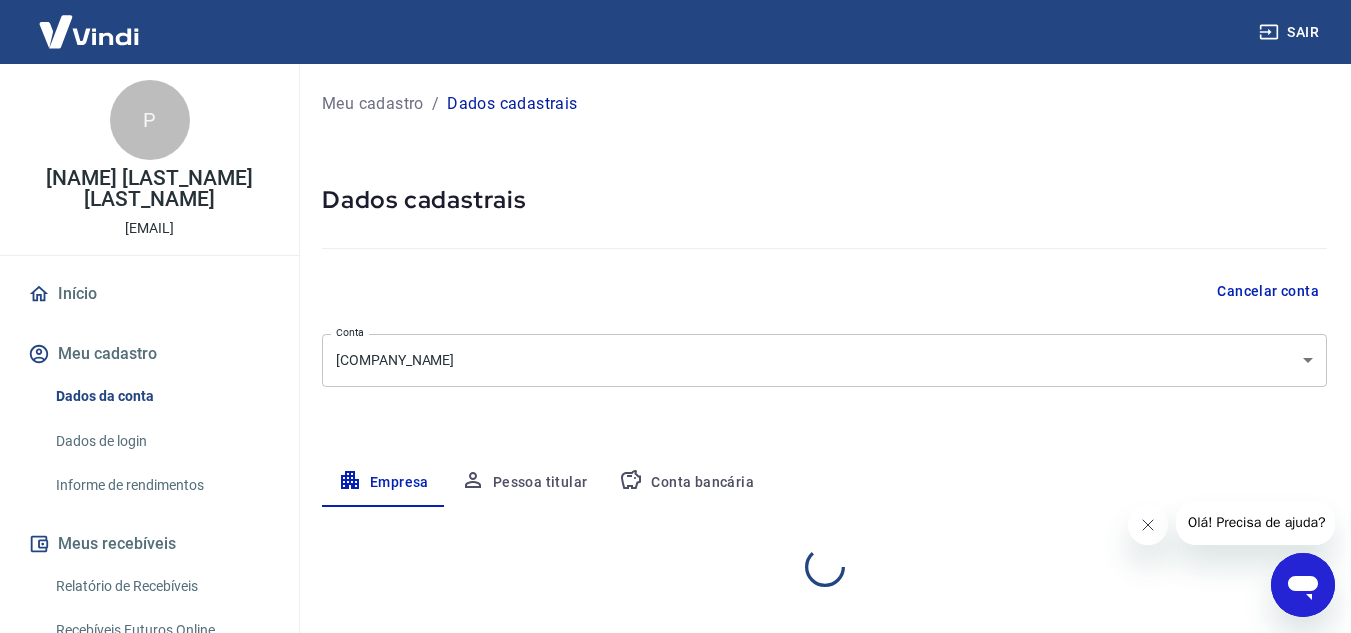 select on "RJ" 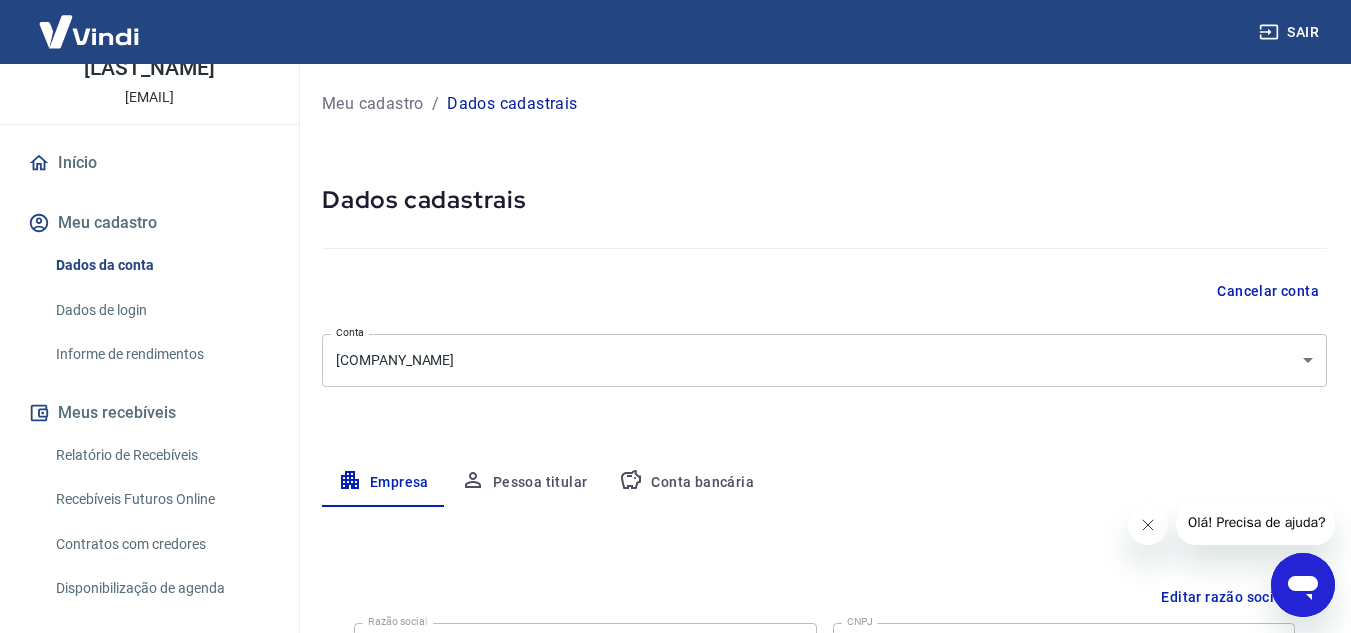 scroll, scrollTop: 200, scrollLeft: 0, axis: vertical 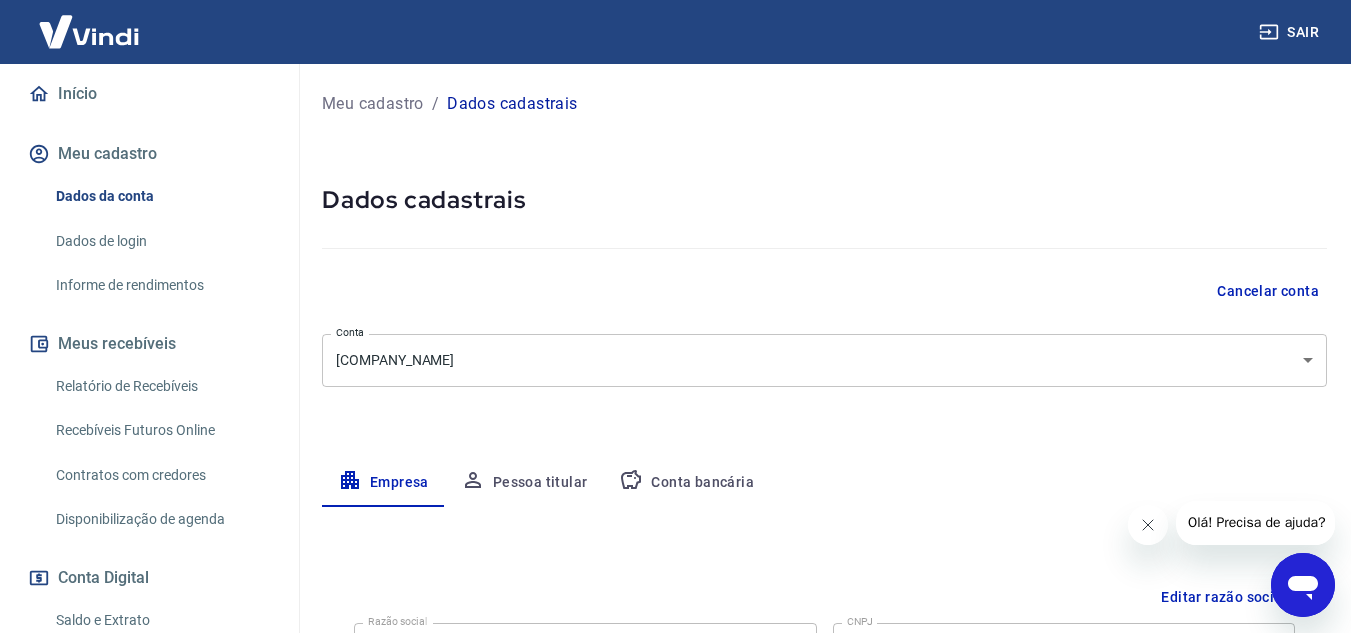 click on "Relatório de Recebíveis" at bounding box center (161, 386) 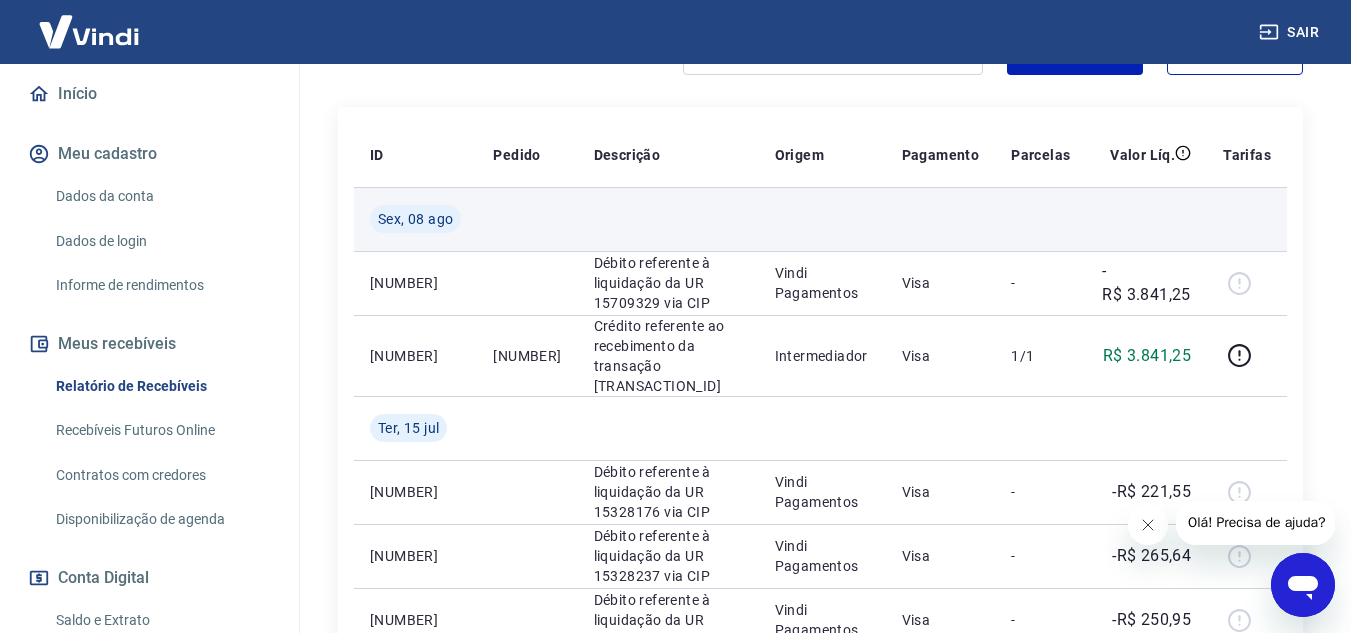 scroll, scrollTop: 470, scrollLeft: 0, axis: vertical 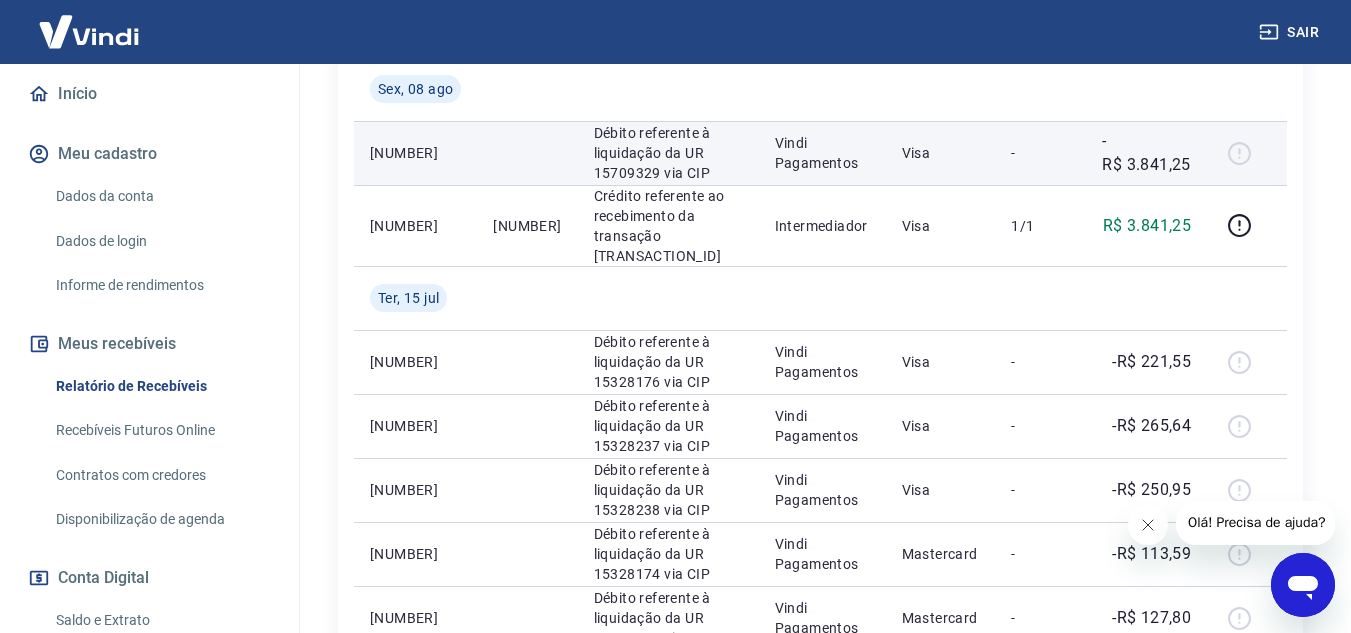 click at bounding box center (1247, 153) 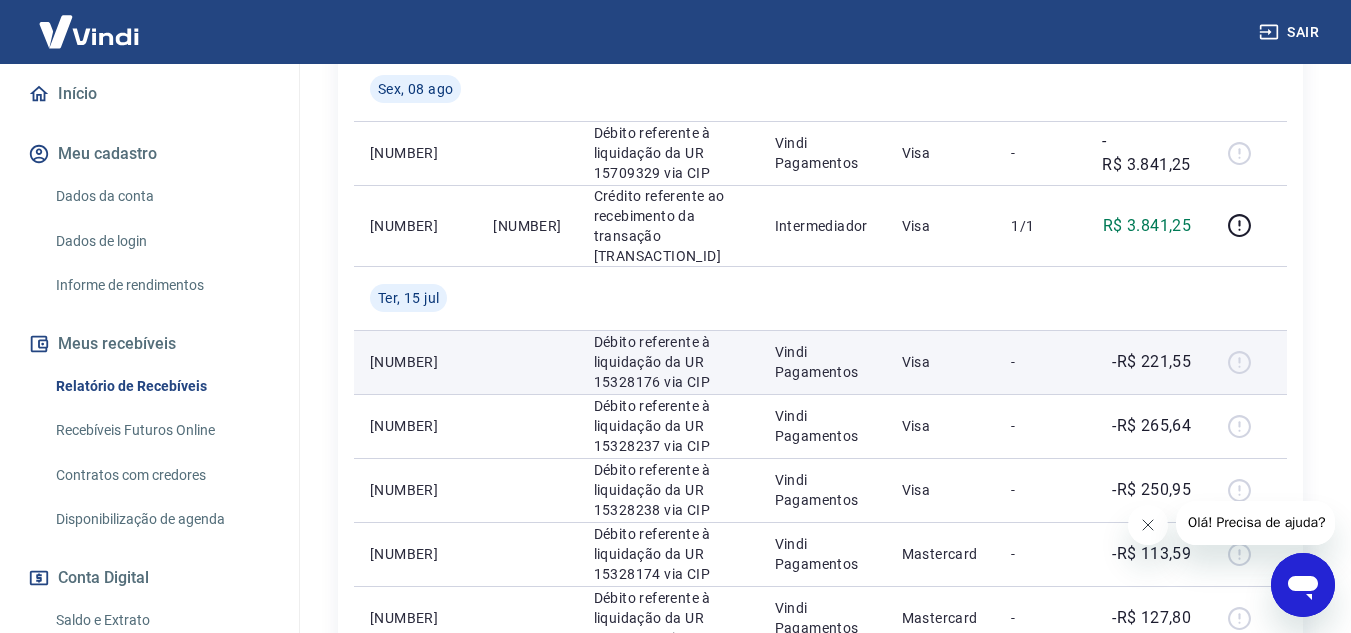 click at bounding box center [1247, 362] 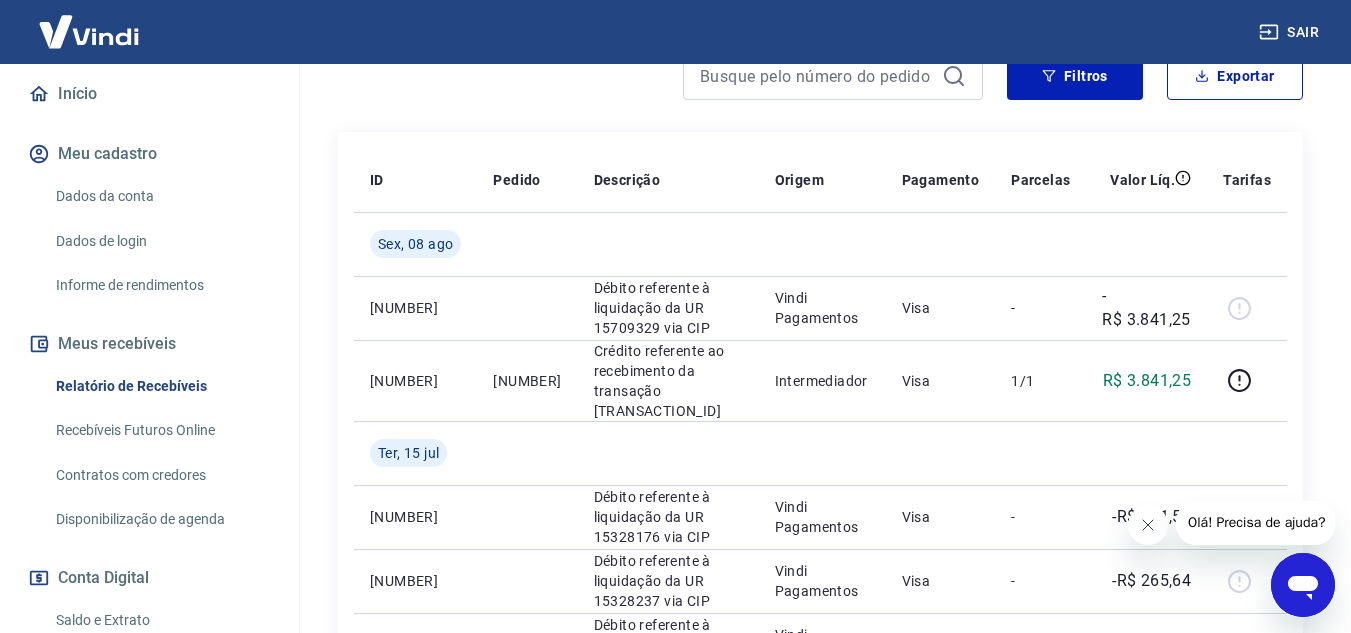 scroll, scrollTop: 270, scrollLeft: 0, axis: vertical 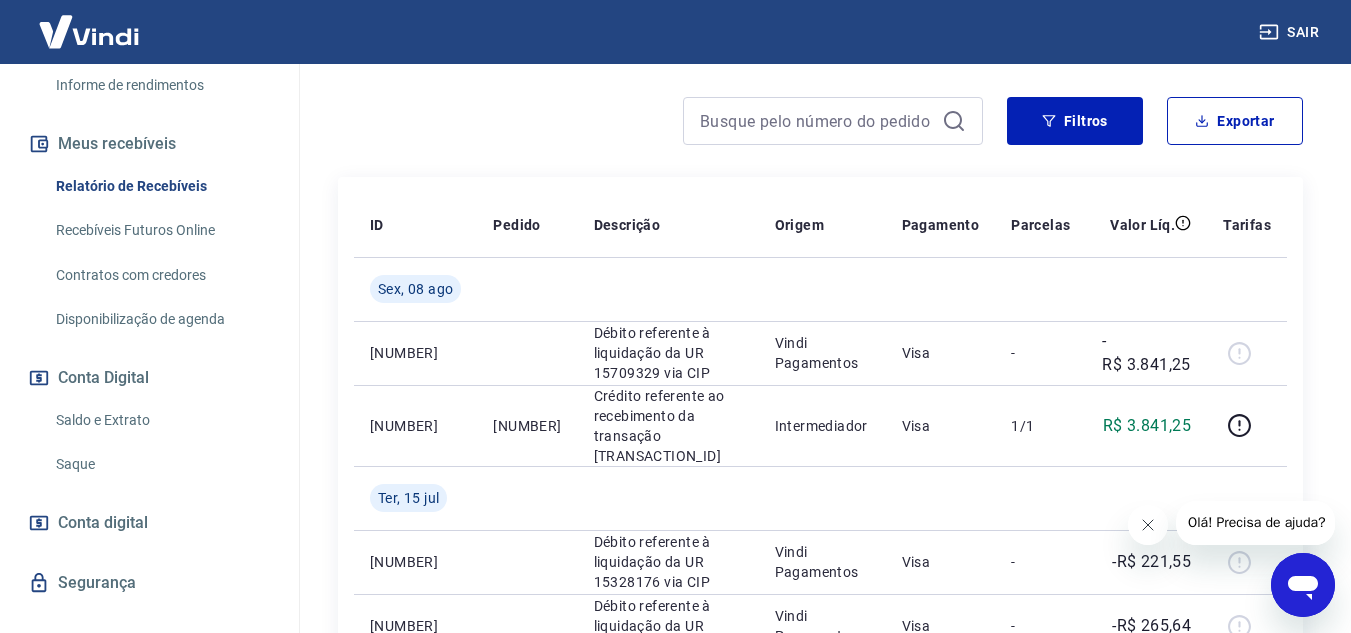 click on "Saldo e Extrato" at bounding box center (161, 420) 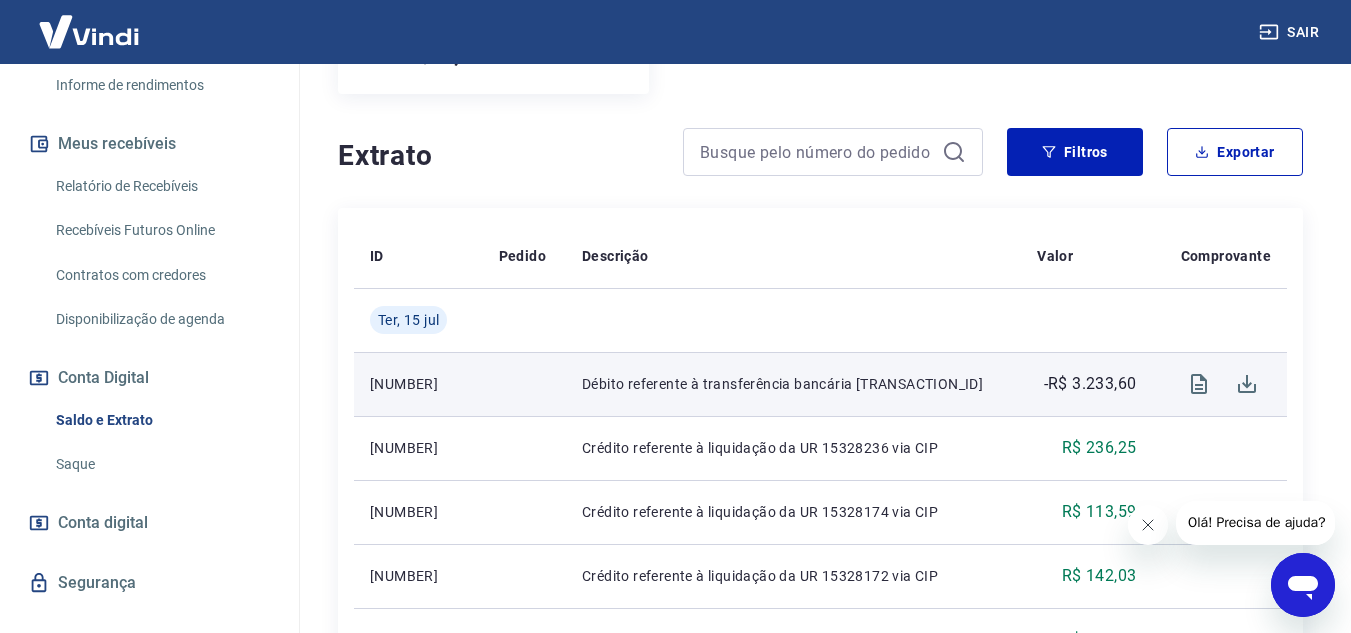 scroll, scrollTop: 300, scrollLeft: 0, axis: vertical 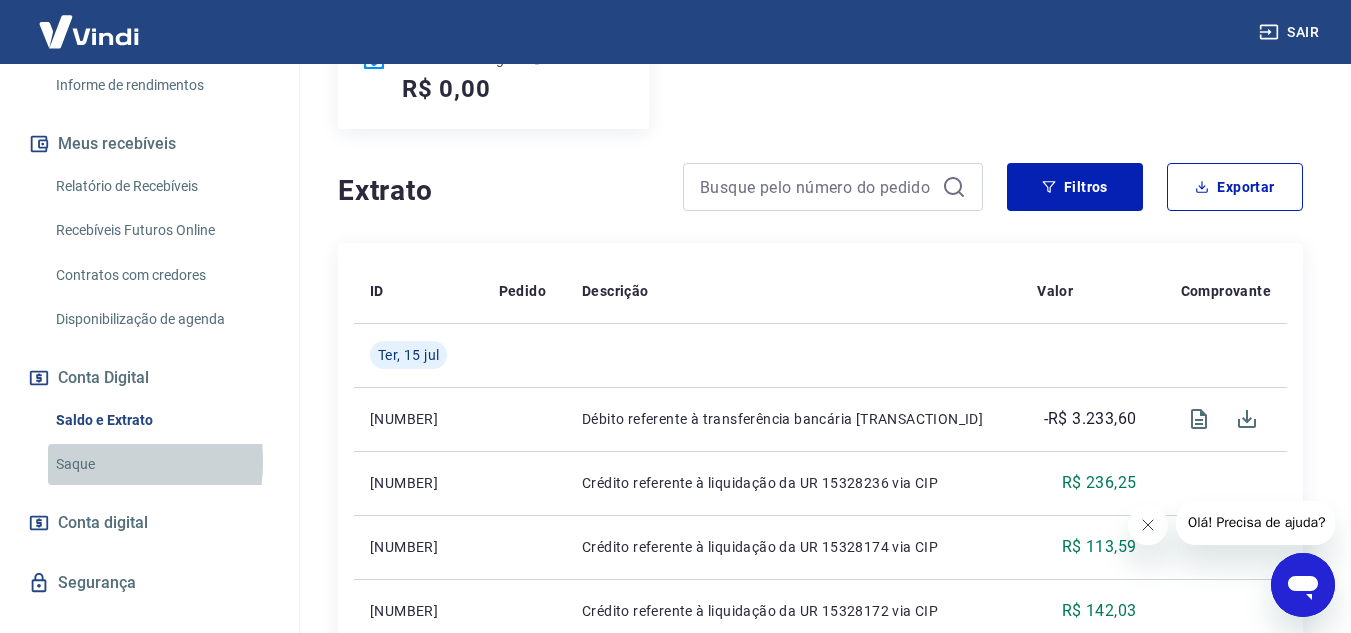 click on "Saque" at bounding box center (161, 464) 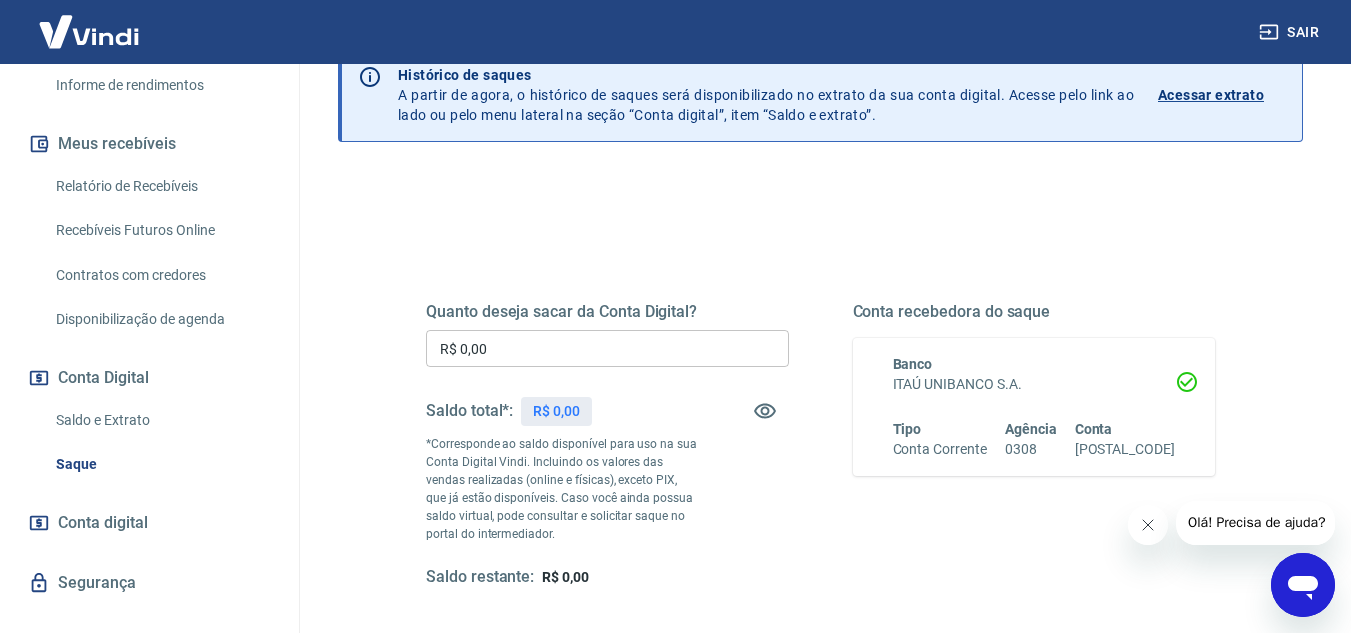 scroll, scrollTop: 300, scrollLeft: 0, axis: vertical 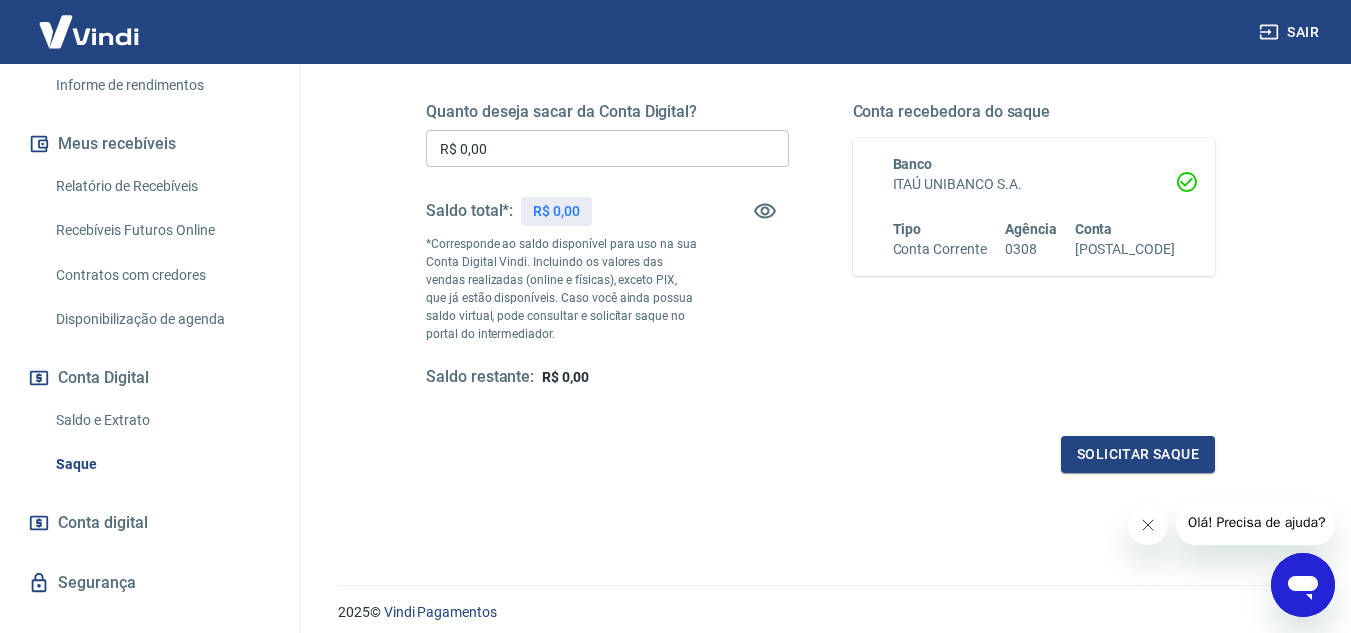 click on "Conta digital" at bounding box center (103, 523) 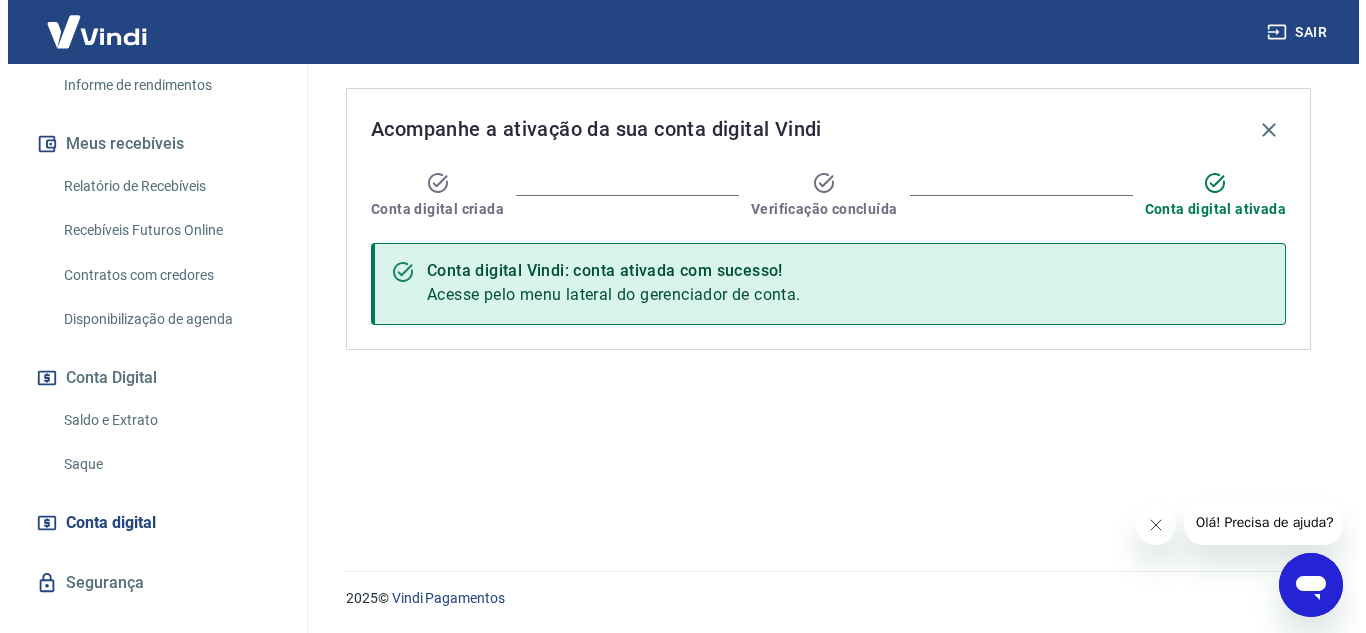 scroll, scrollTop: 0, scrollLeft: 0, axis: both 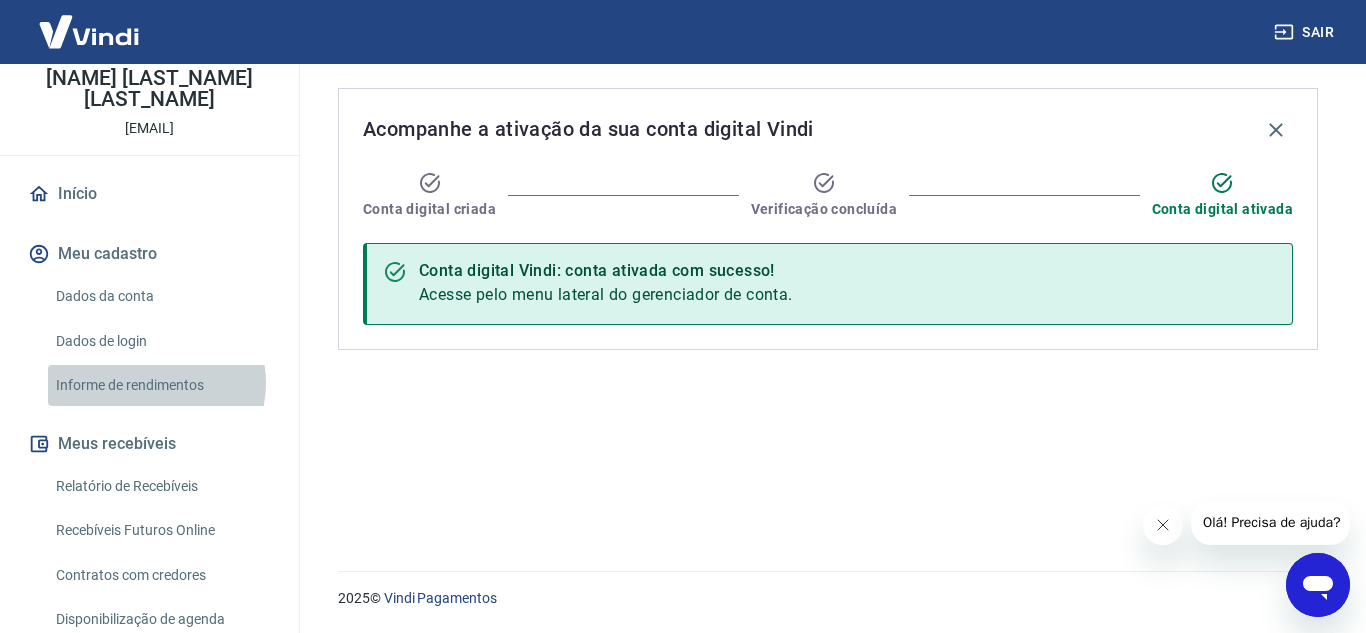 click on "Informe de rendimentos" at bounding box center [161, 385] 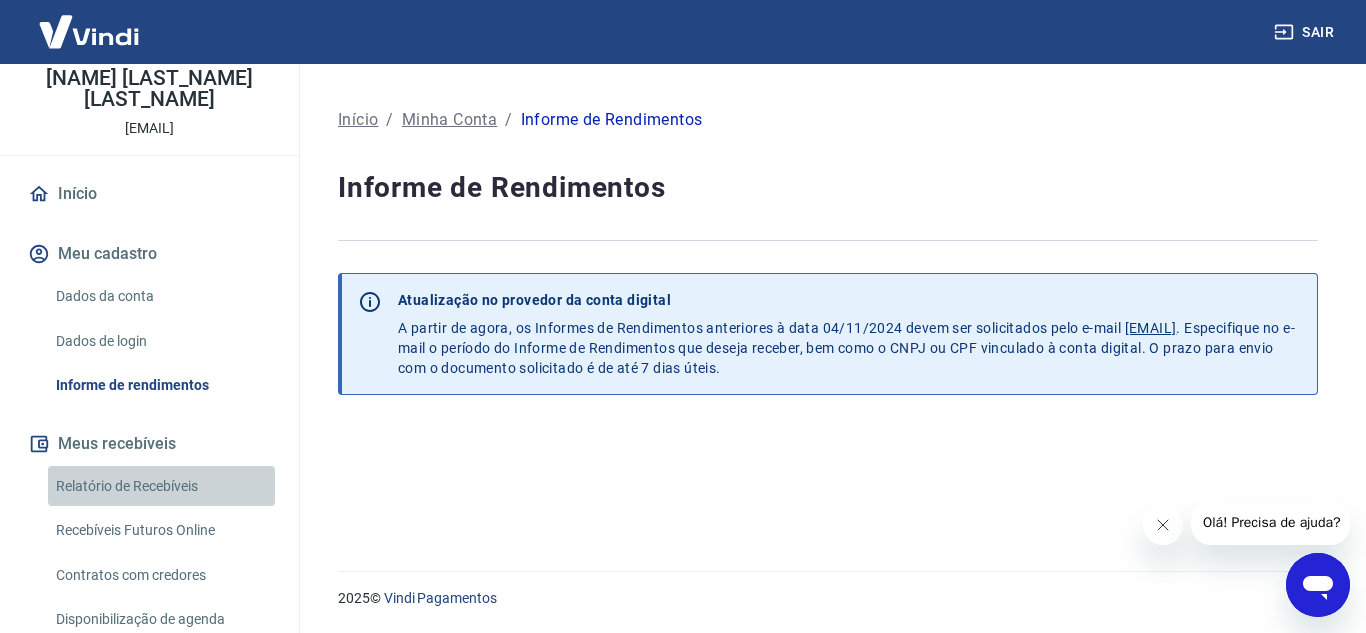 click on "Relatório de Recebíveis" at bounding box center [161, 486] 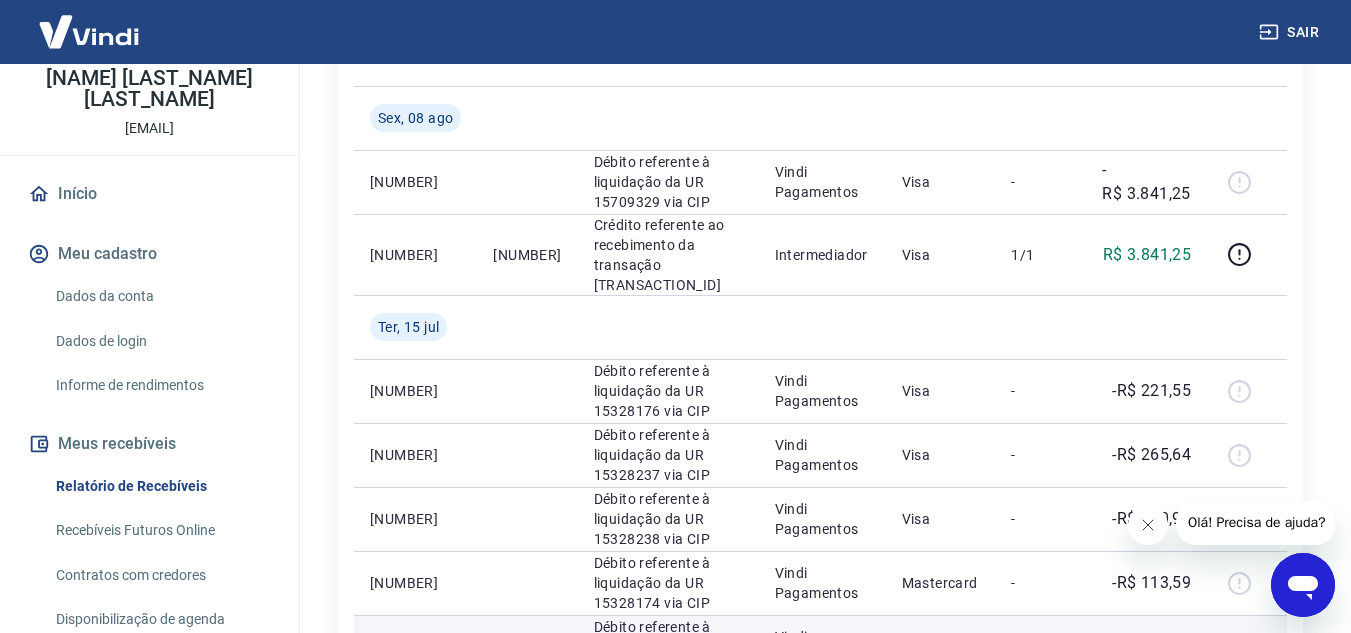 scroll, scrollTop: 400, scrollLeft: 0, axis: vertical 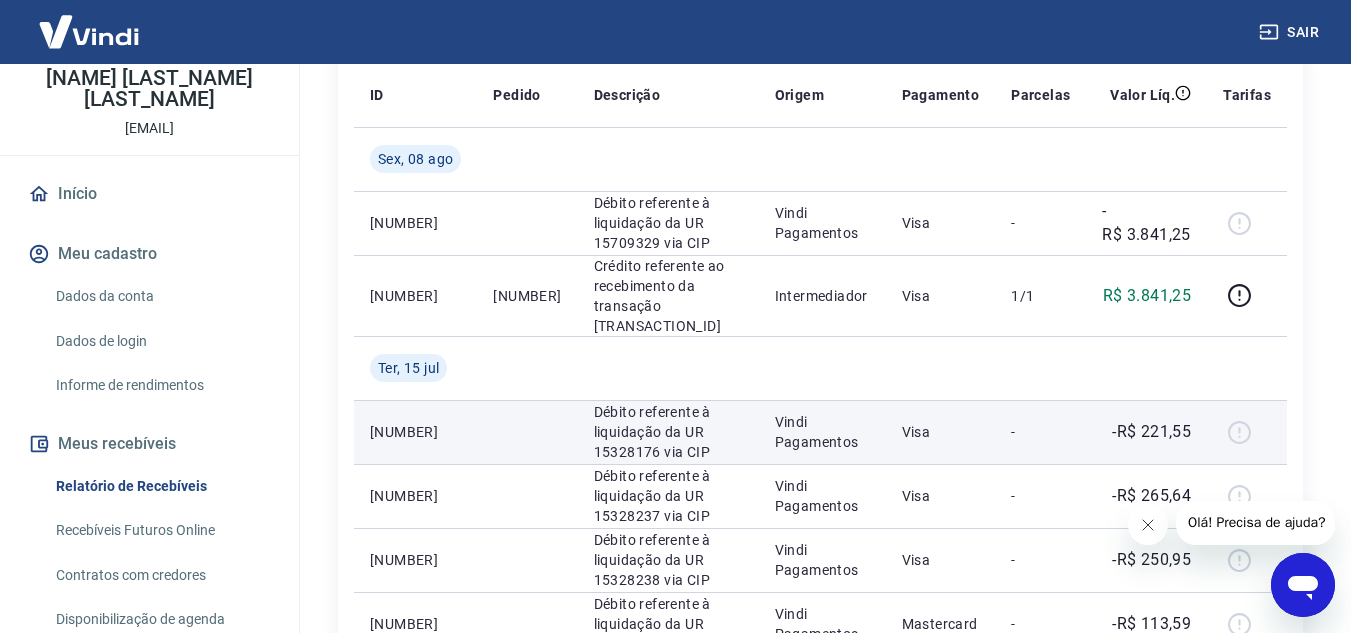 click on "Débito referente à liquidação da UR 15328176 via CIP" at bounding box center (668, 432) 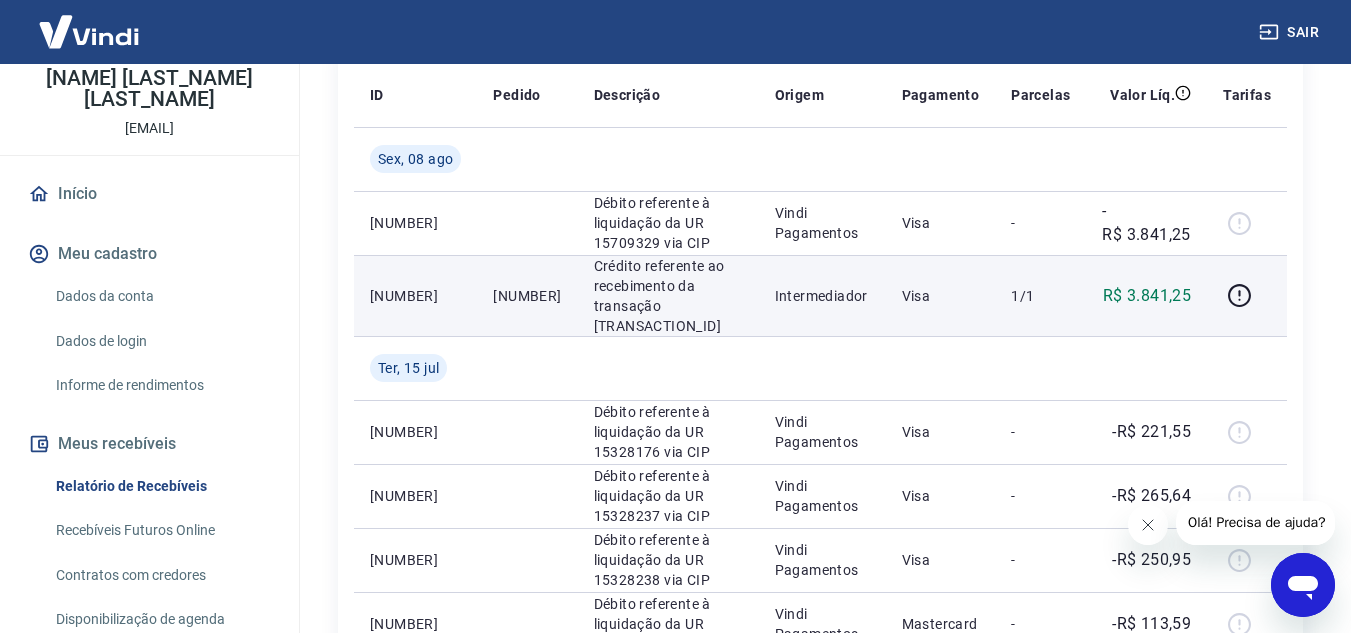 click on "Crédito referente ao recebimento da transação [TRANSACTION_ID]" at bounding box center [668, 296] 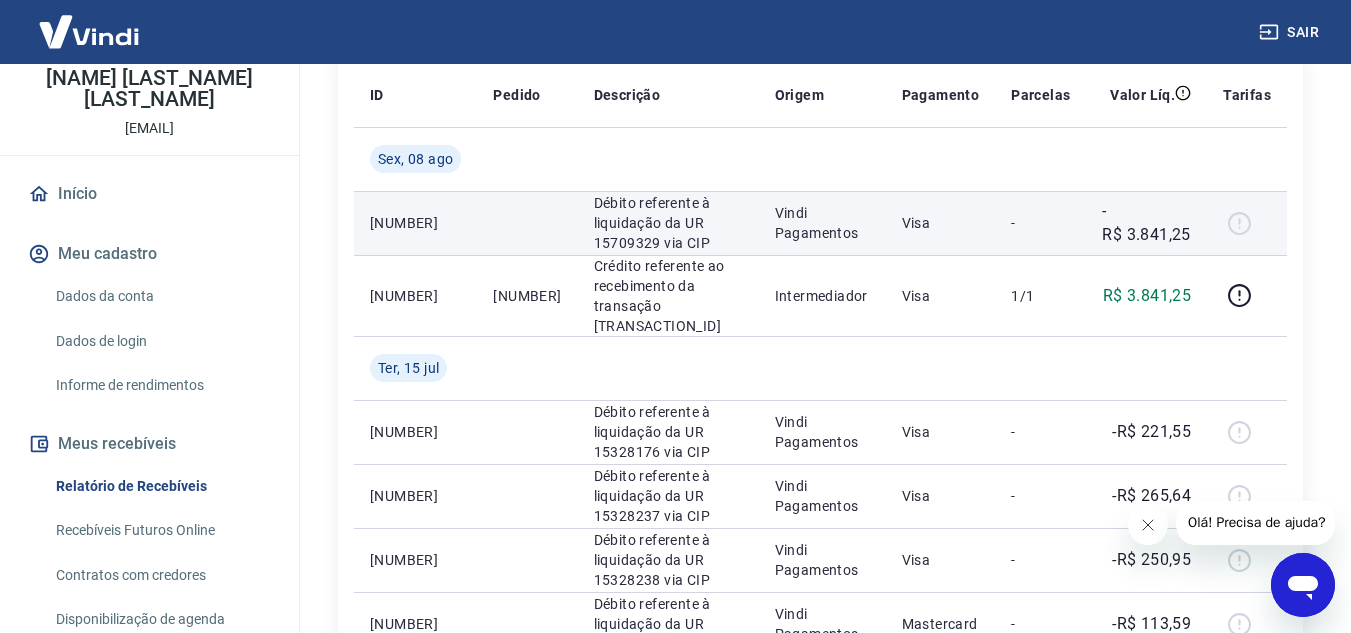 click on "Débito referente à liquidação da UR 15709329 via CIP" at bounding box center (668, 223) 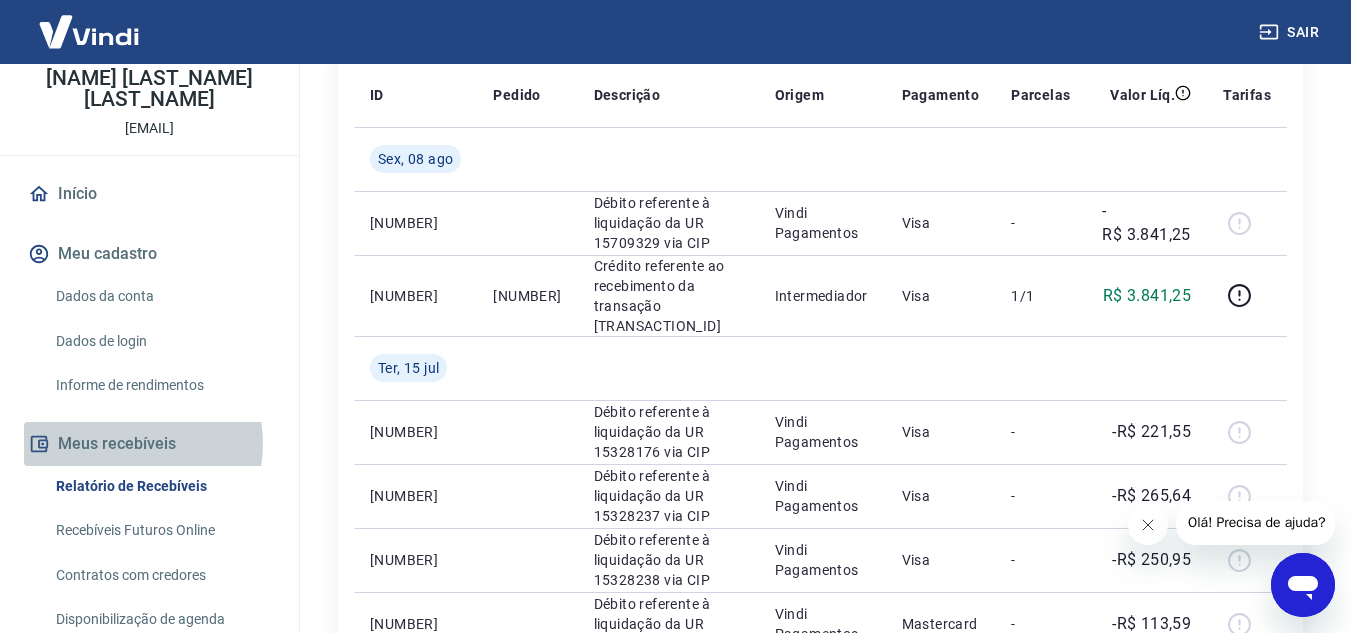 click on "Meus recebíveis" at bounding box center (149, 444) 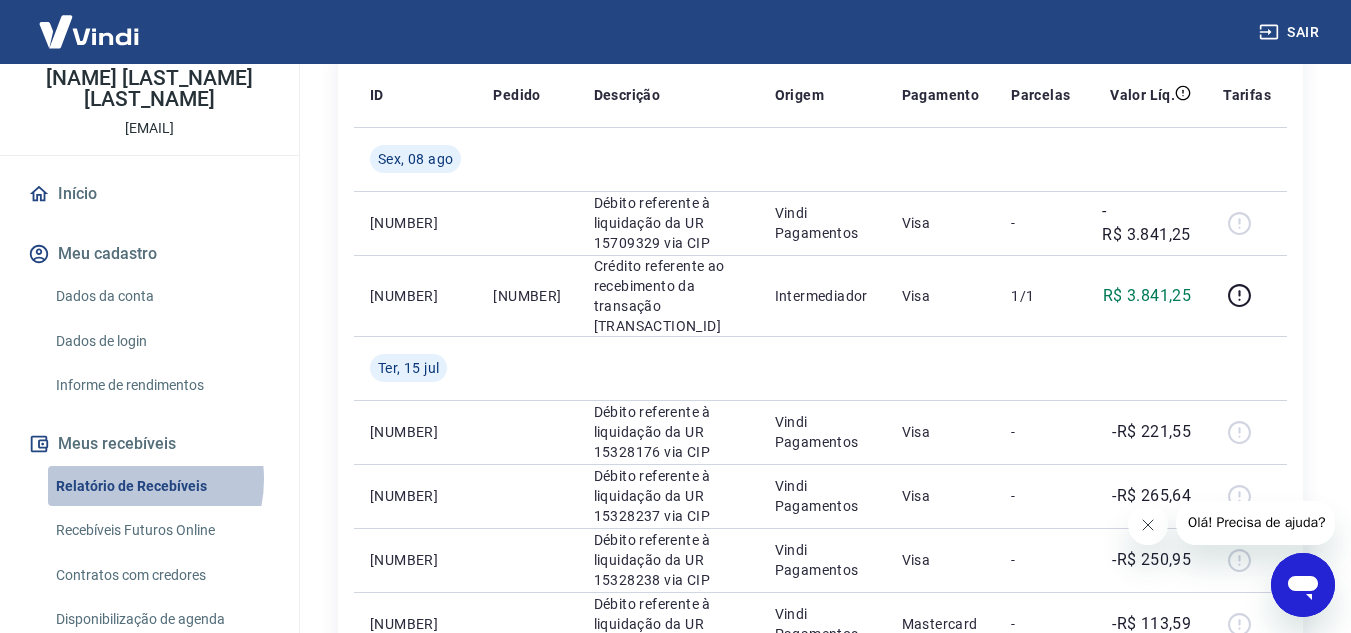 click on "Relatório de Recebíveis" at bounding box center (161, 486) 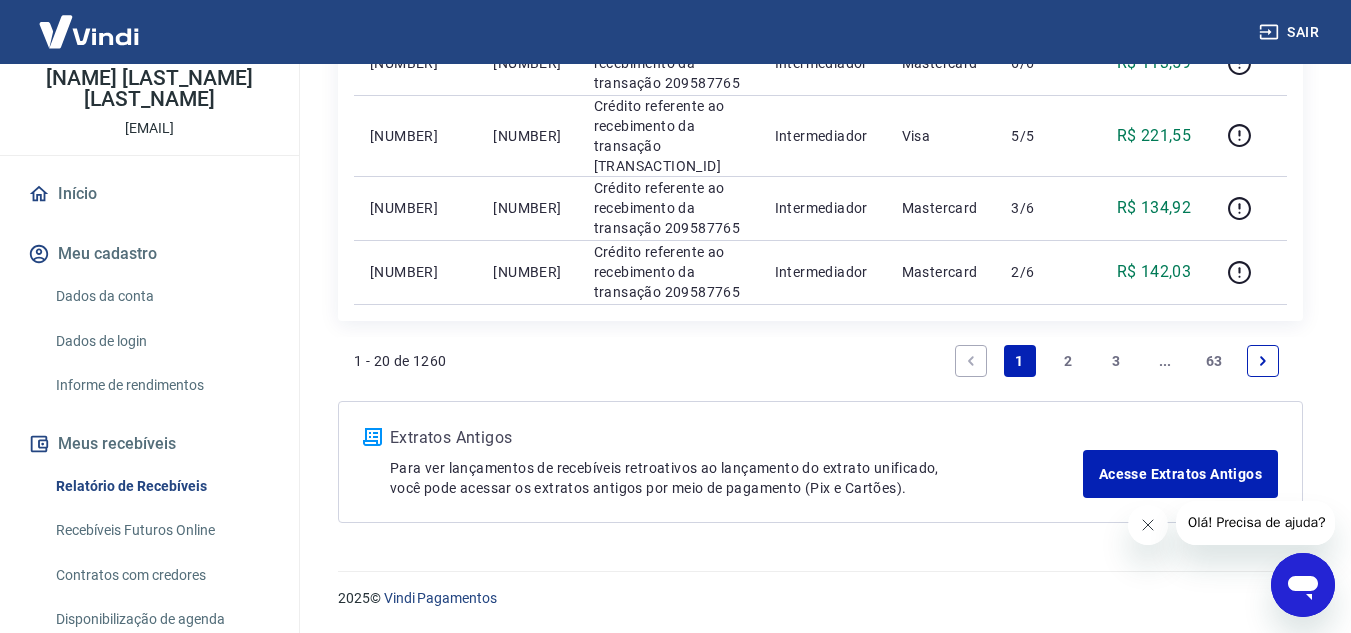 scroll, scrollTop: 1848, scrollLeft: 0, axis: vertical 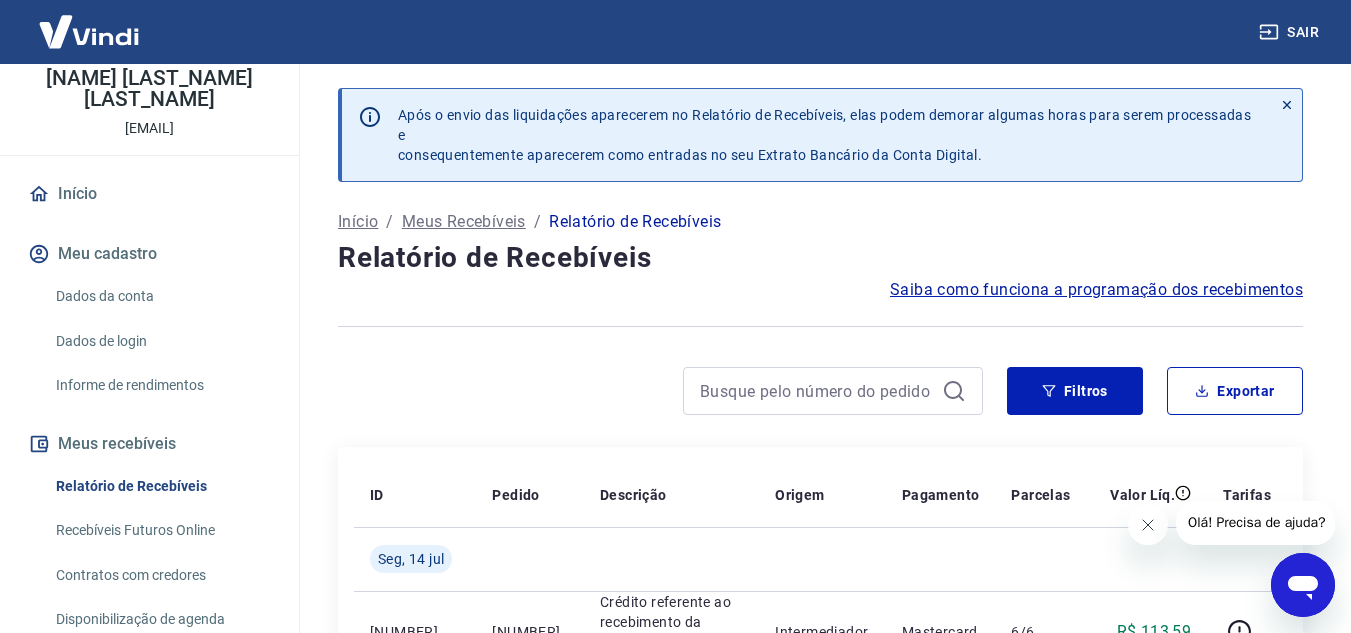 click on "Dados da conta" at bounding box center (161, 296) 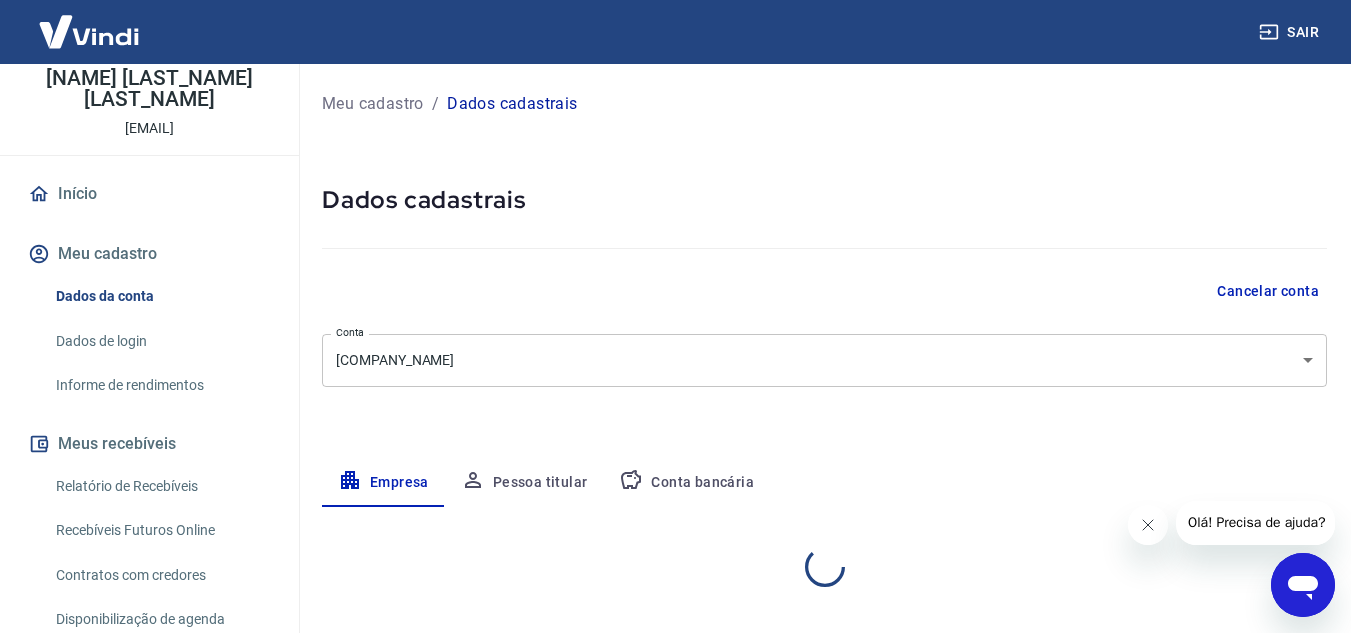 select on "RJ" 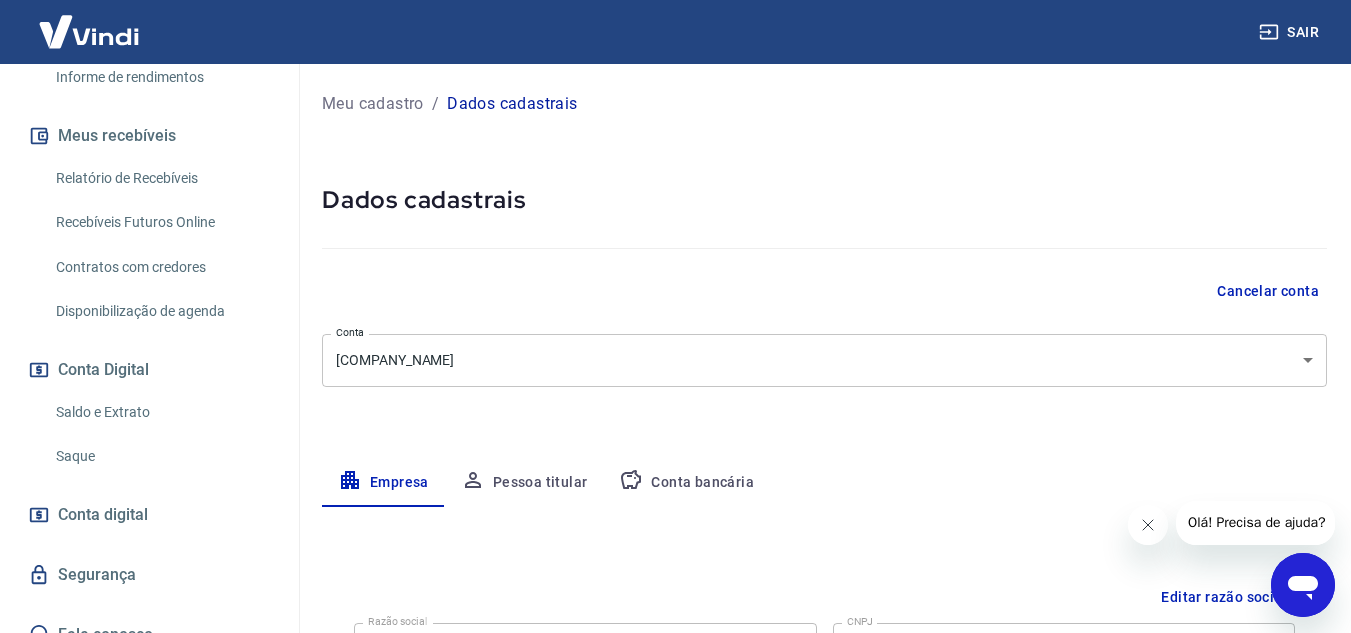 scroll, scrollTop: 432, scrollLeft: 0, axis: vertical 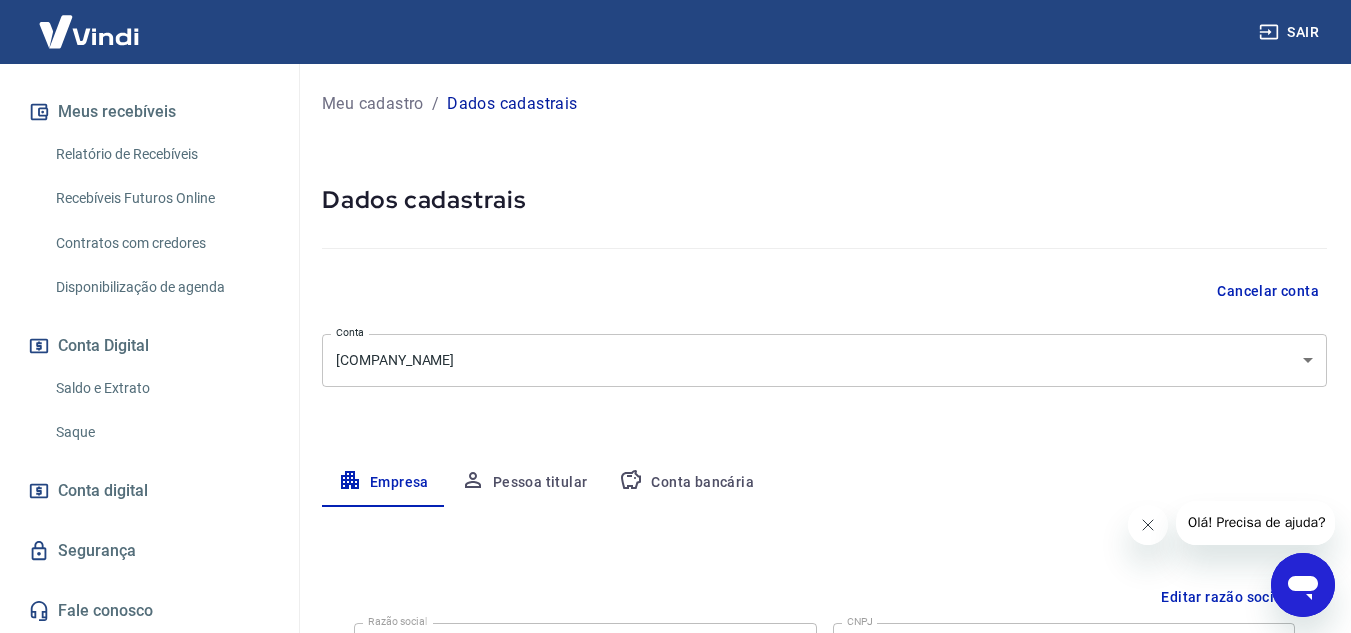 click on "Saque" at bounding box center [161, 432] 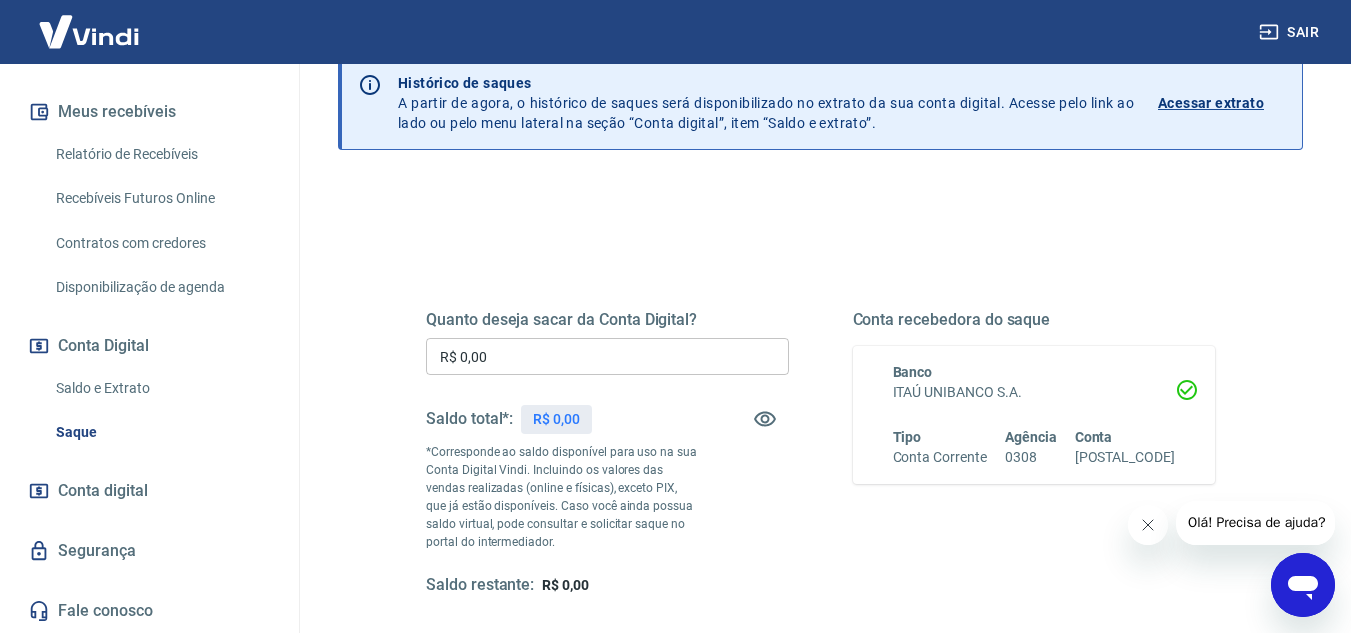scroll, scrollTop: 200, scrollLeft: 0, axis: vertical 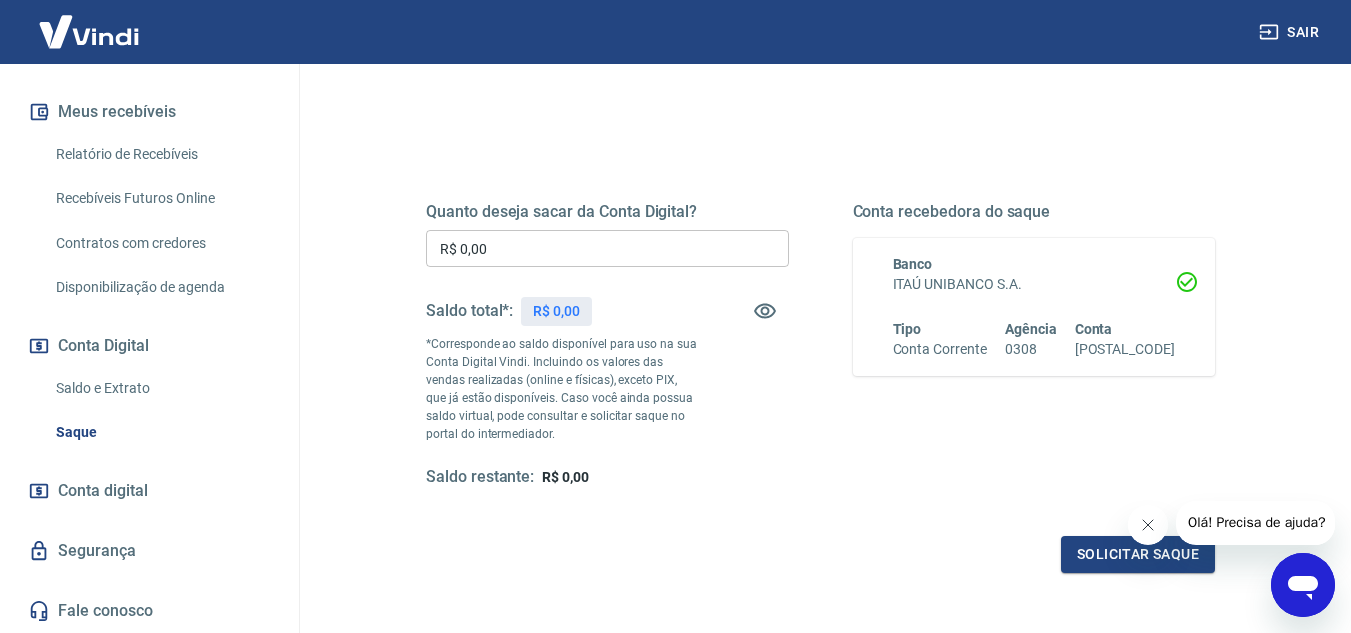click on "Saldo e Extrato" at bounding box center [161, 388] 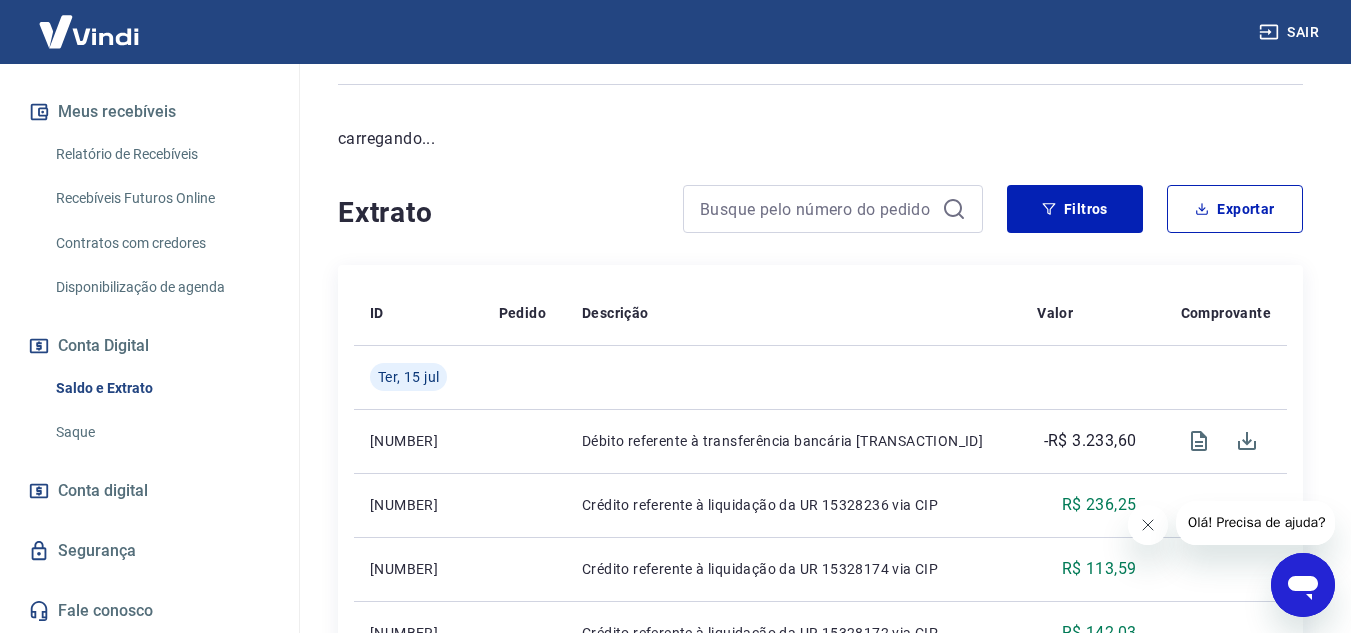 scroll, scrollTop: 300, scrollLeft: 0, axis: vertical 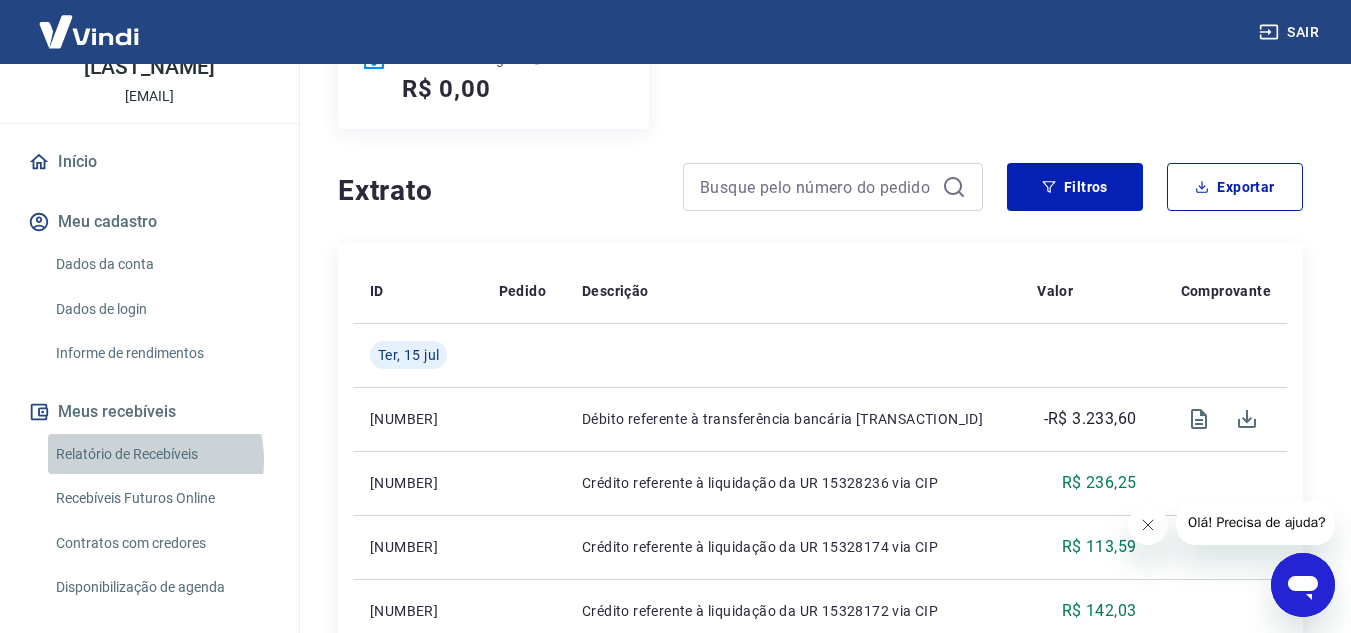 click on "Relatório de Recebíveis" at bounding box center [161, 454] 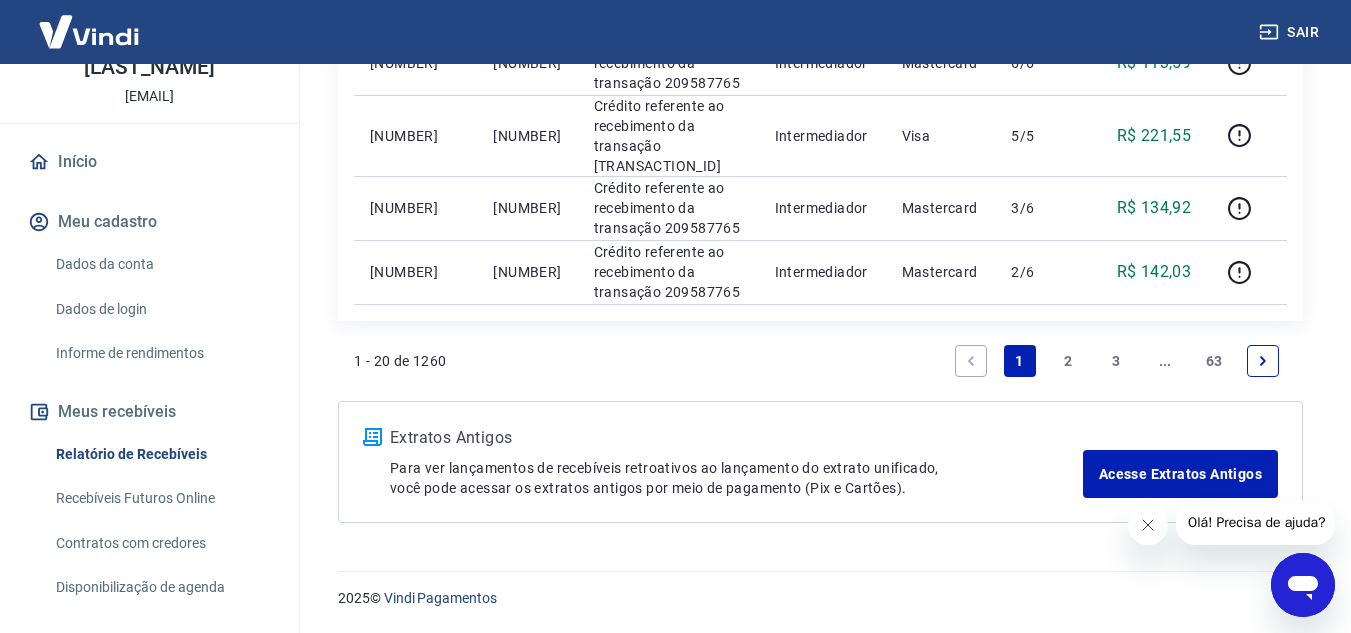 scroll, scrollTop: 1848, scrollLeft: 0, axis: vertical 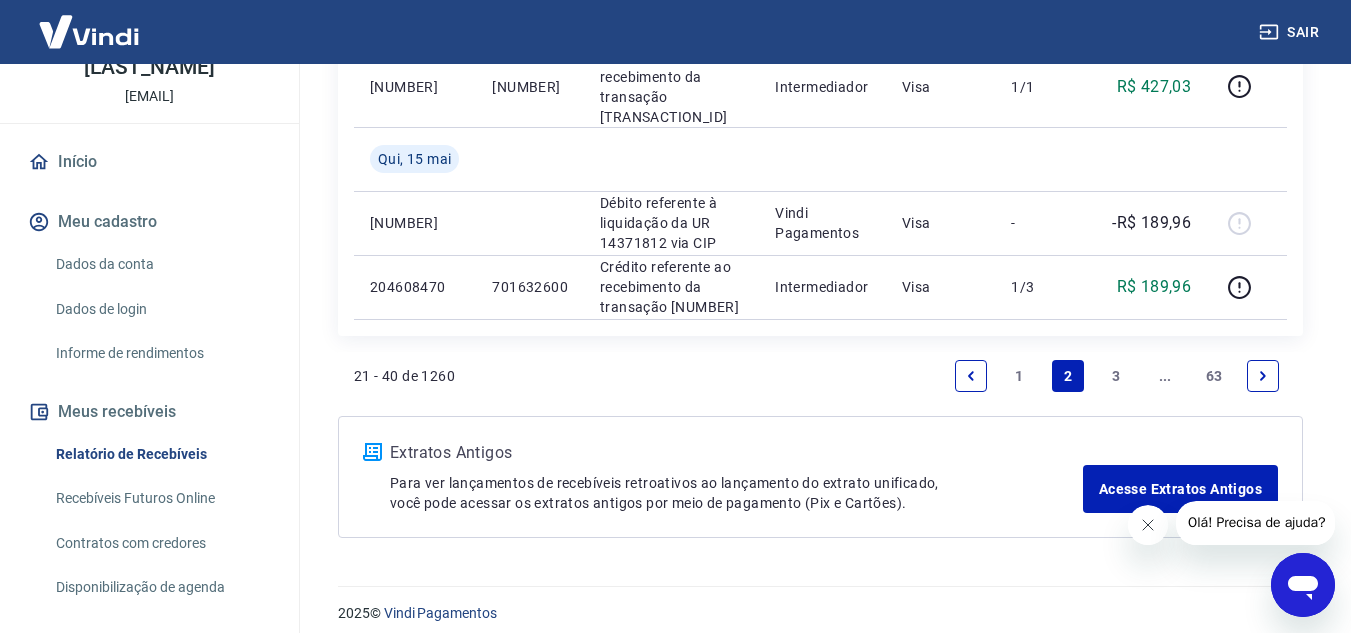 click on "3" at bounding box center (1117, 376) 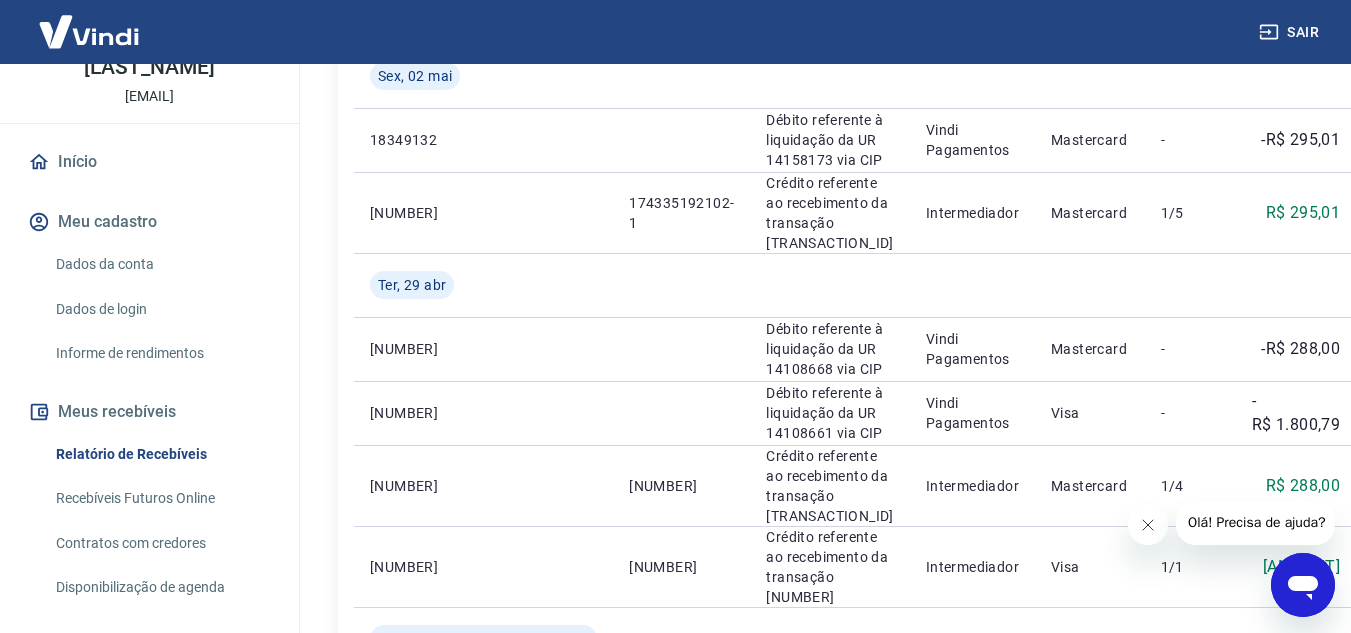 scroll, scrollTop: 719, scrollLeft: 0, axis: vertical 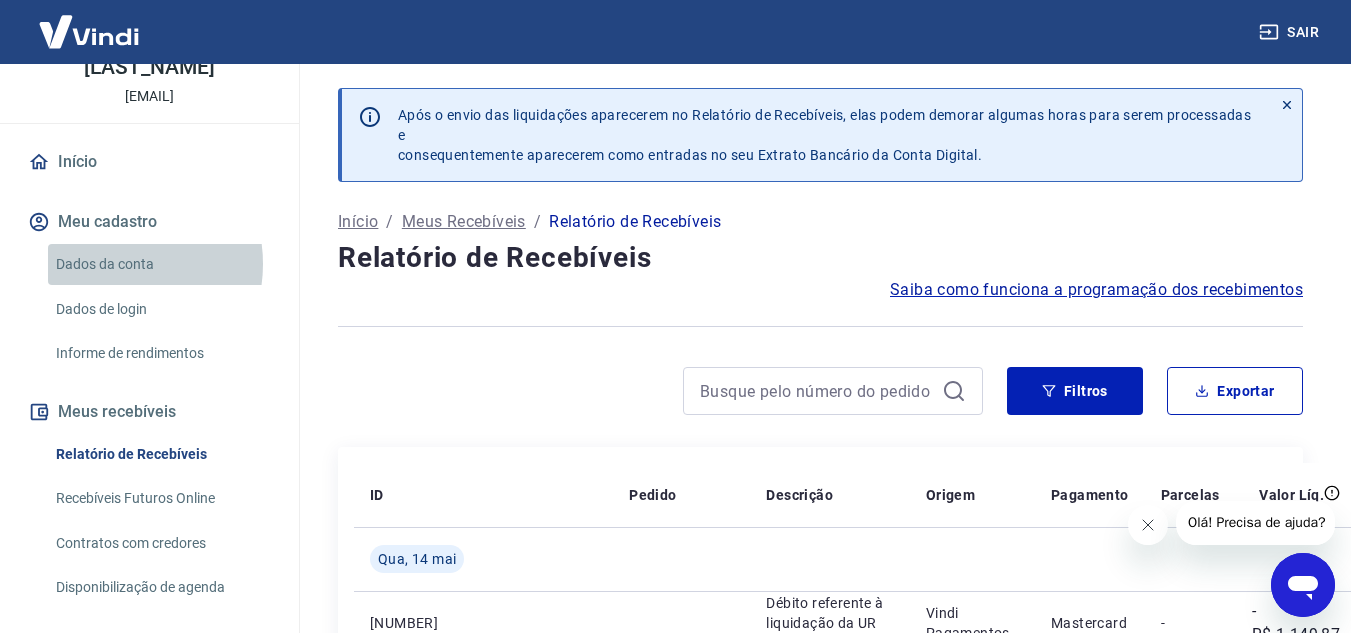 click on "Dados da conta" at bounding box center (161, 264) 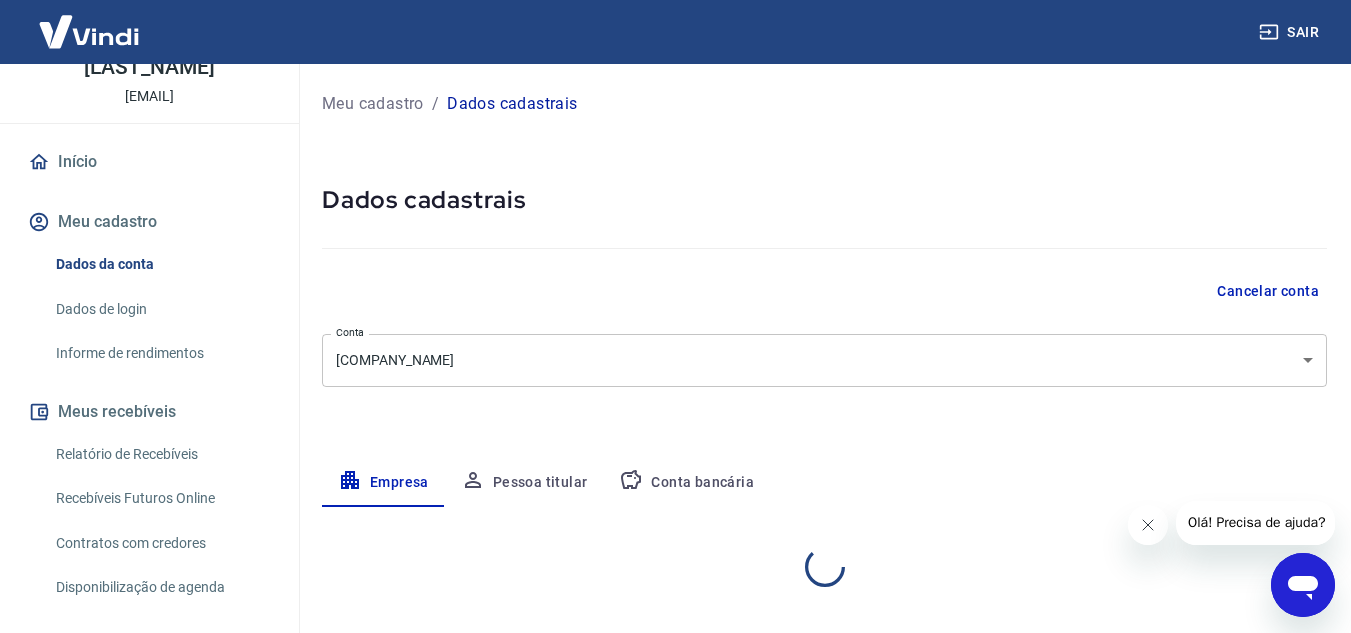 select on "RJ" 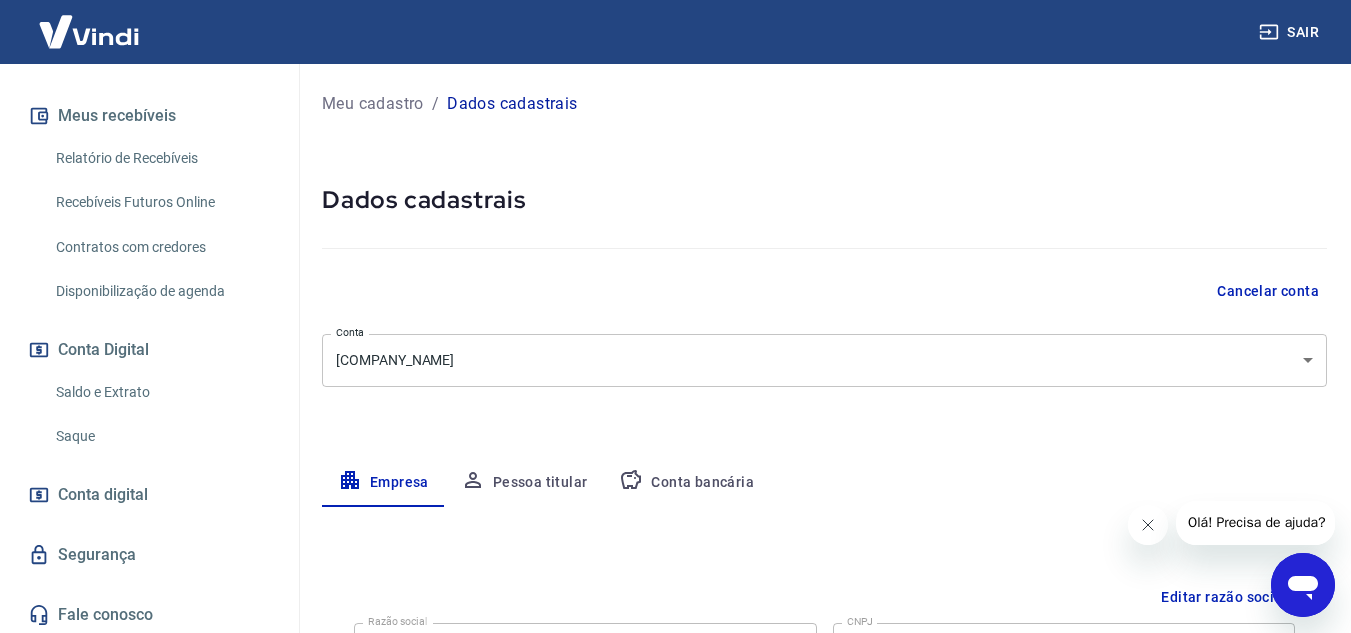 scroll, scrollTop: 432, scrollLeft: 0, axis: vertical 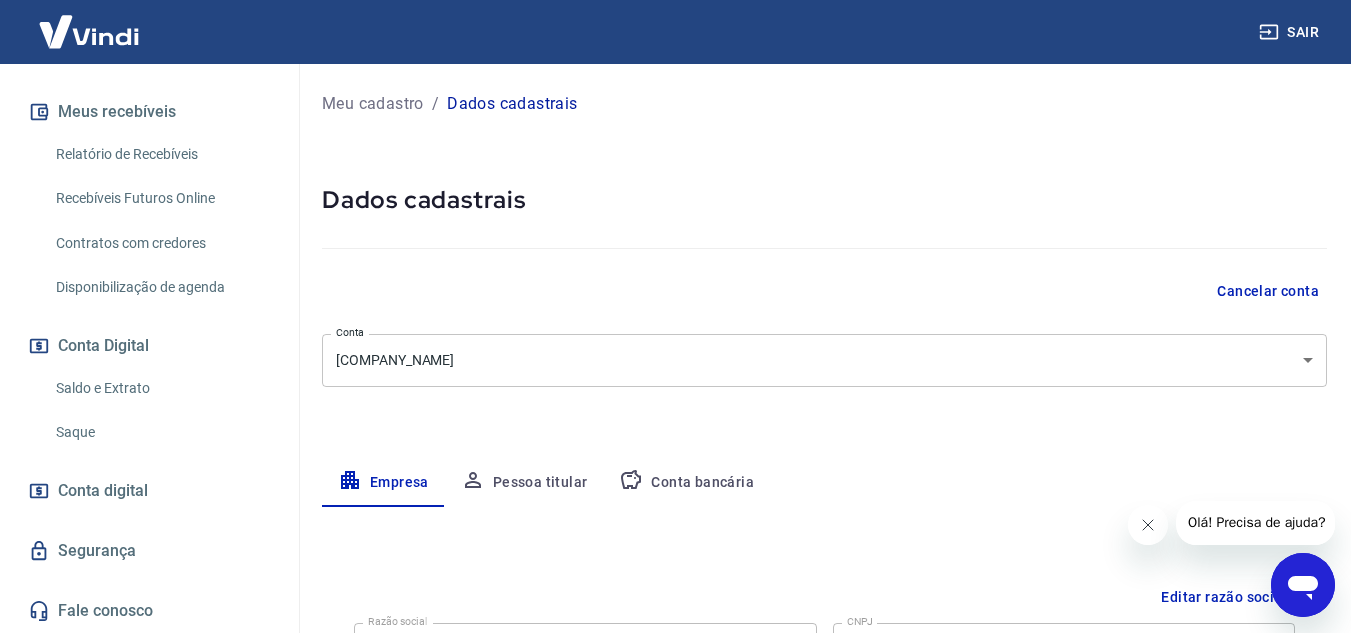 click on "Saldo e Extrato" at bounding box center (161, 388) 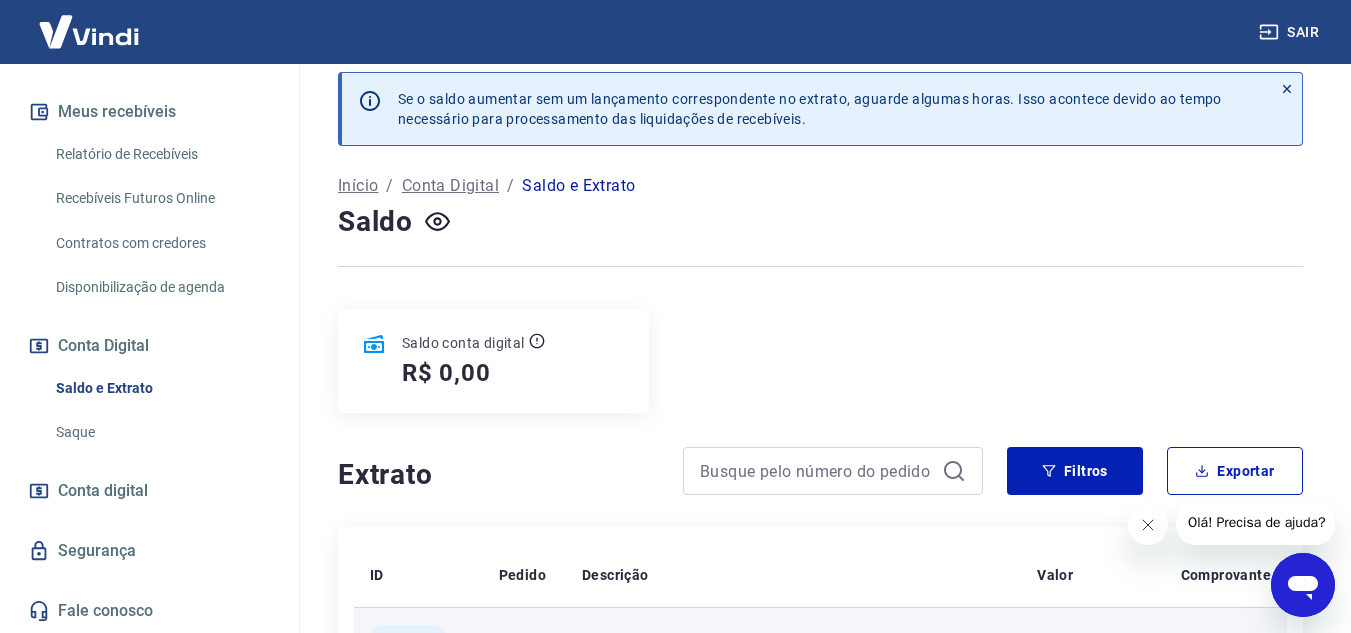 scroll, scrollTop: 0, scrollLeft: 0, axis: both 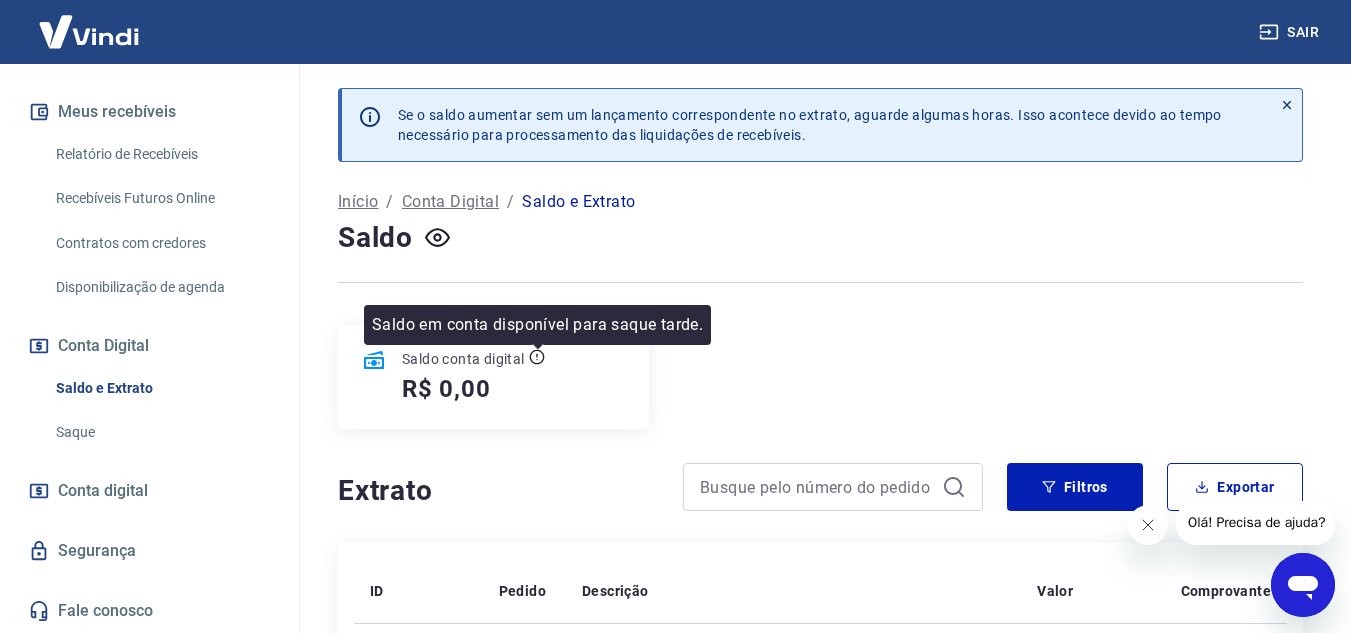 click 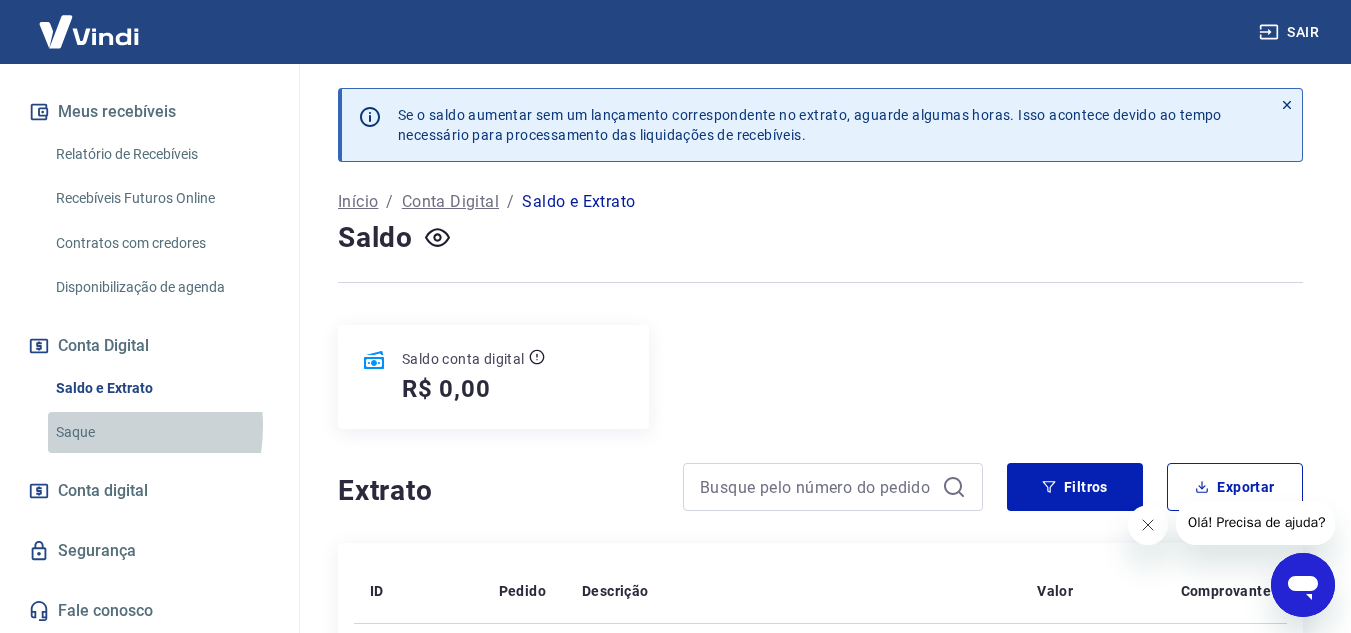 click on "Saque" at bounding box center [161, 432] 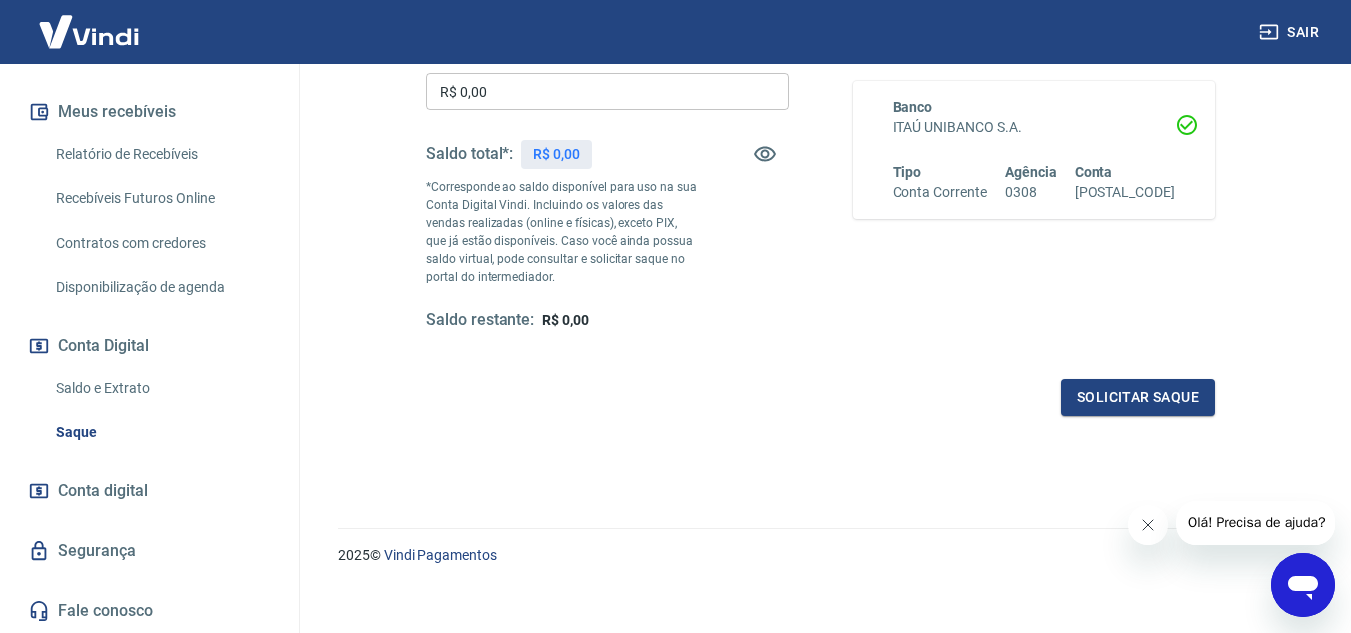 scroll, scrollTop: 374, scrollLeft: 0, axis: vertical 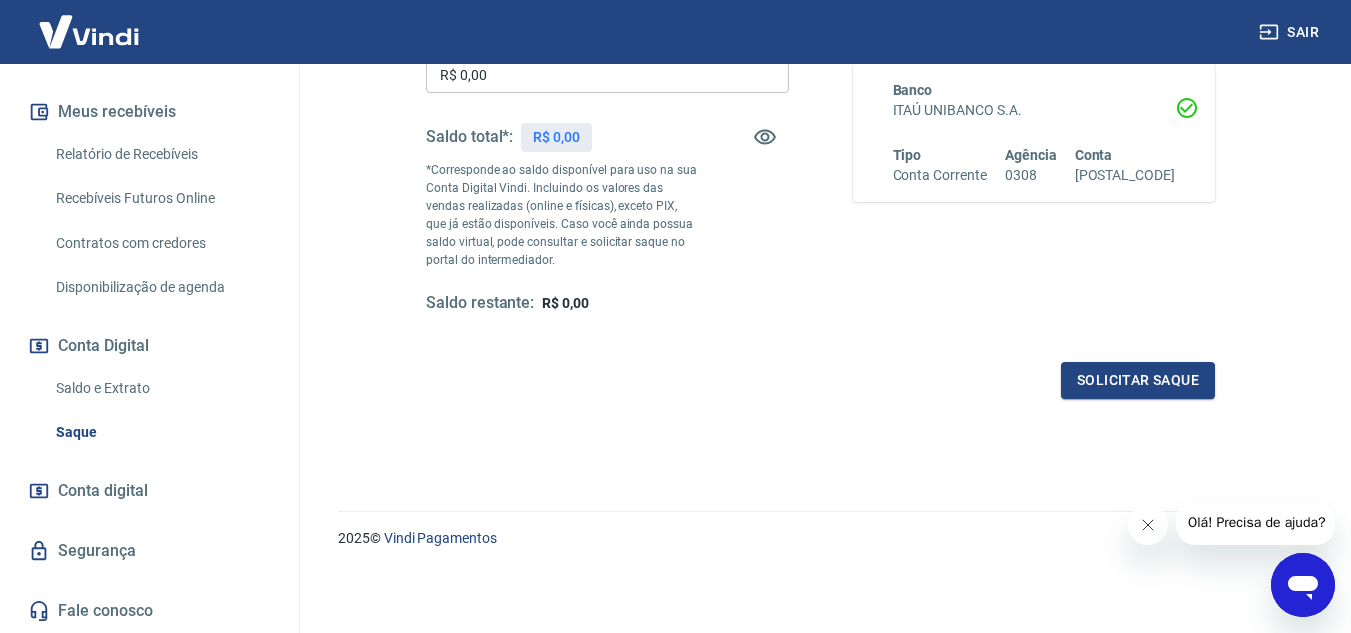 drag, startPoint x: 299, startPoint y: 409, endPoint x: 290, endPoint y: 258, distance: 151.26797 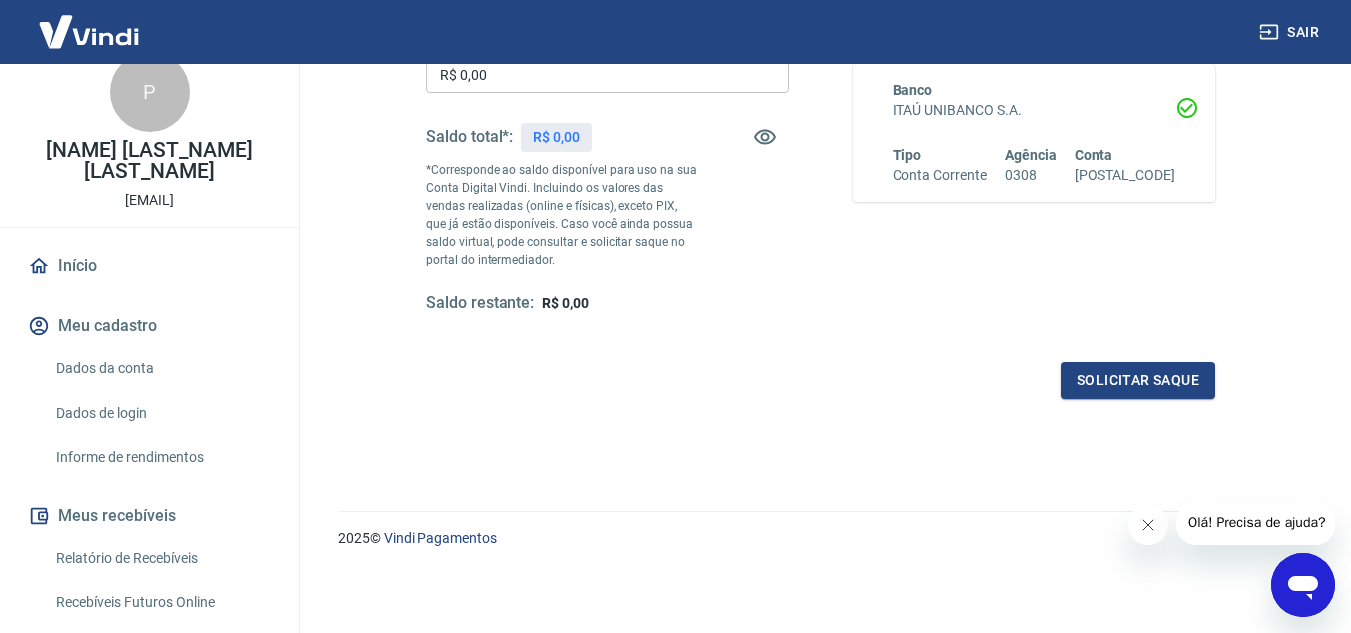 scroll, scrollTop: 0, scrollLeft: 0, axis: both 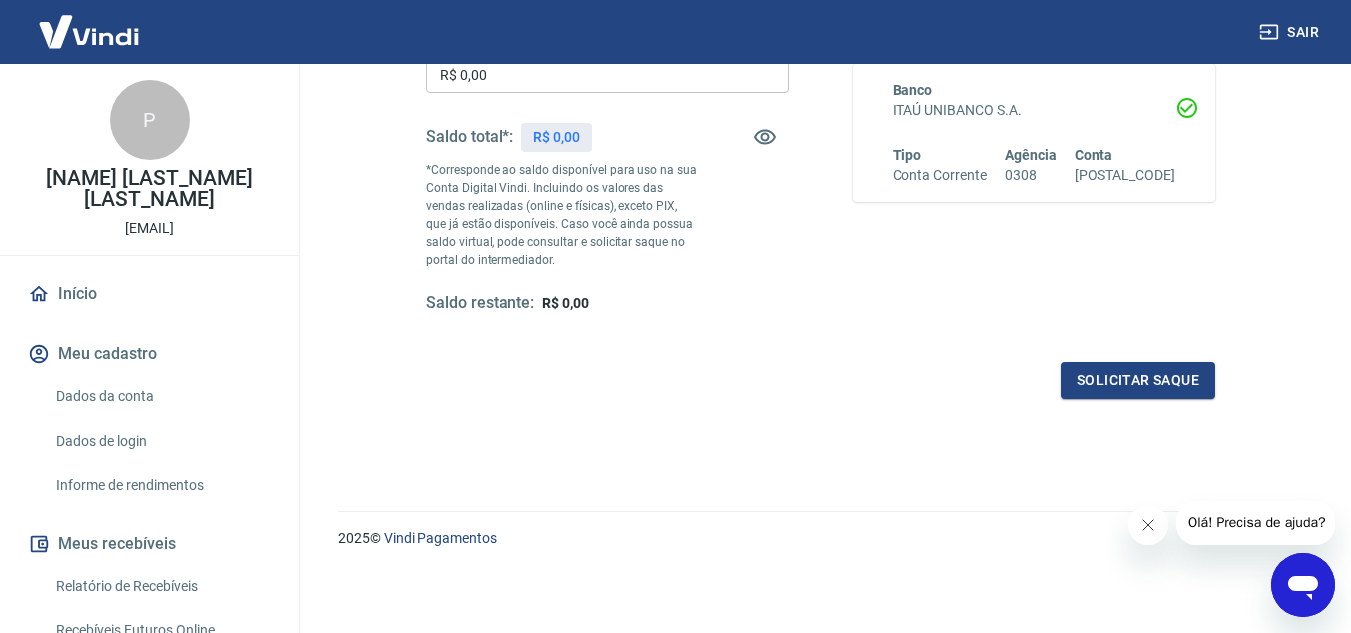 click 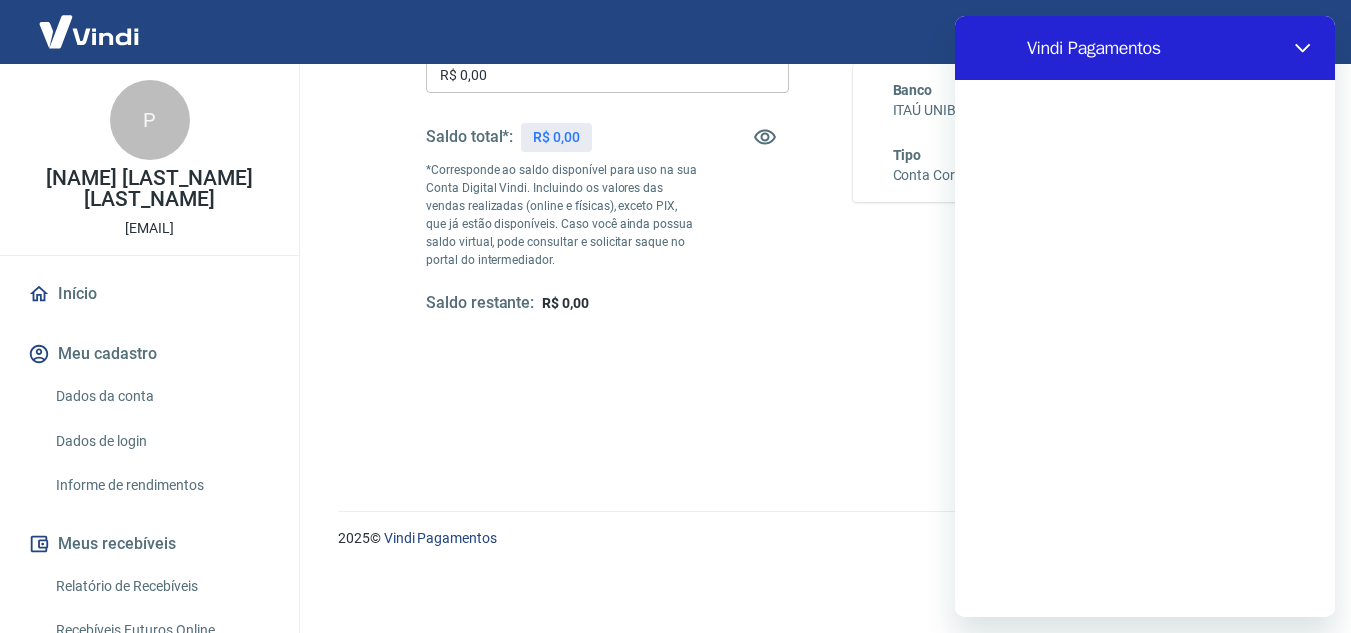 scroll, scrollTop: 0, scrollLeft: 0, axis: both 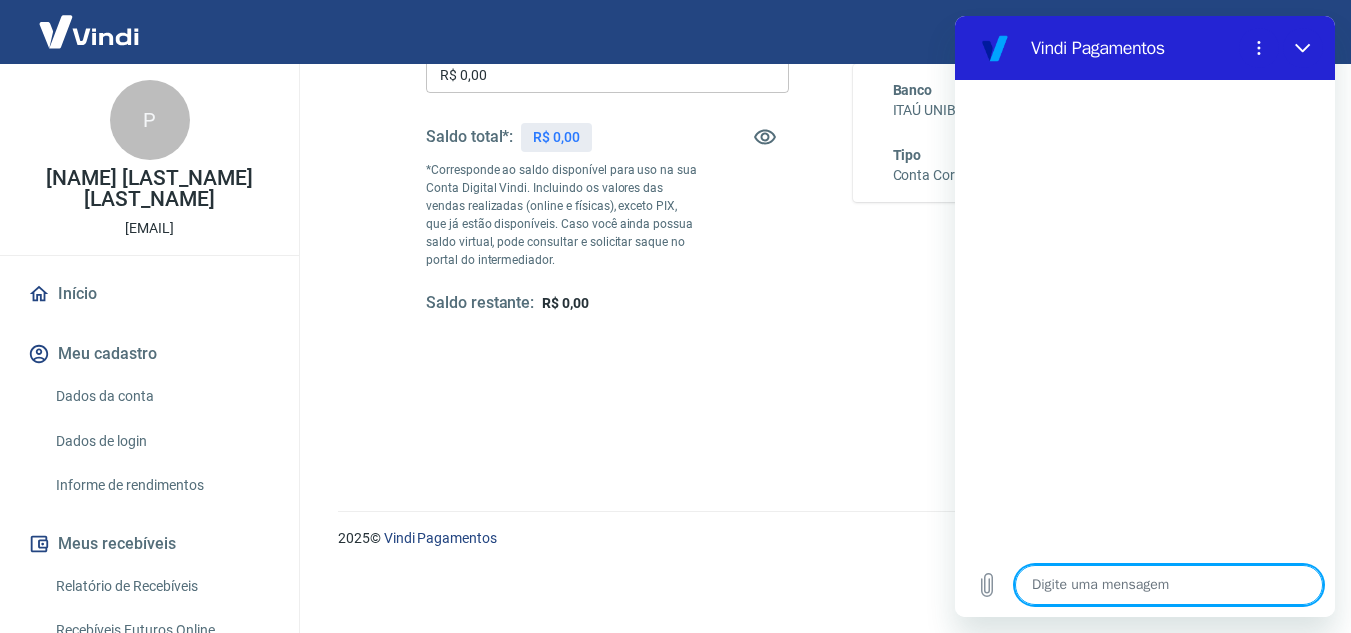 click at bounding box center [1169, 585] 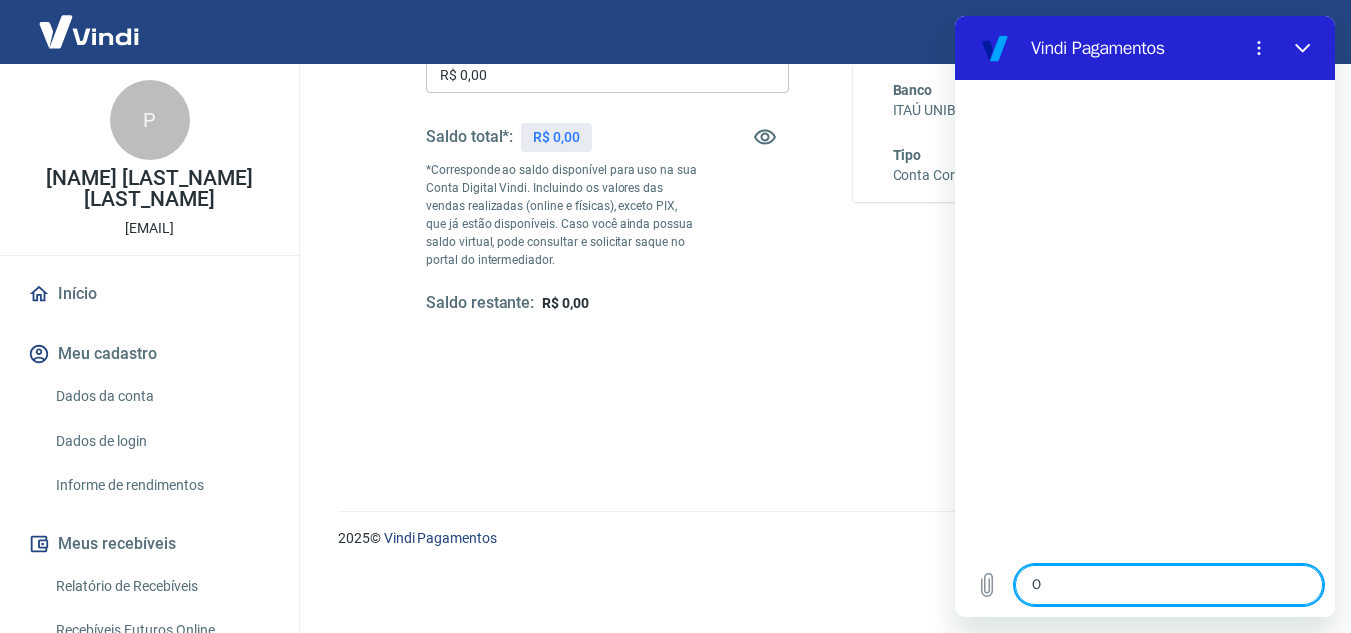 type on "Ol" 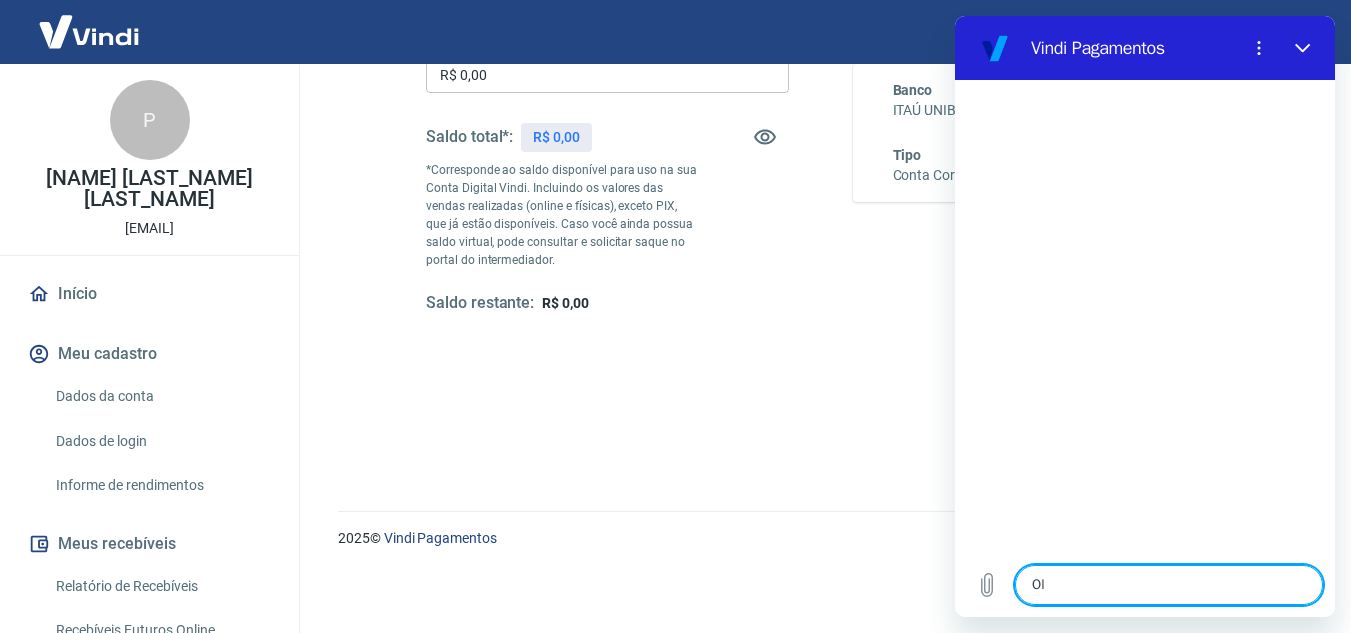 type on "x" 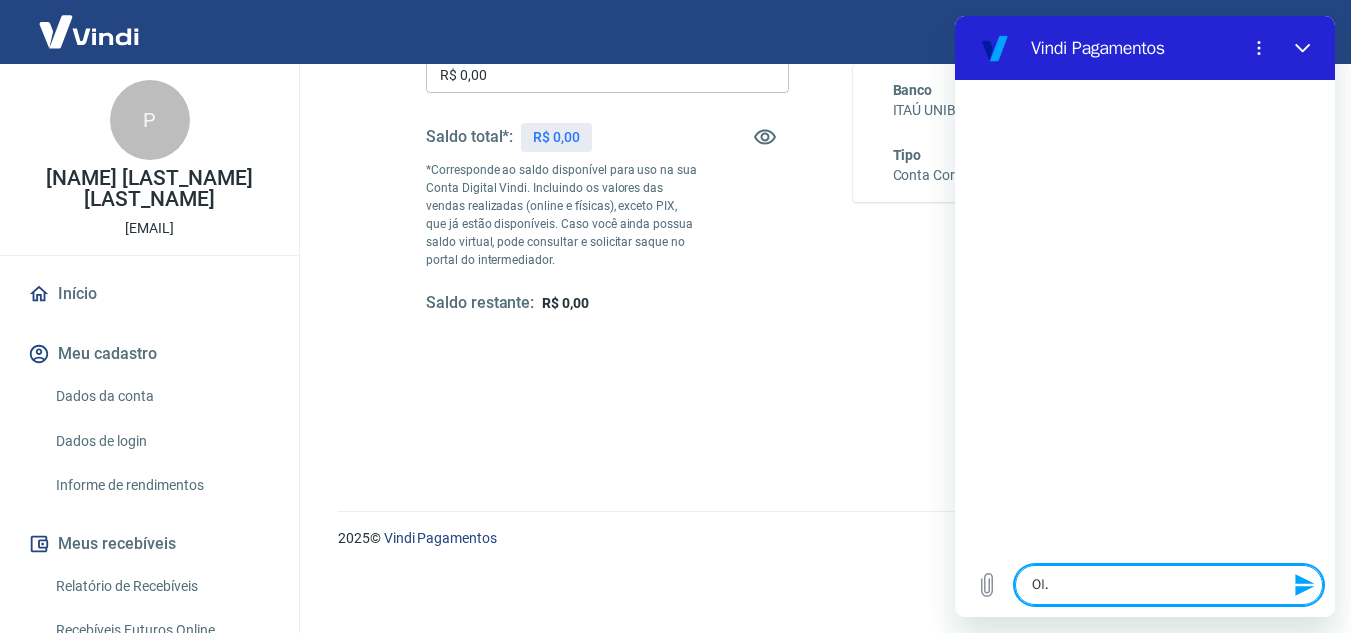 type on "Ol.á" 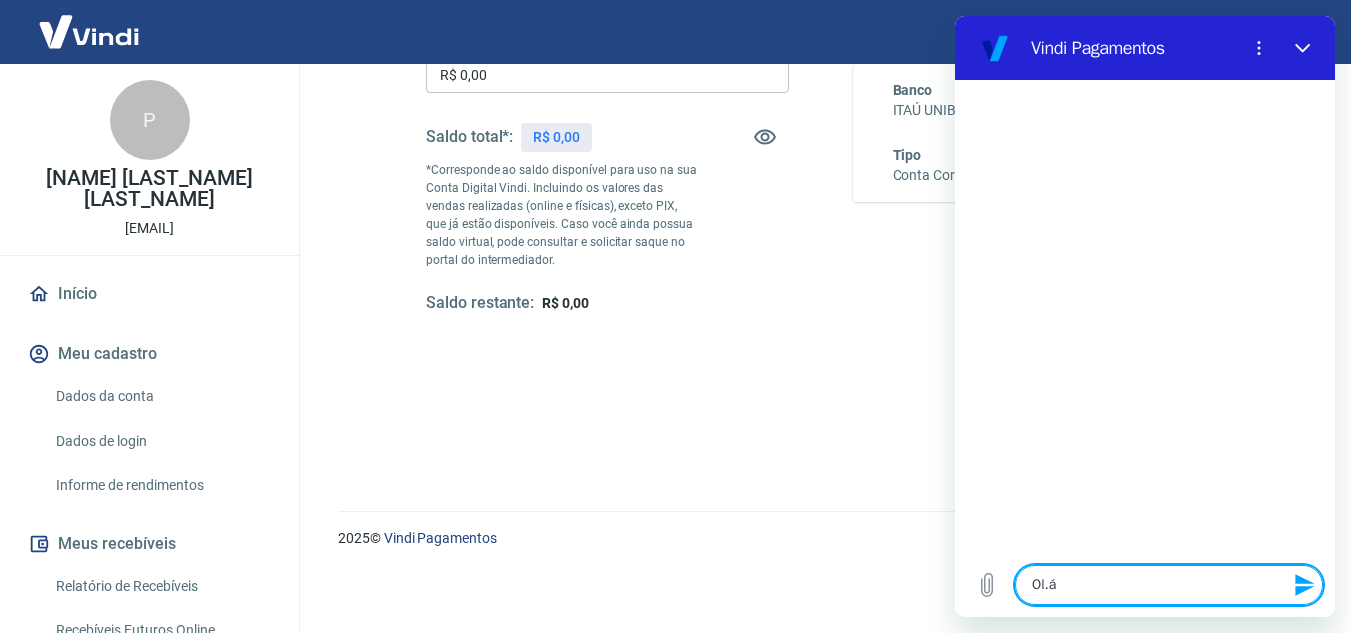 type on "x" 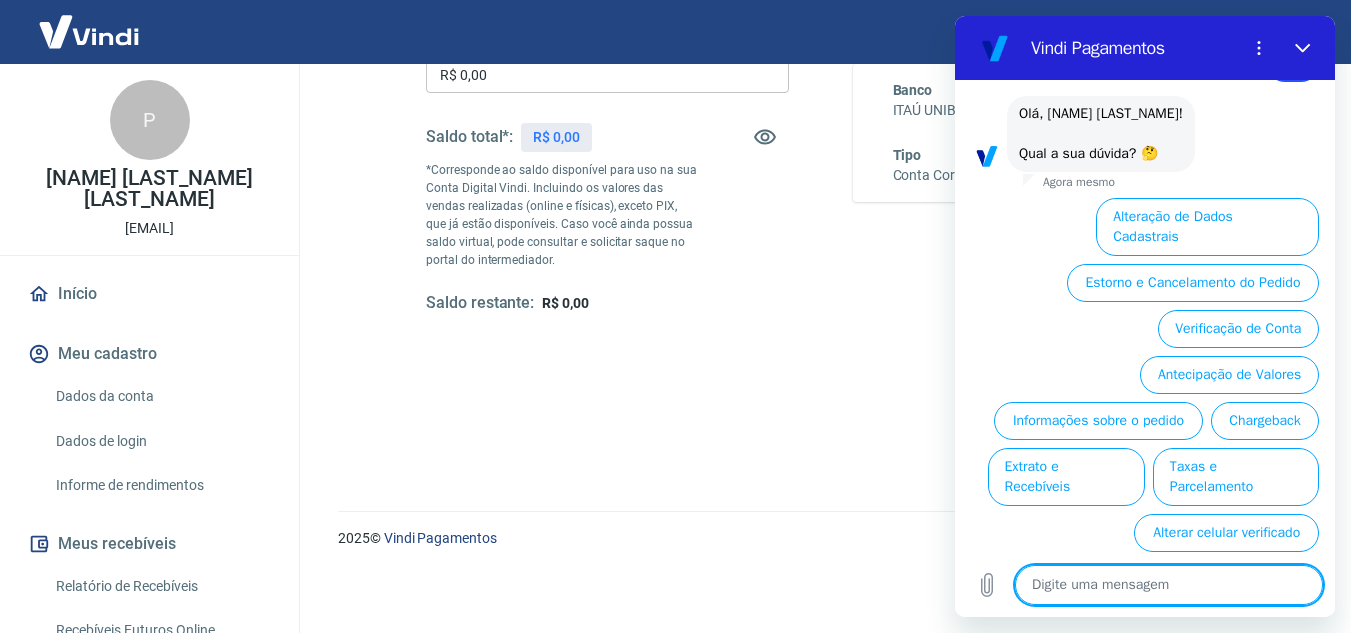 scroll, scrollTop: 84, scrollLeft: 0, axis: vertical 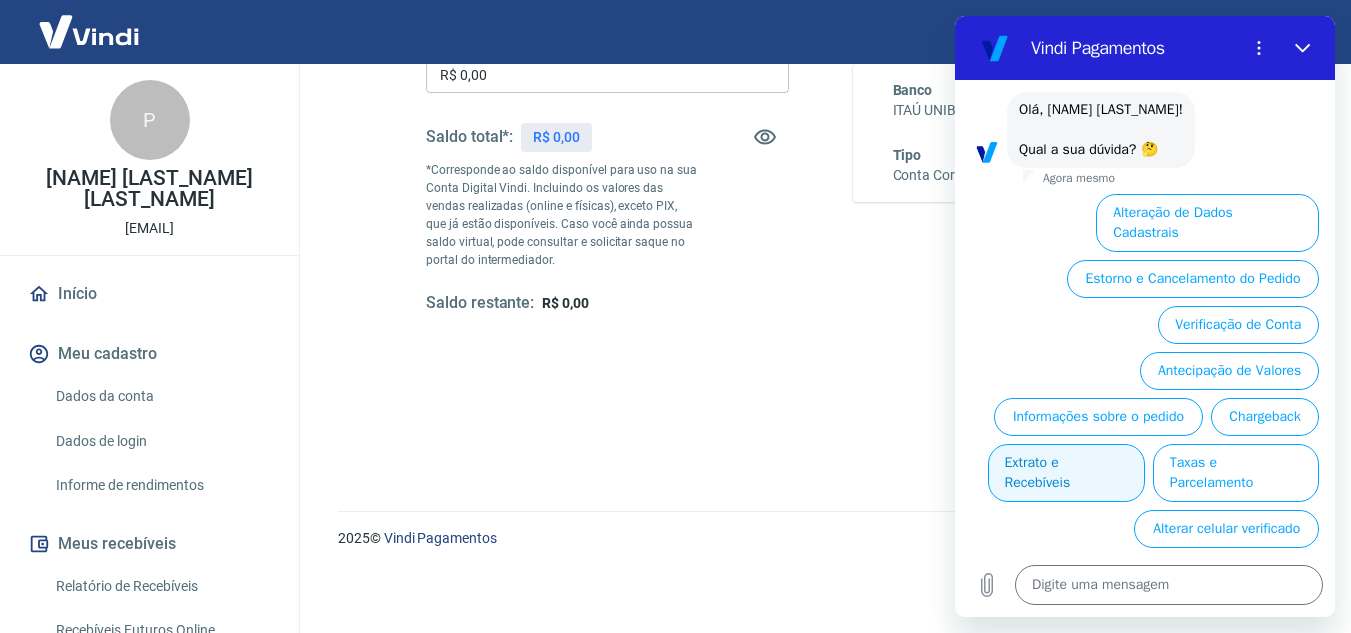click on "Extrato e Recebíveis" at bounding box center (1066, 473) 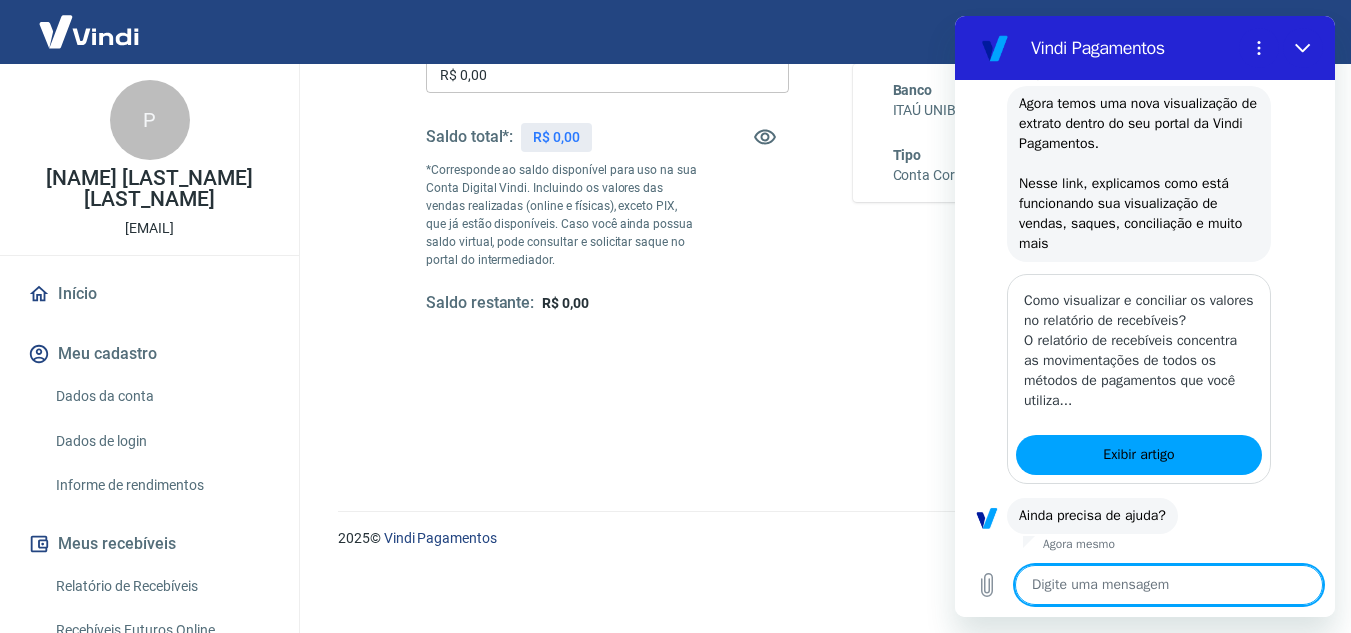 scroll, scrollTop: 308, scrollLeft: 0, axis: vertical 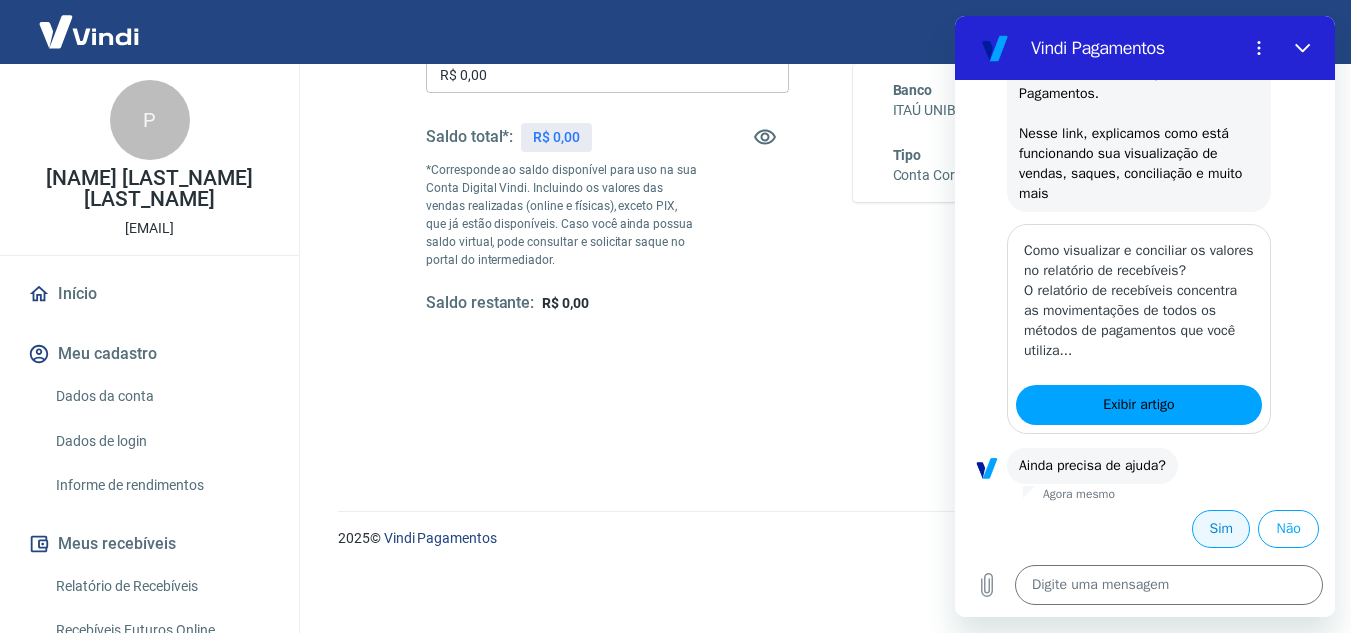 click on "Sim" at bounding box center [1221, 529] 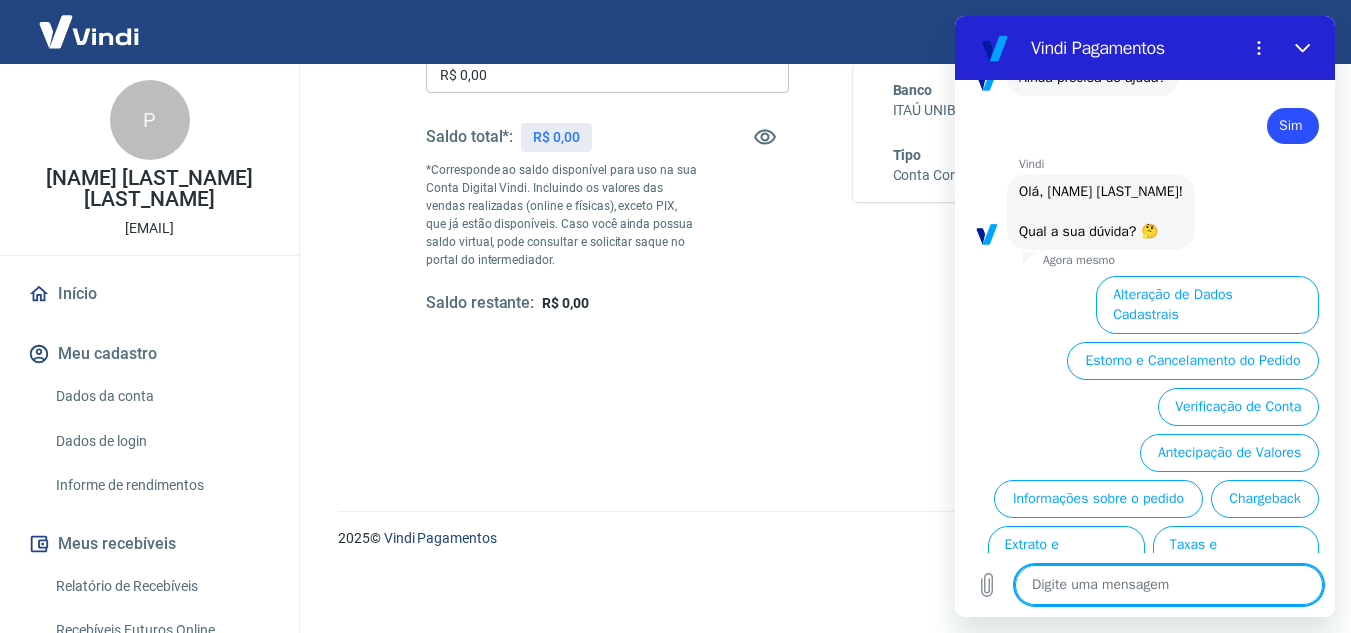 scroll, scrollTop: 784, scrollLeft: 0, axis: vertical 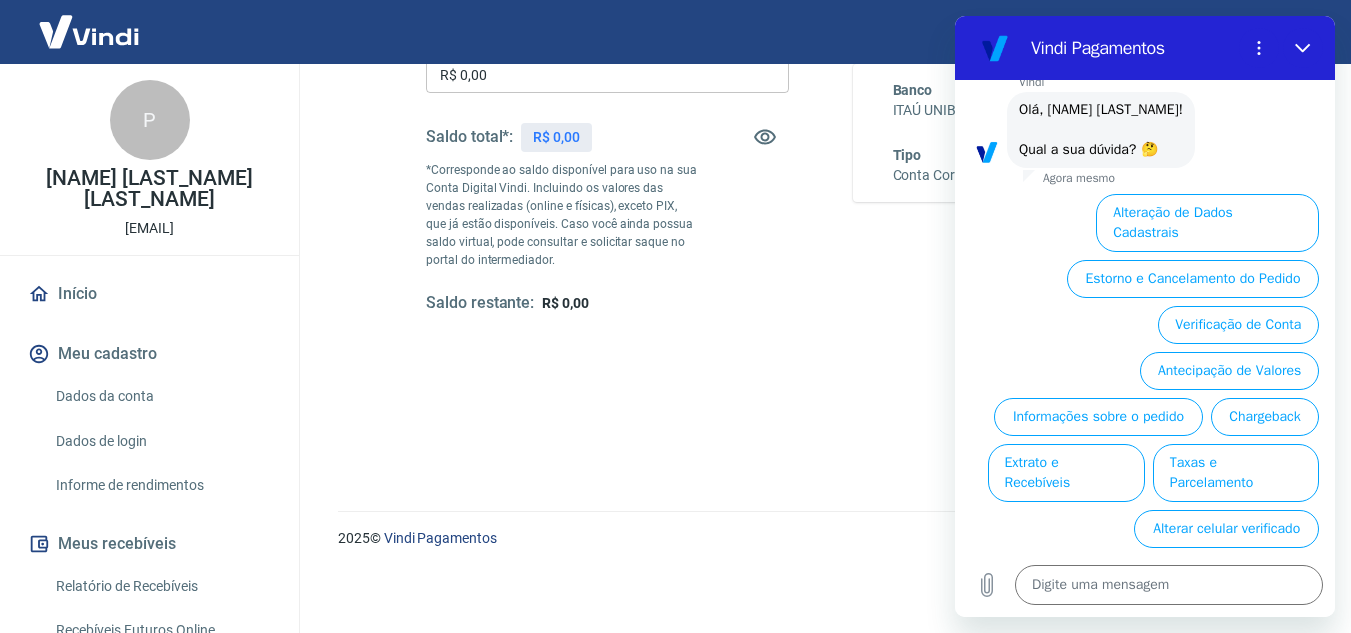 drag, startPoint x: 1217, startPoint y: 396, endPoint x: 1874, endPoint y: 409, distance: 657.1286 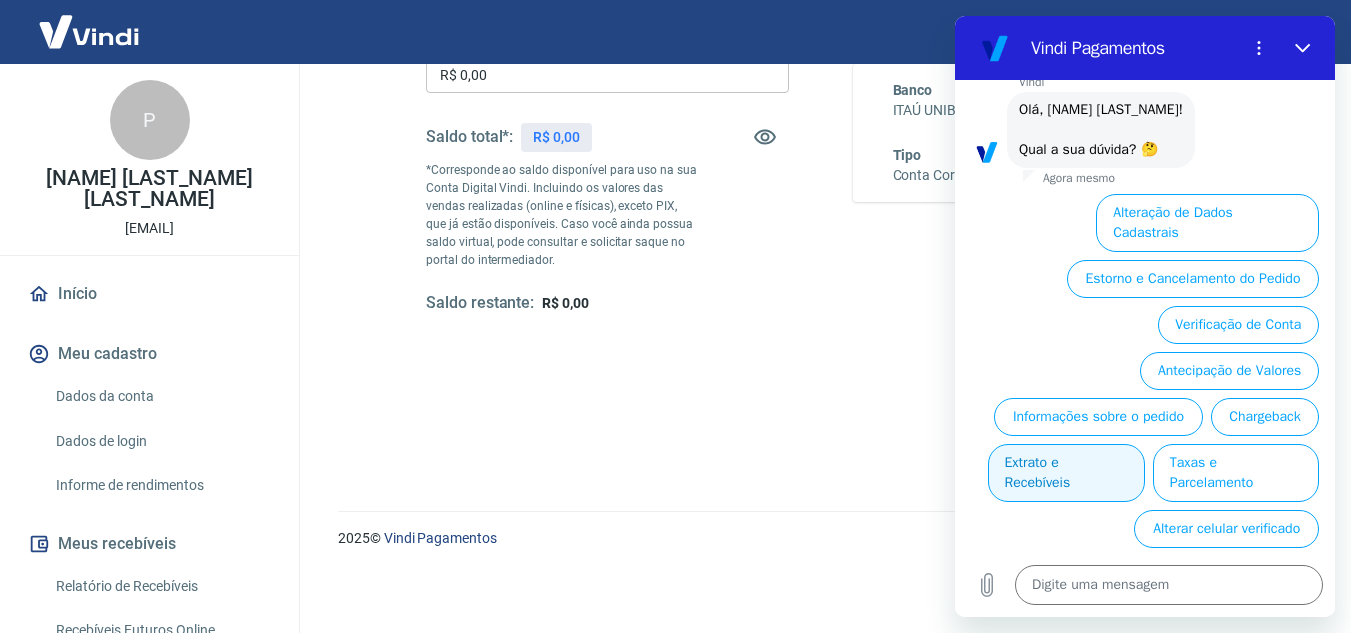 click on "Extrato e Recebíveis" at bounding box center (1066, 473) 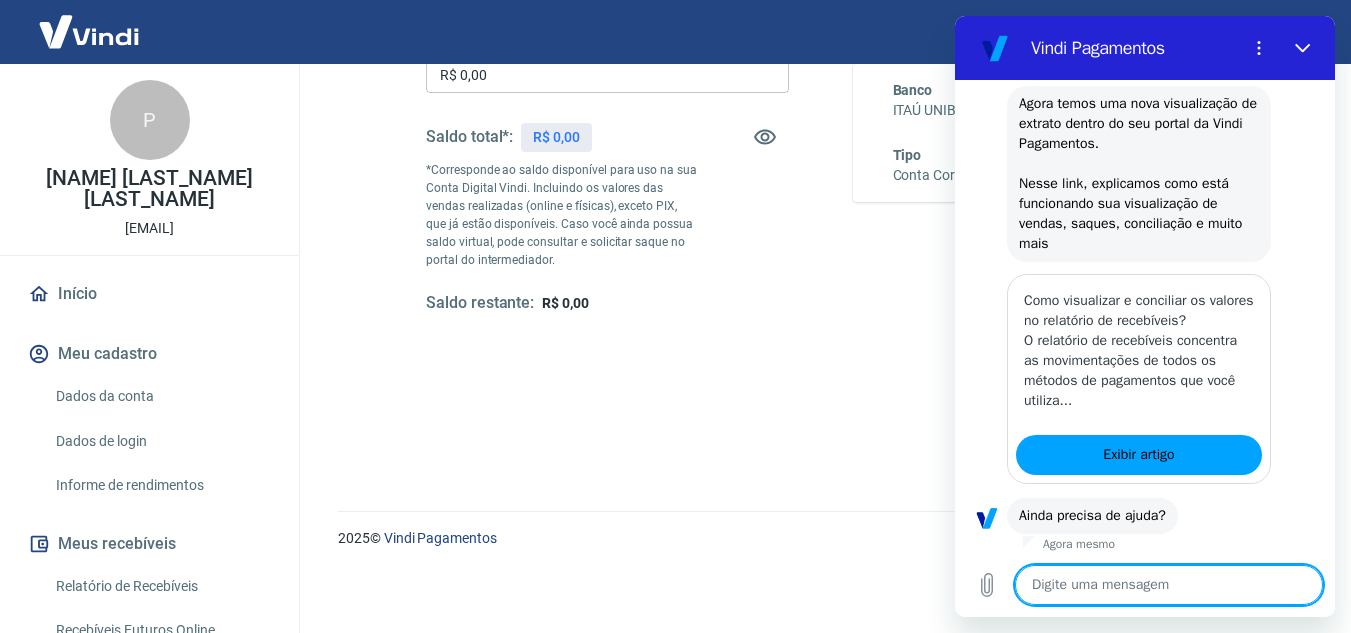 scroll, scrollTop: 1008, scrollLeft: 0, axis: vertical 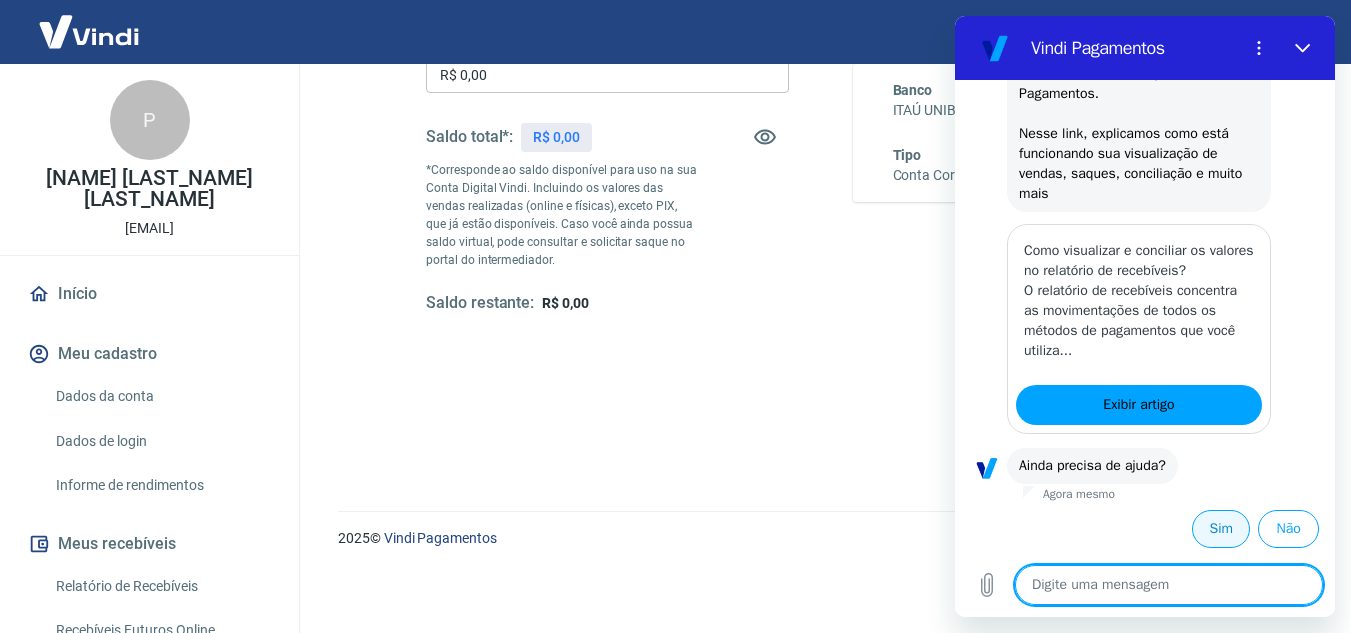 click on "Sim" at bounding box center (1221, 529) 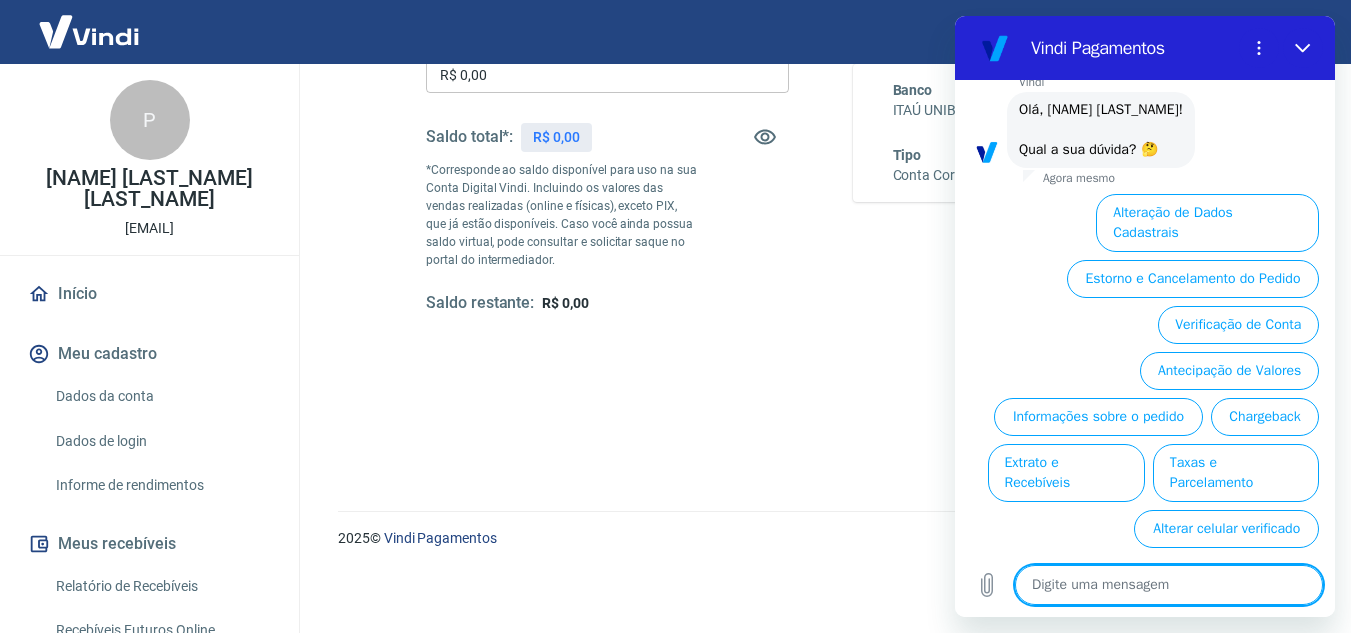 scroll, scrollTop: 1484, scrollLeft: 0, axis: vertical 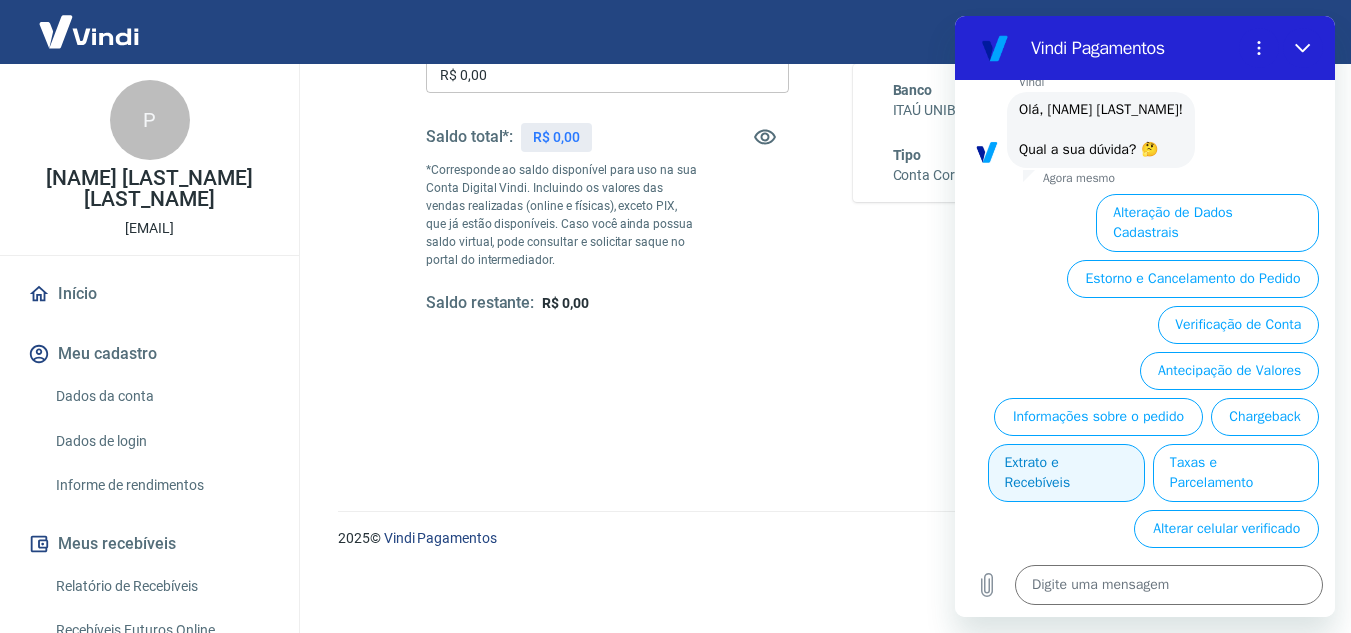 click on "Extrato e Recebíveis" at bounding box center [1066, 473] 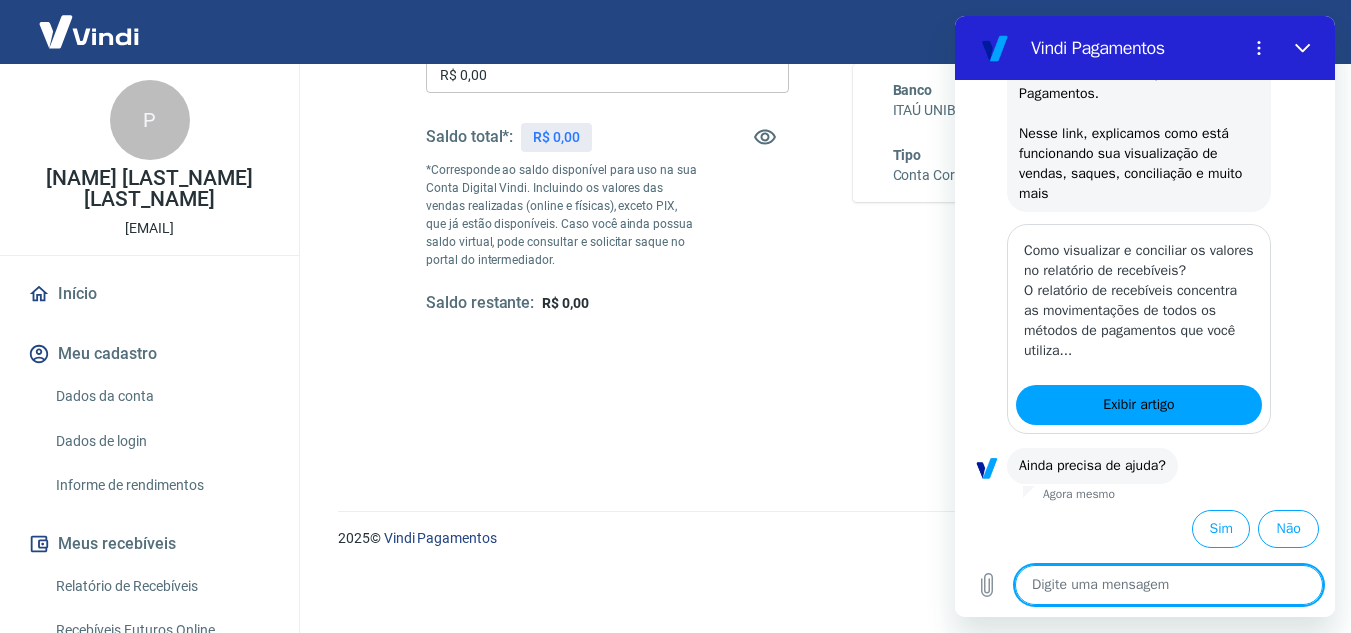 scroll, scrollTop: 1708, scrollLeft: 0, axis: vertical 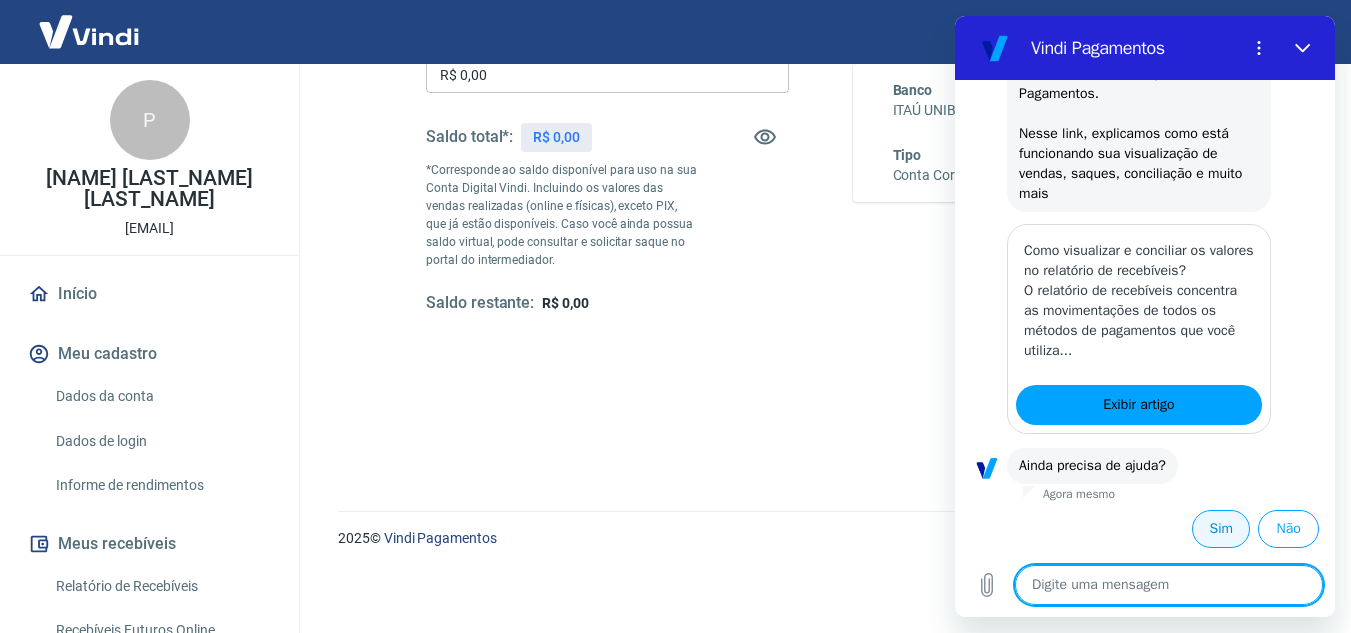 click on "Sim" at bounding box center (1221, 529) 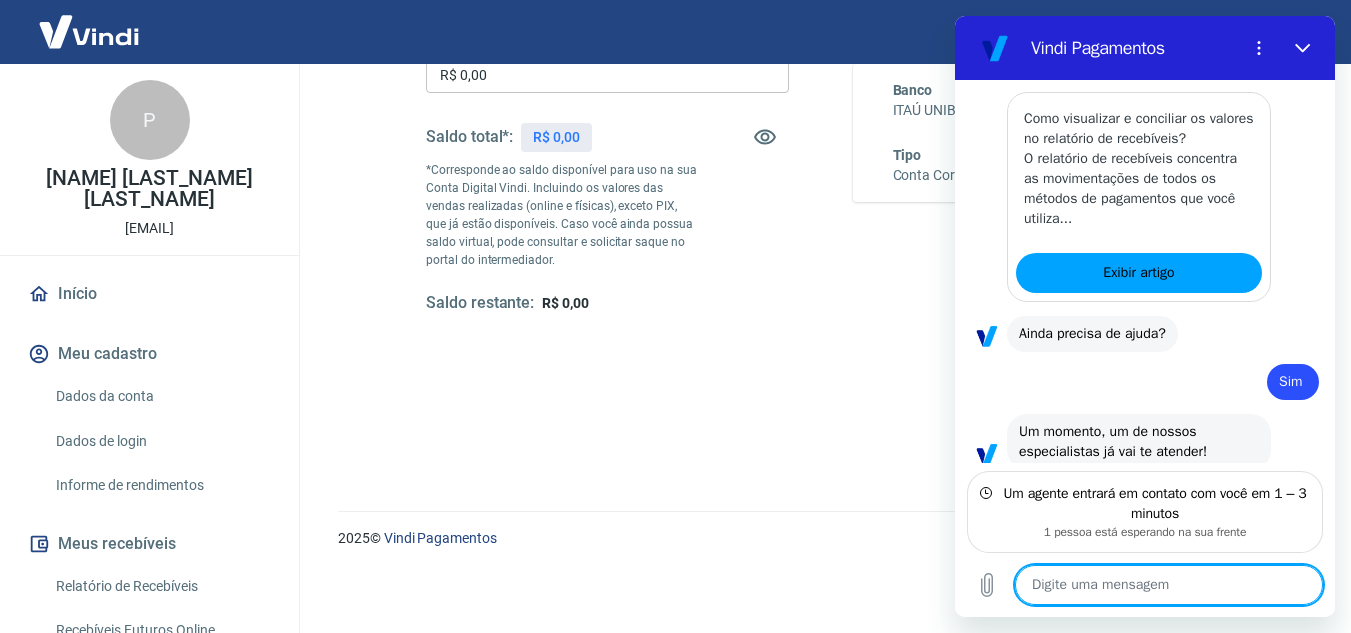 scroll, scrollTop: 1870, scrollLeft: 0, axis: vertical 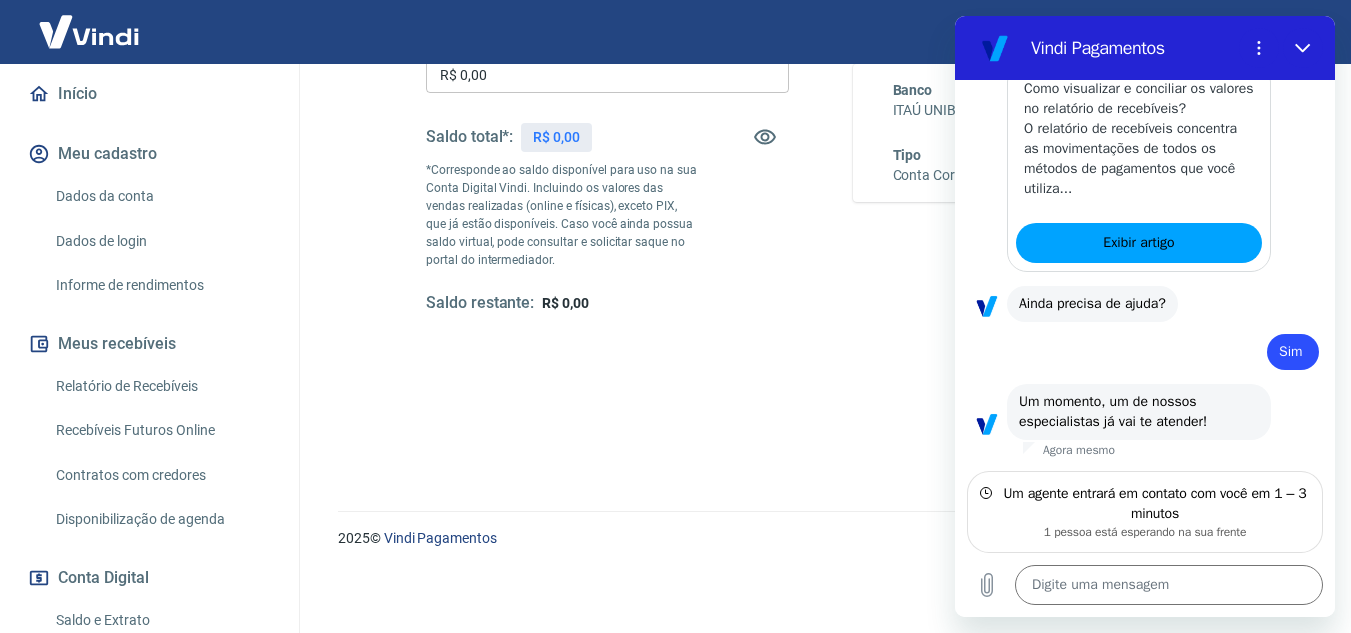 click on "Recebíveis Futuros Online" at bounding box center (161, 430) 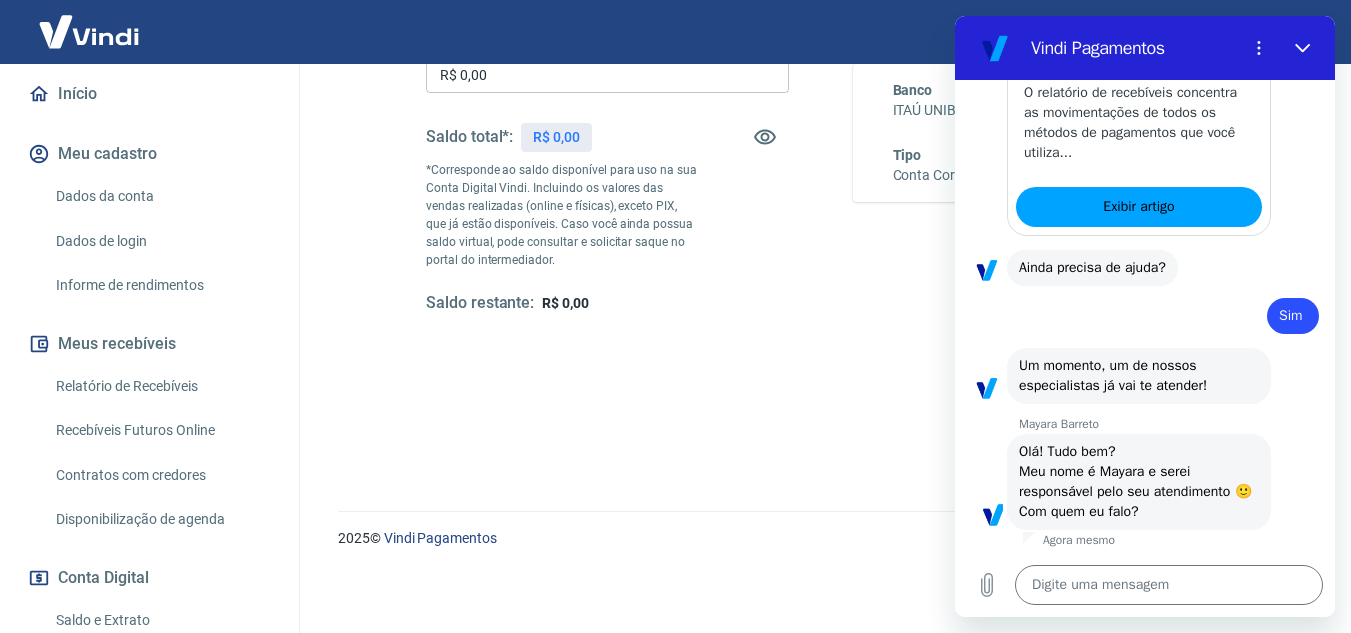 scroll, scrollTop: 1926, scrollLeft: 0, axis: vertical 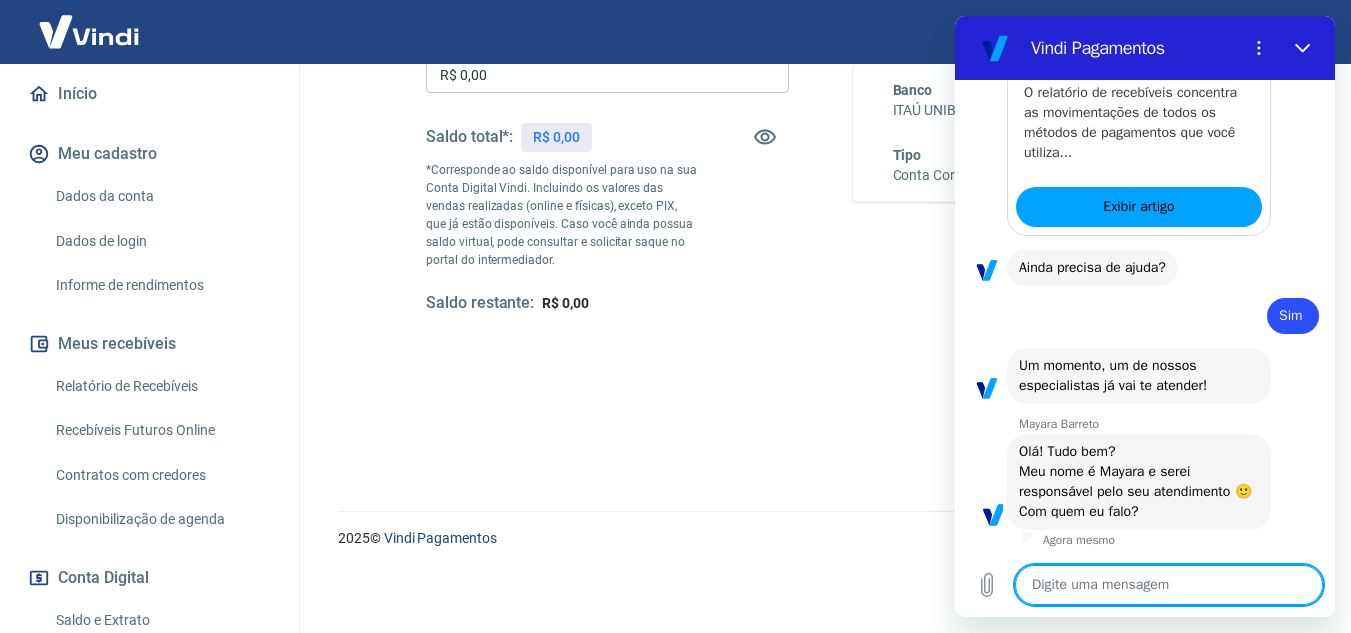 type on "x" 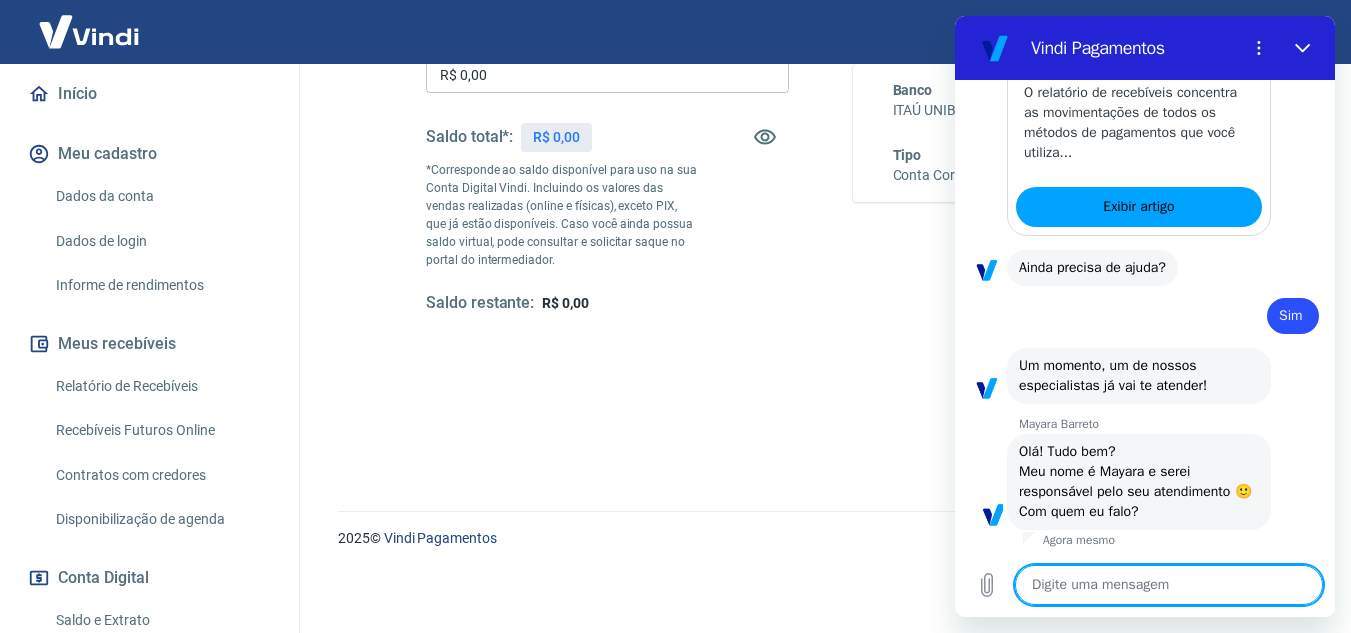 type on "O" 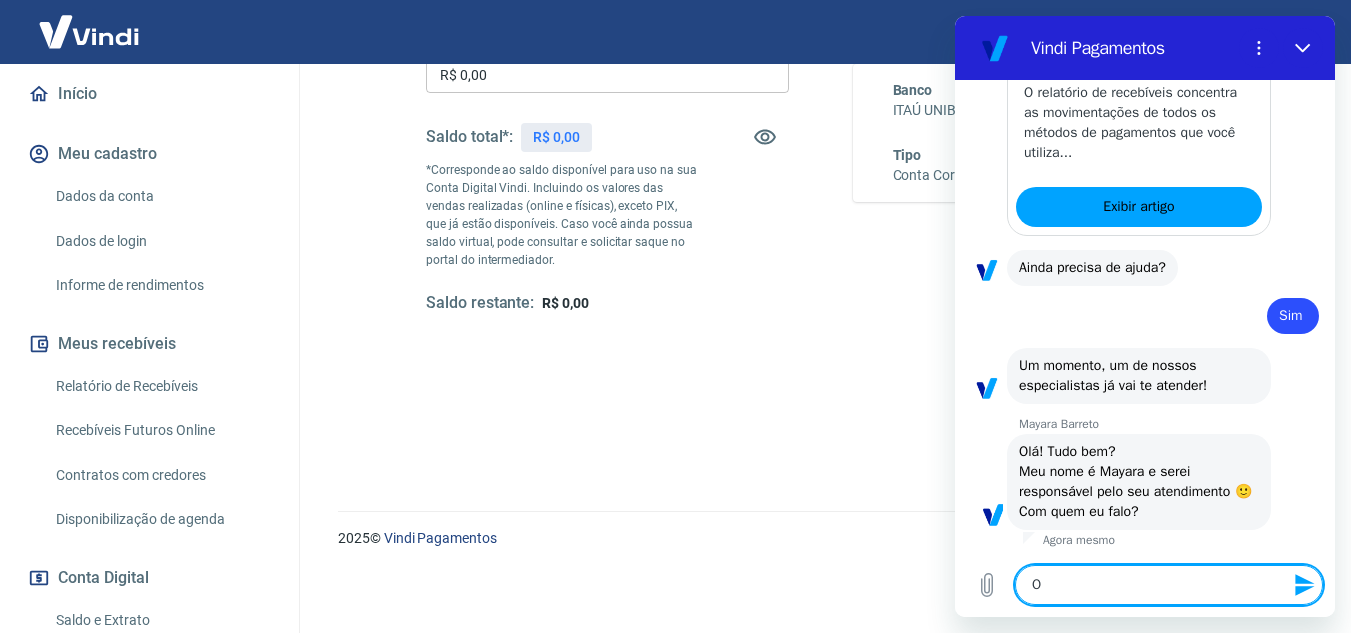 type on "Ol" 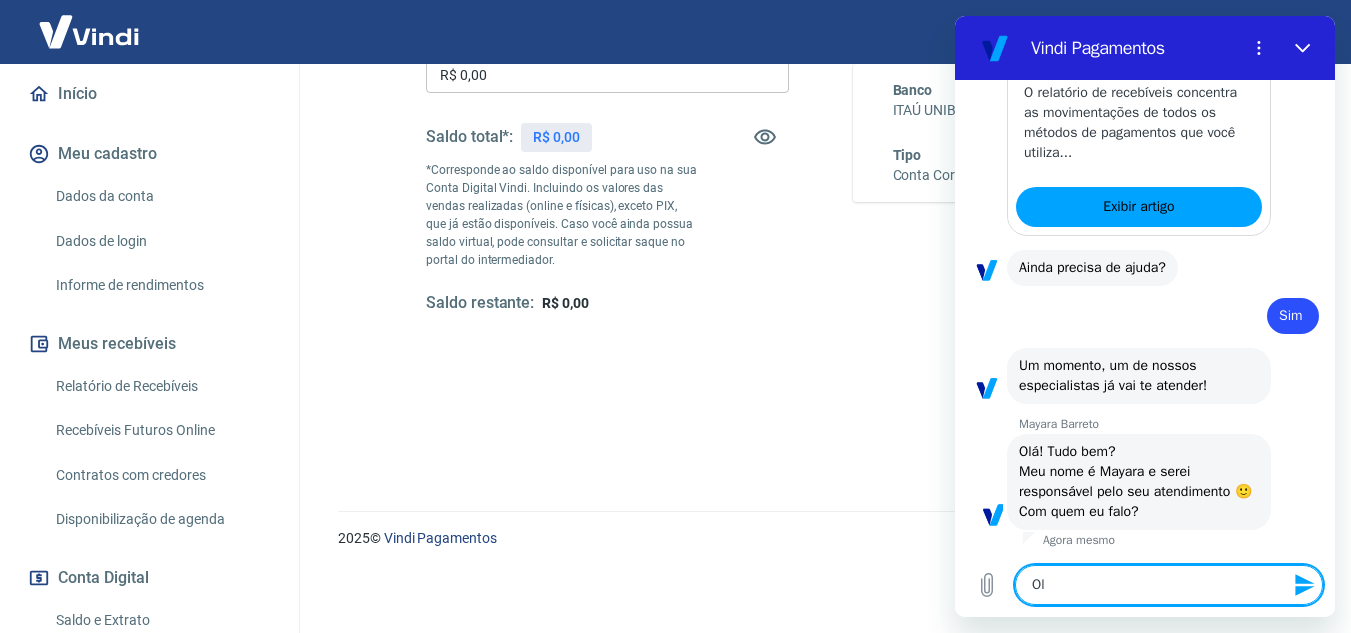 type on "Olá" 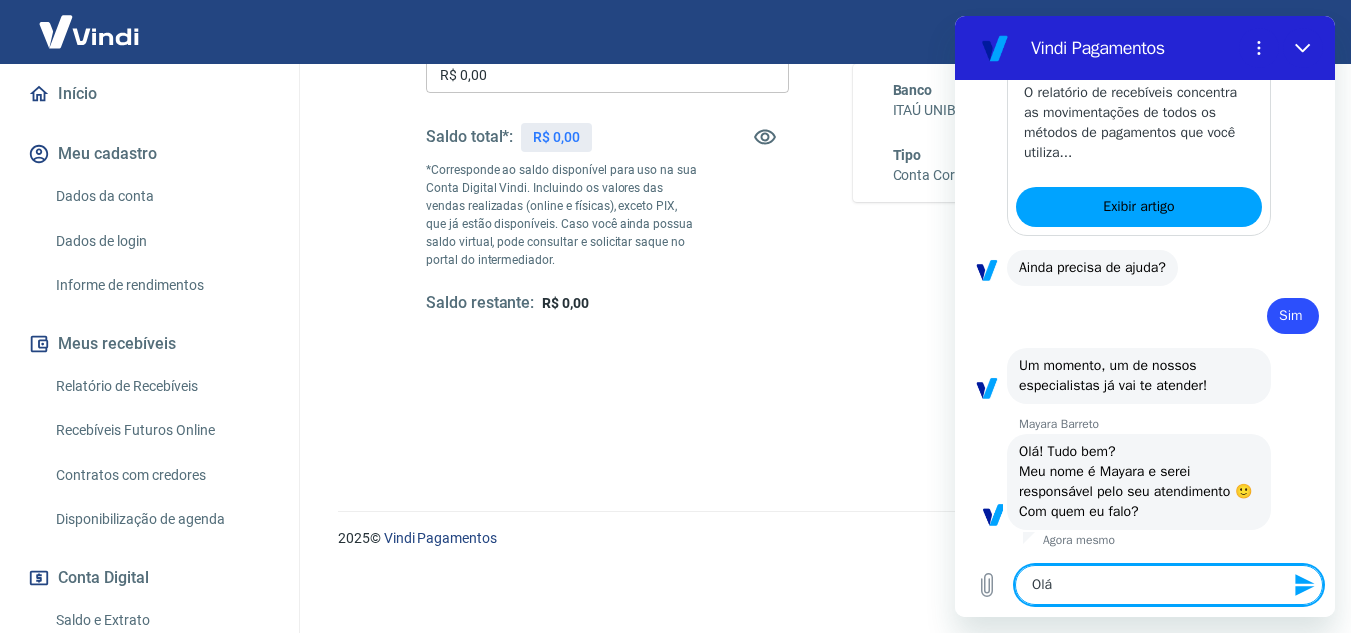 type on "Olá" 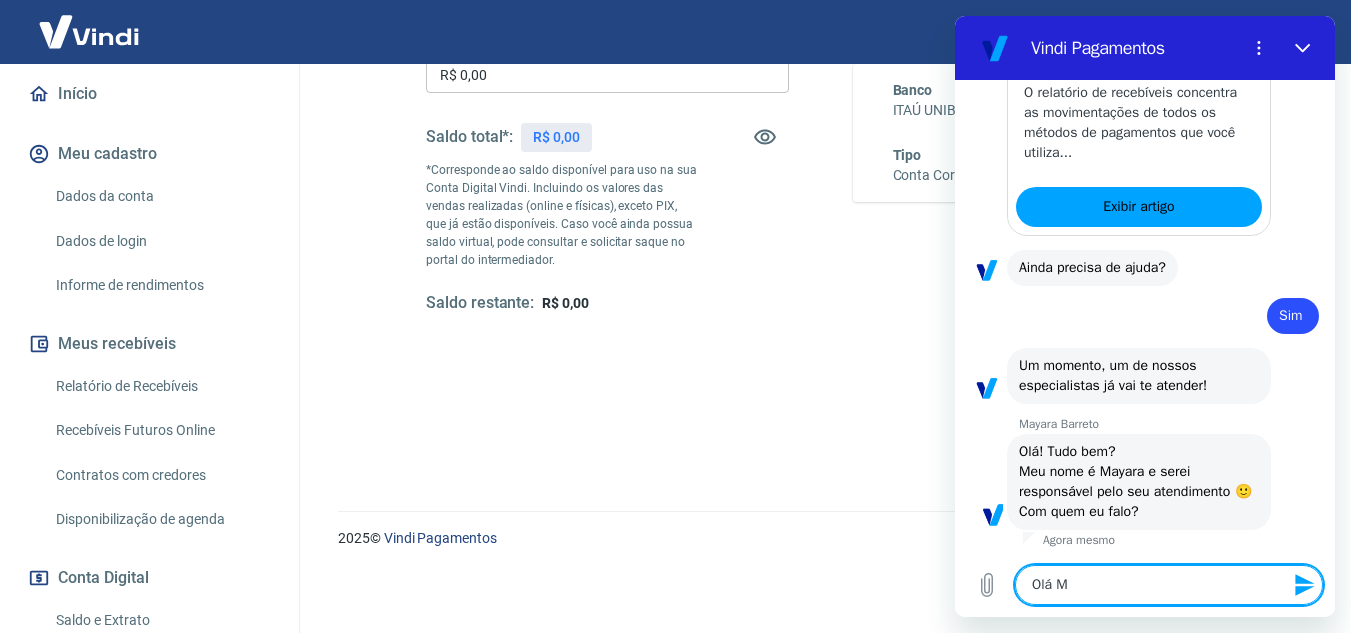 type on "Olá Ma" 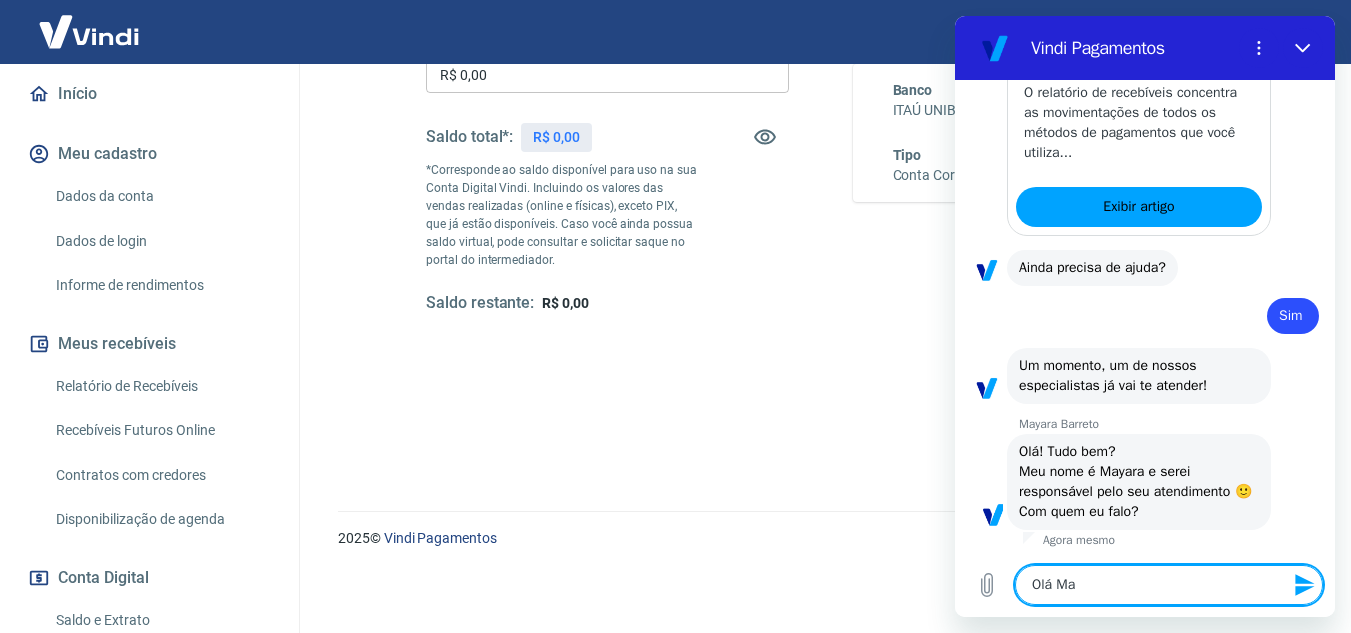 type on "x" 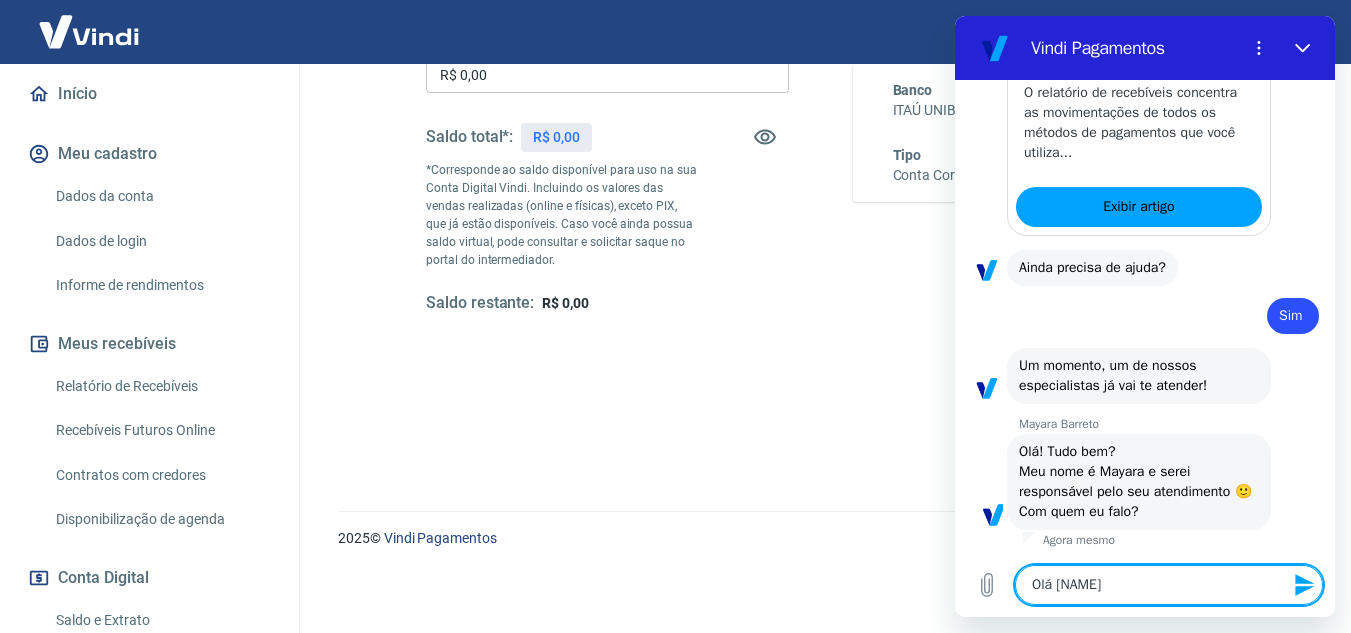 type on "Olá Ma" 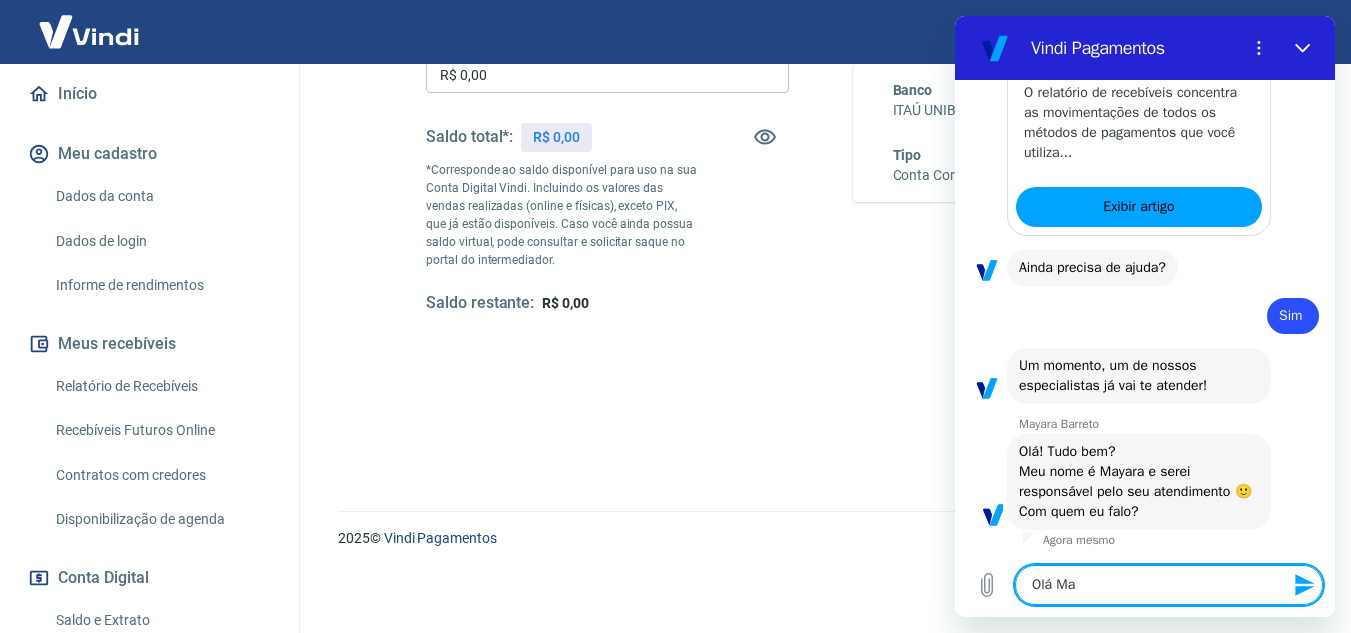 type on "x" 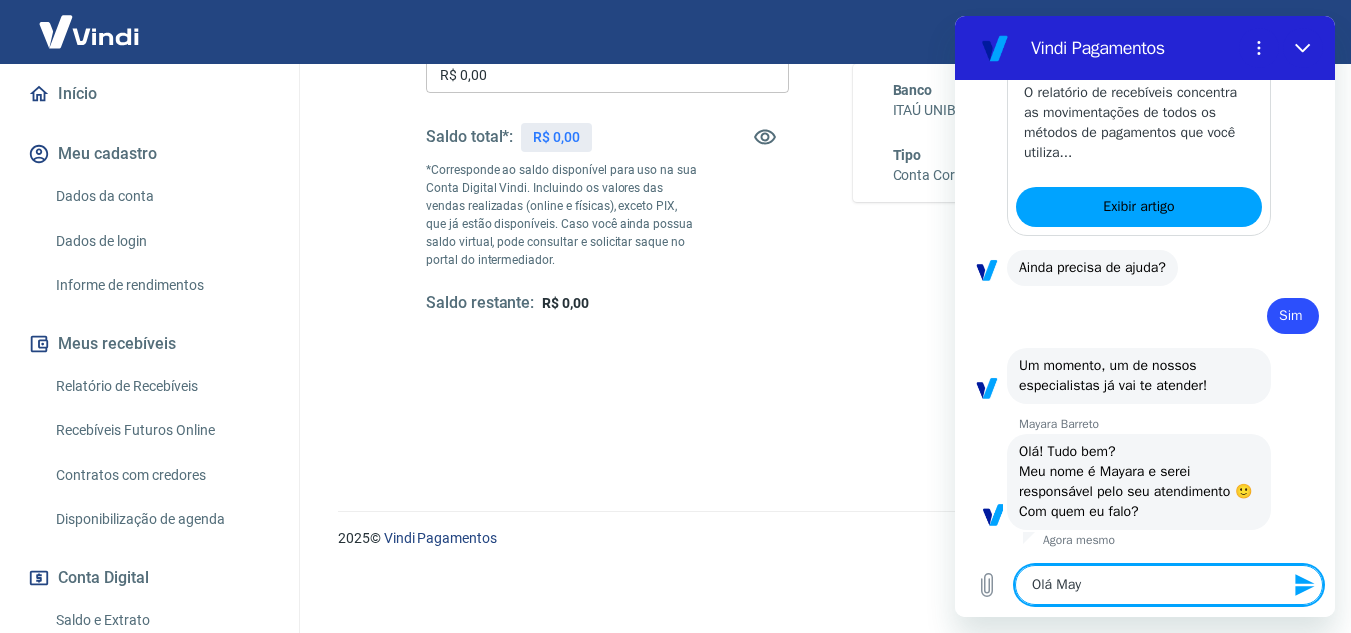 type on "Olá Maya" 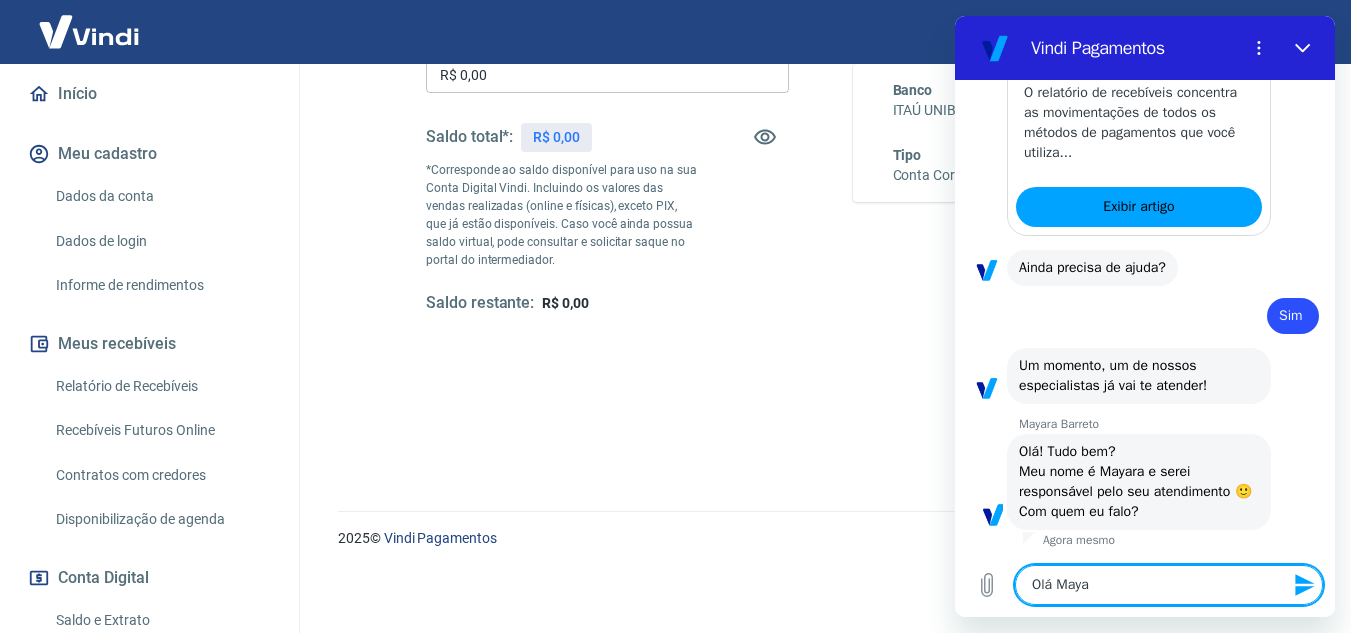 type on "Olá Mayar" 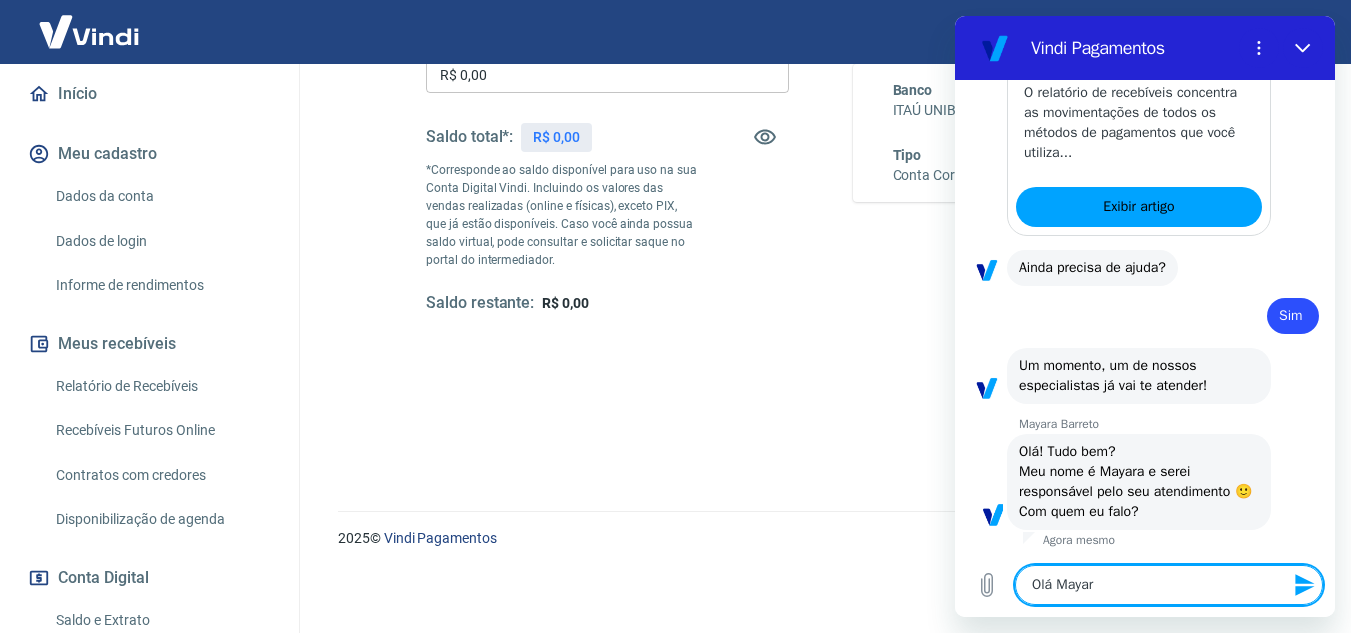 type on "x" 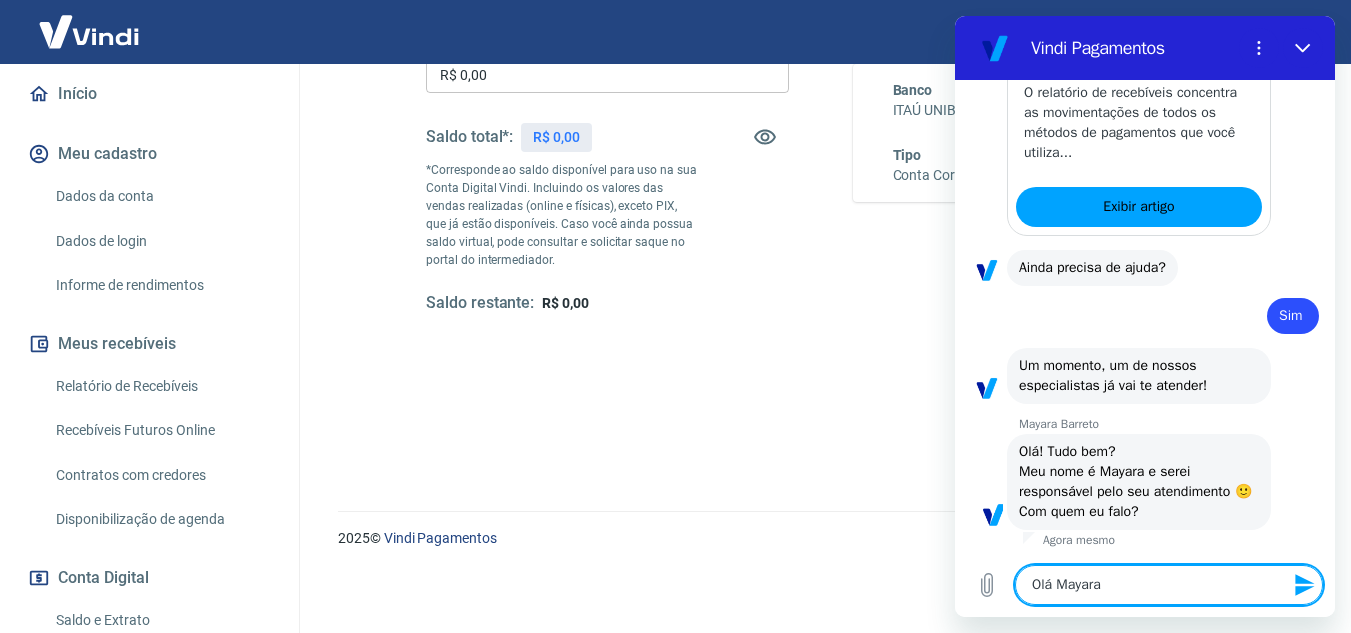 type on "Olá [NAME]," 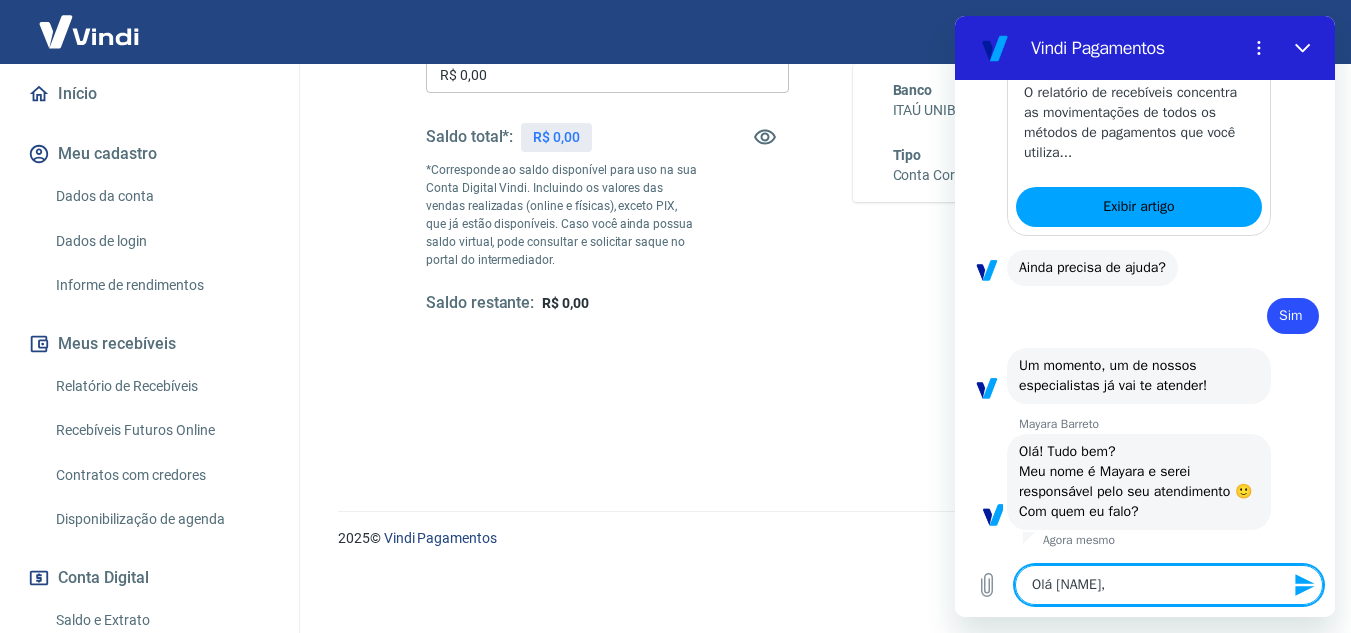 type on "Olá [NAME]," 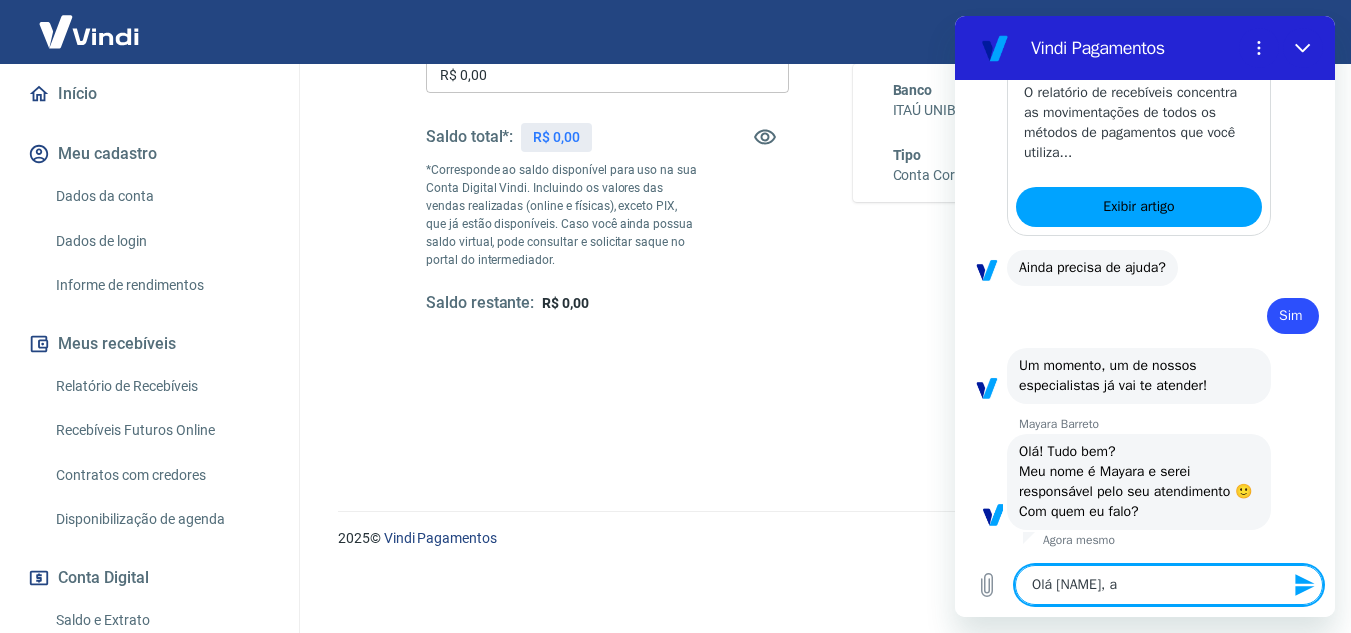type on "Olá [NAME], aq" 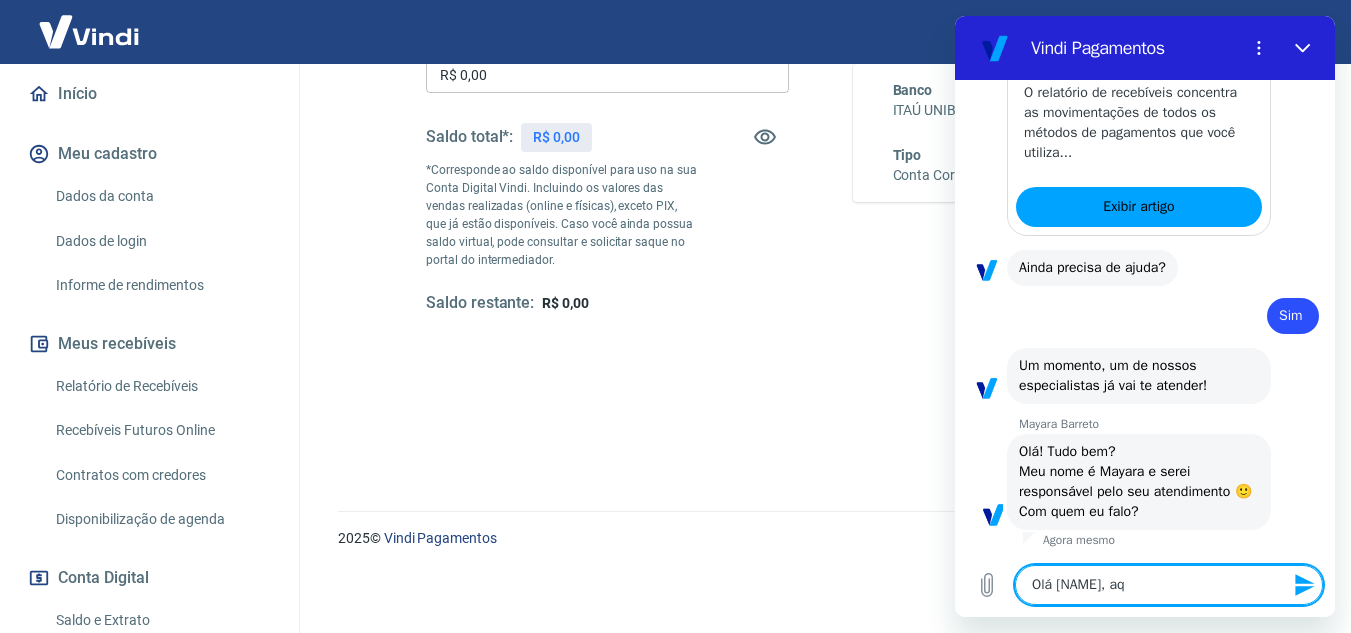 type on "Olá [NAME], aqu" 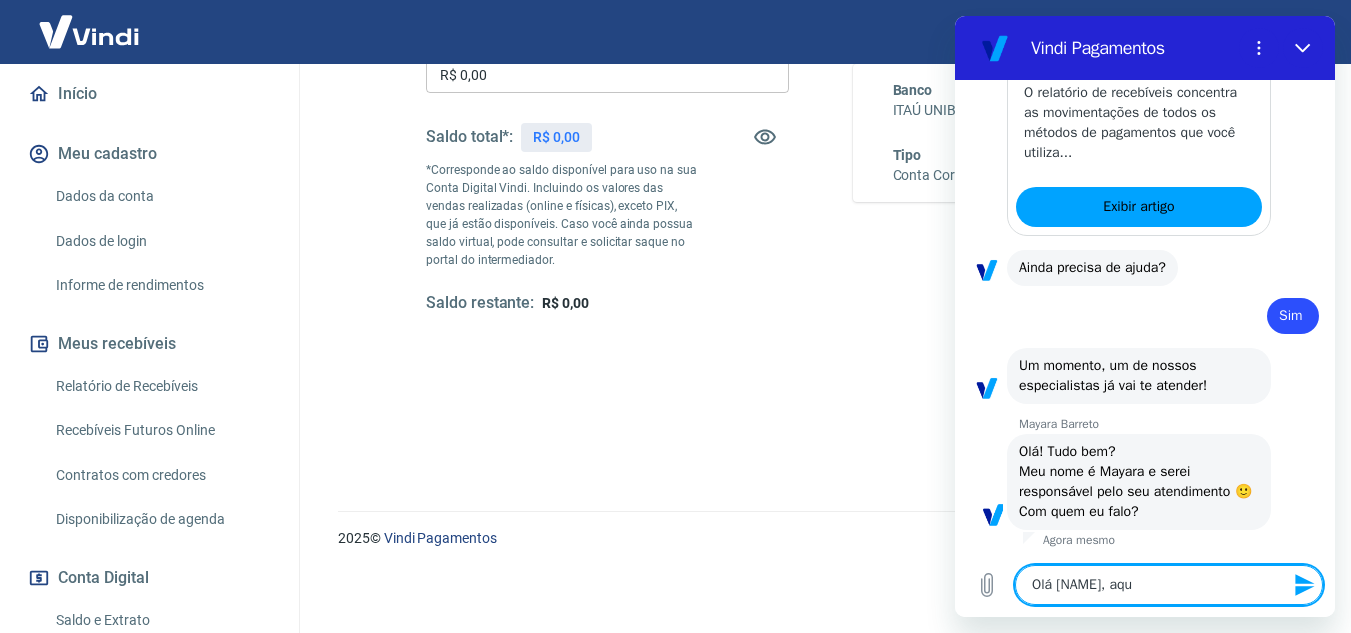 type on "Olá [NAME], aqui" 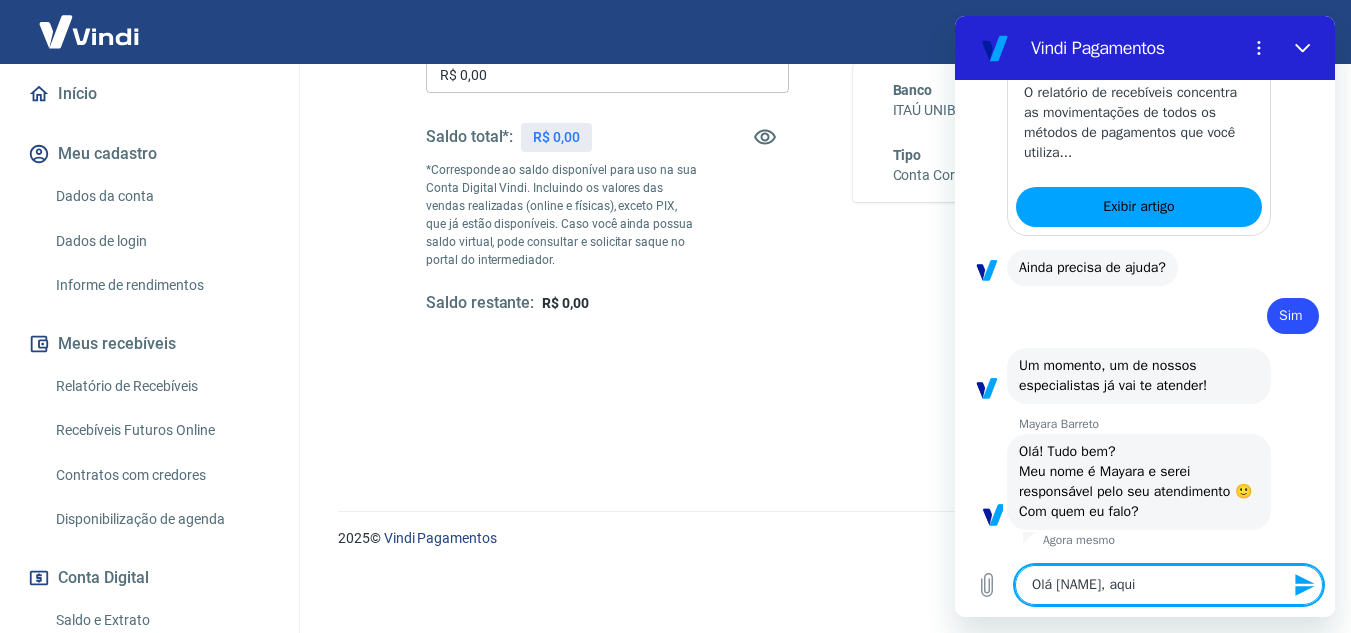 type on "Olá [NAME], aqui" 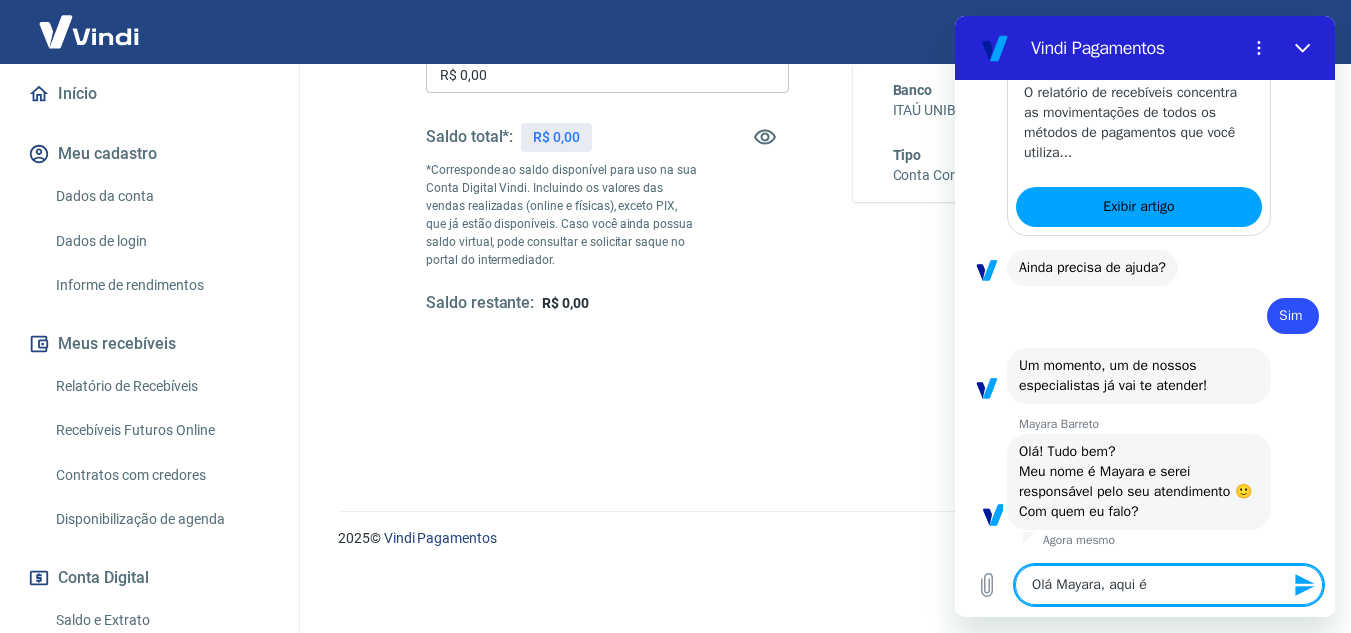 type on "Olá Mayara, aqui é" 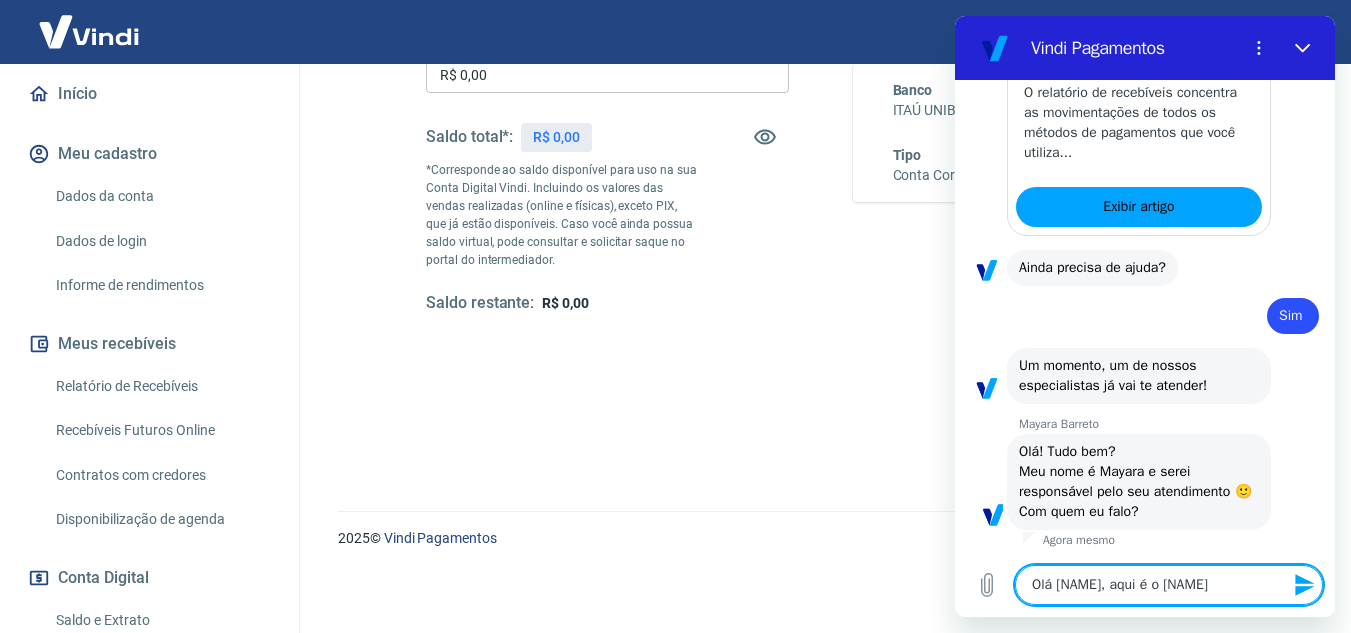 type on "Olá [NAME], aqui é o [NAME]" 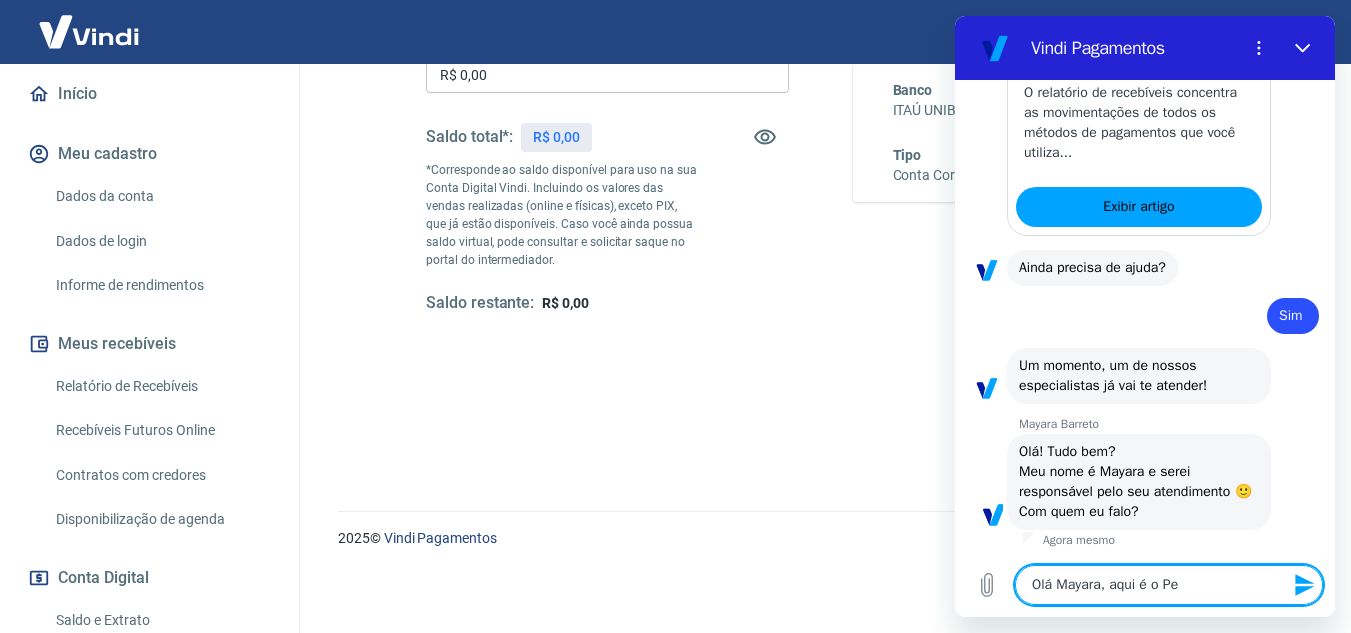 type on "x" 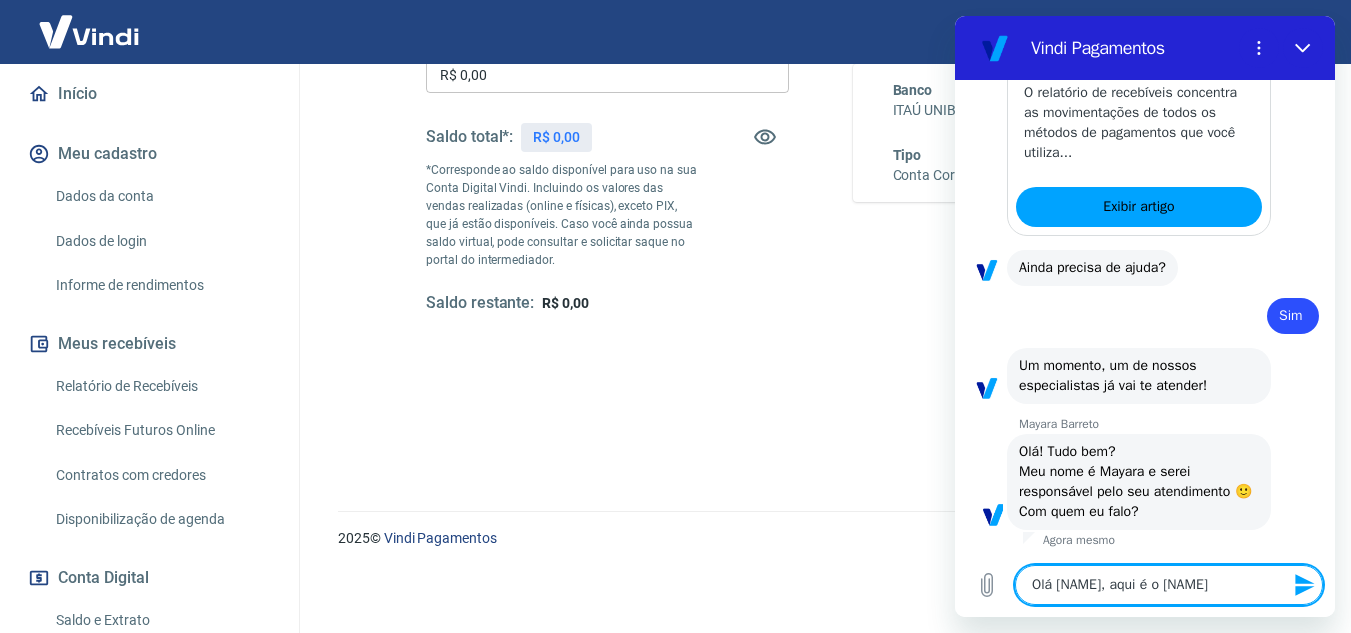 type on "Olá [NAME], aqui é o Pedr" 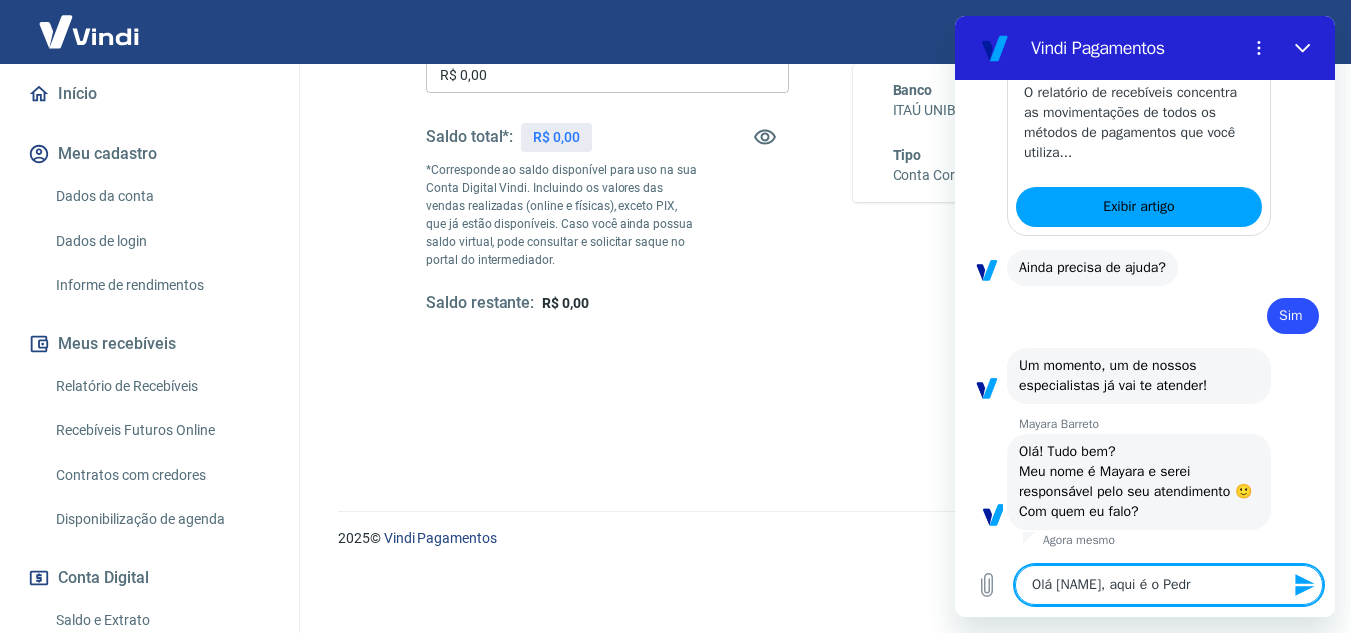 type on "Olá [NAME], aqui é o [NAME]" 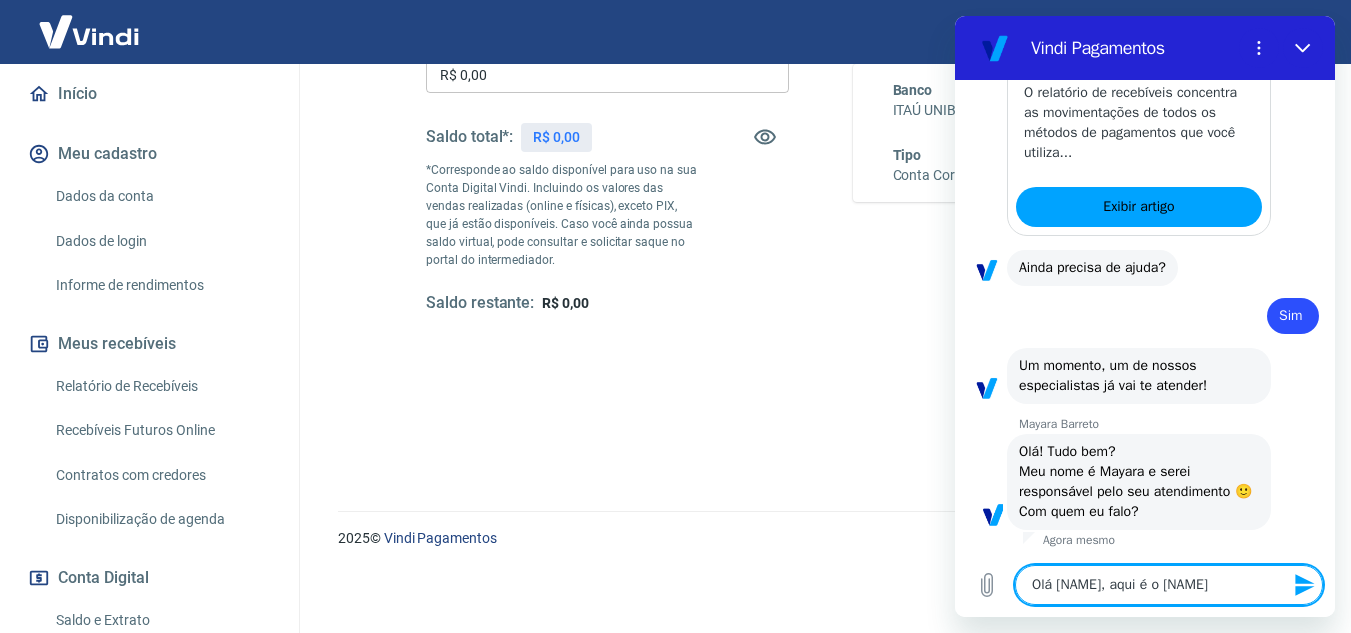 type on "Olá [NAME], aqui é o [NAME]" 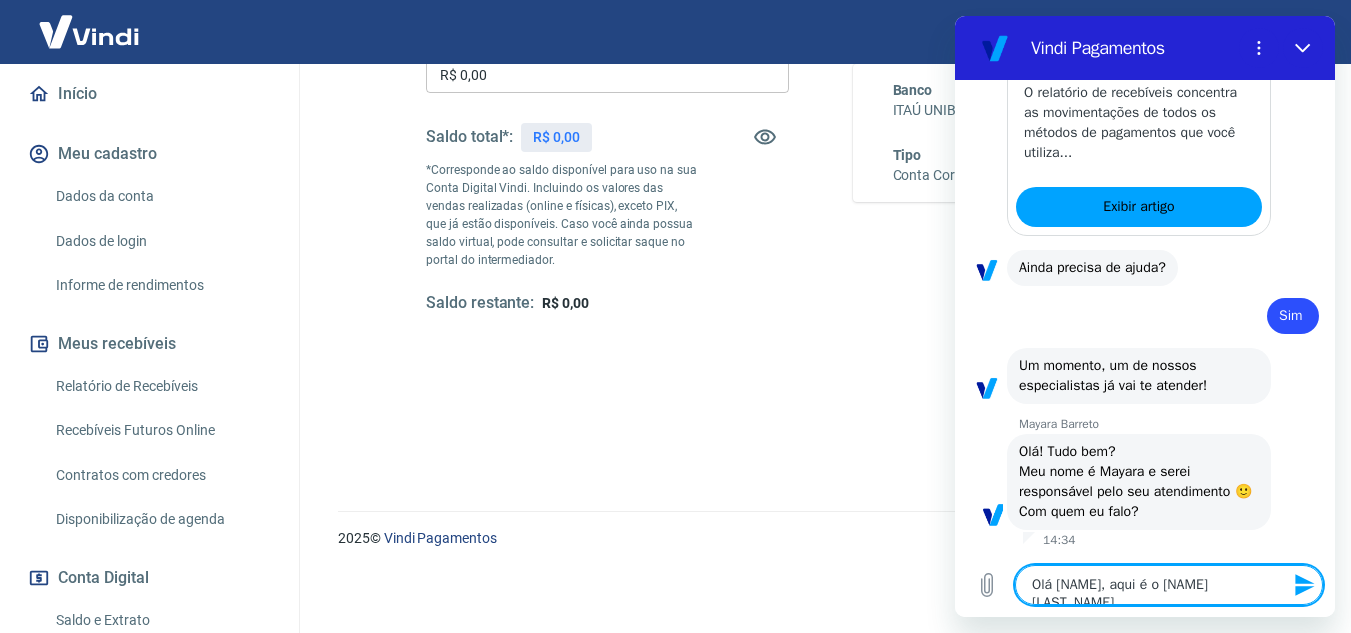 type on "Olá [NAME], aqui é o [NAME] [LAST_NAME]" 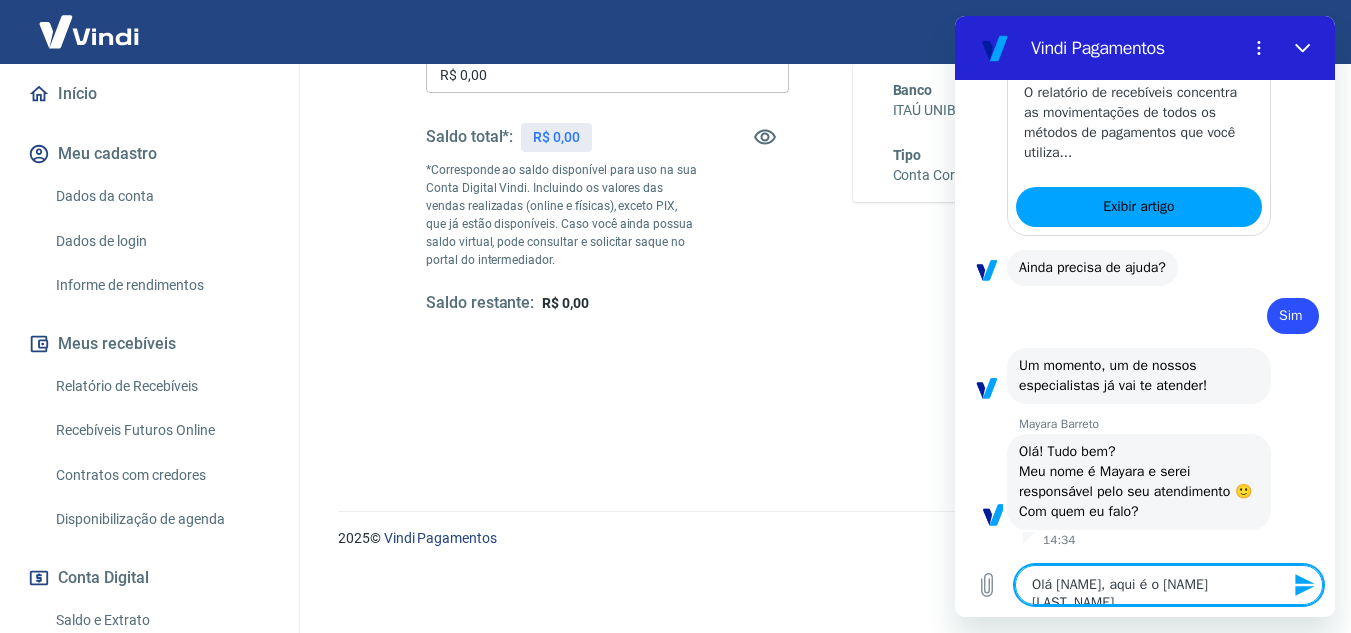 type on "x" 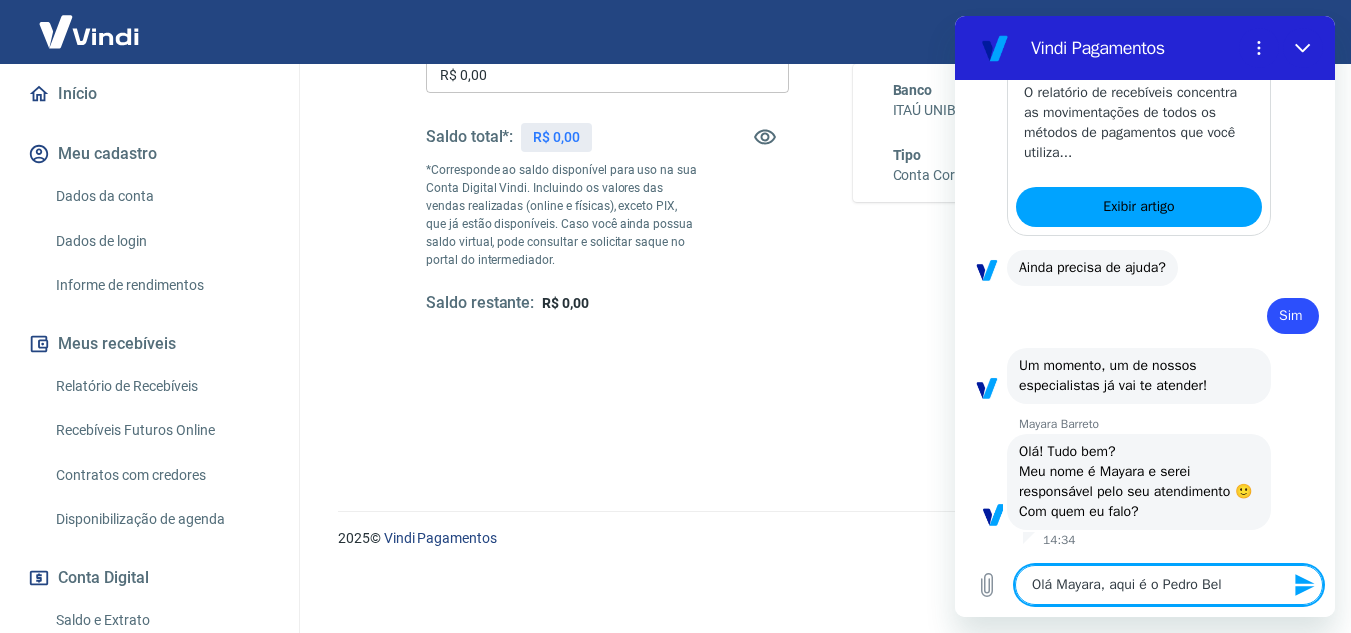 type on "Olá Mayara, aqui é o Pedro Belt" 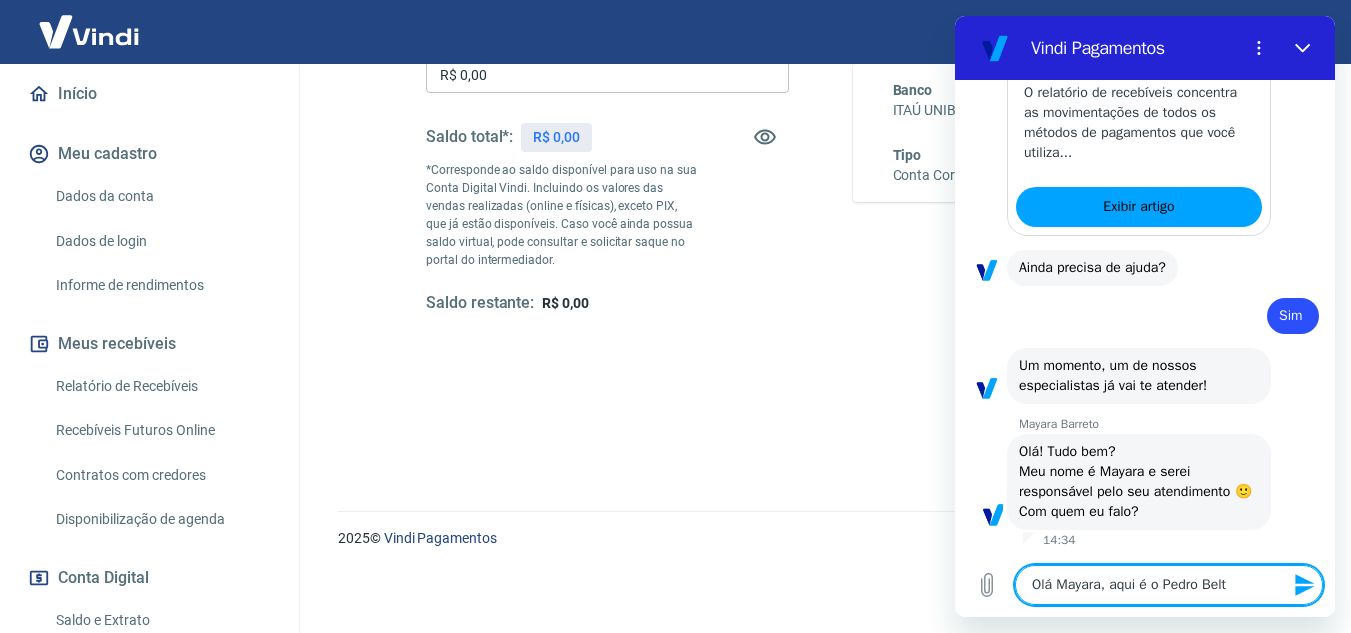 type on "Olá [NAME], aqui é o [NAME] [LAST_NAME]" 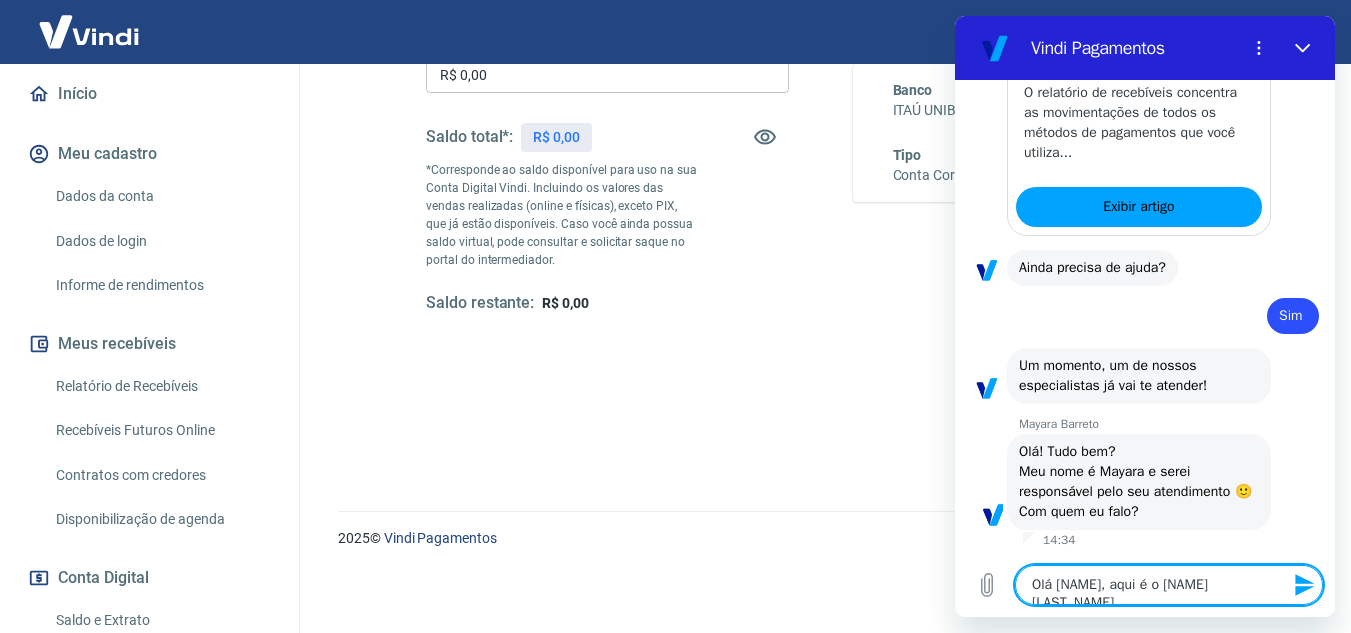 type on "Olá [NAME], aqui é o [NAME] [LAST_NAME]" 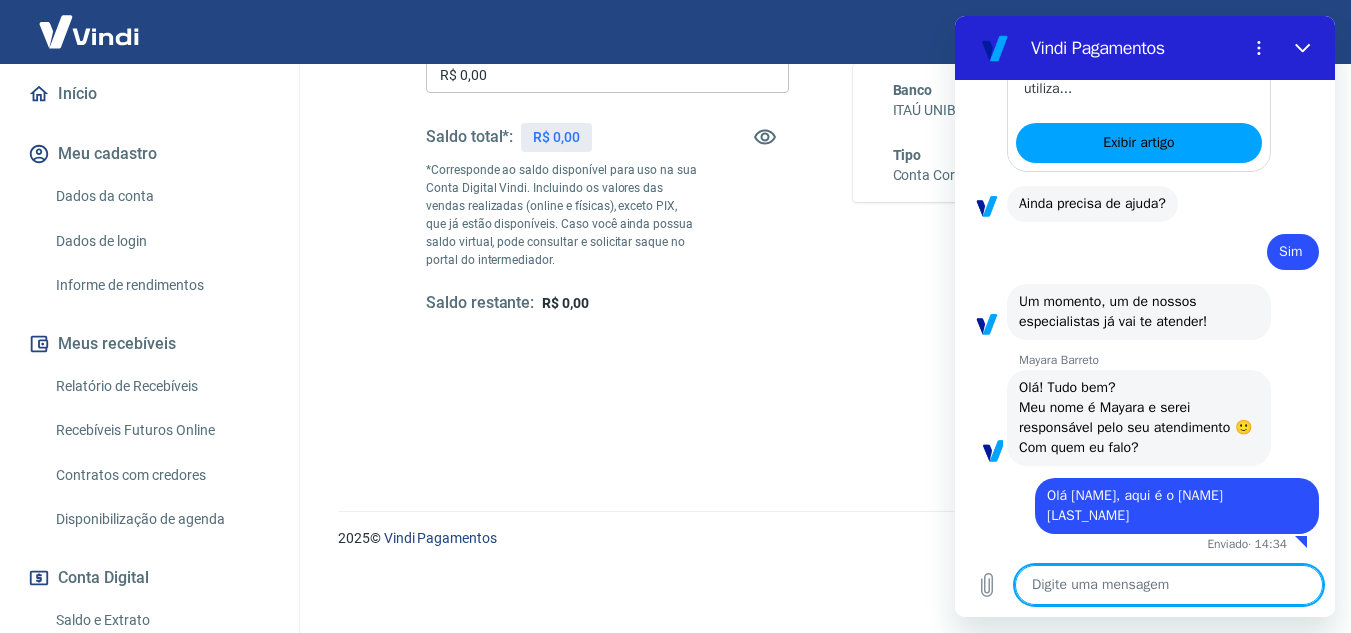 scroll, scrollTop: 1974, scrollLeft: 0, axis: vertical 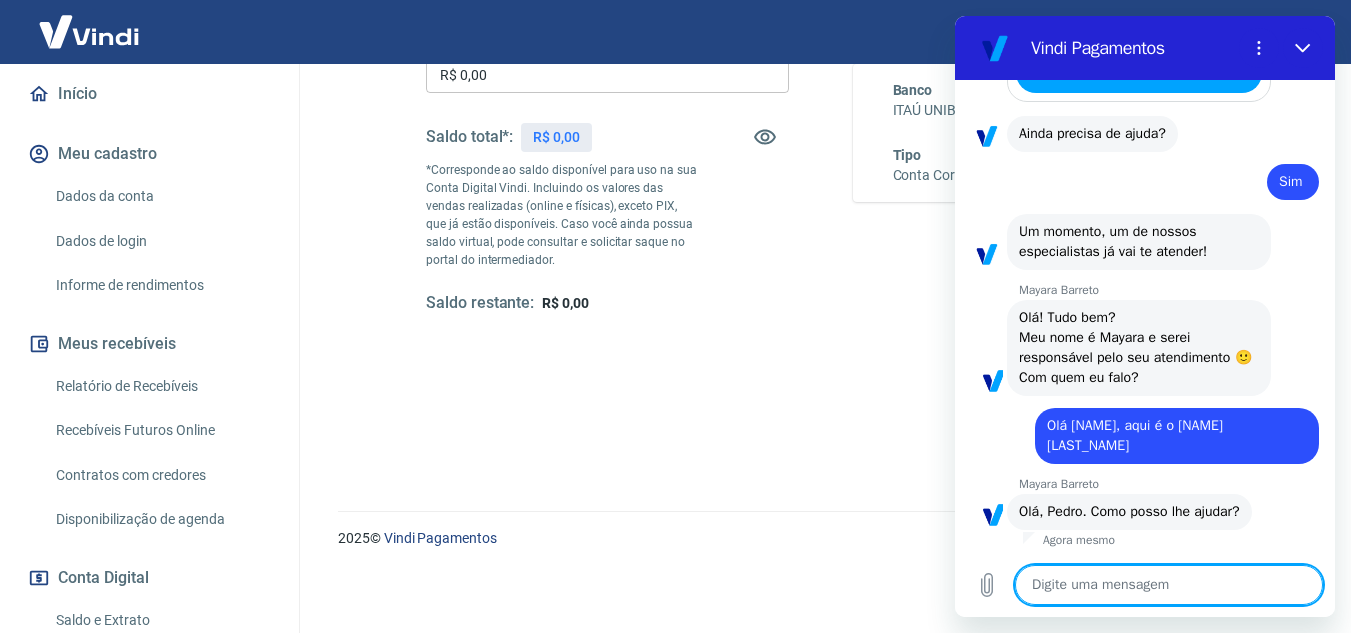 type on "x" 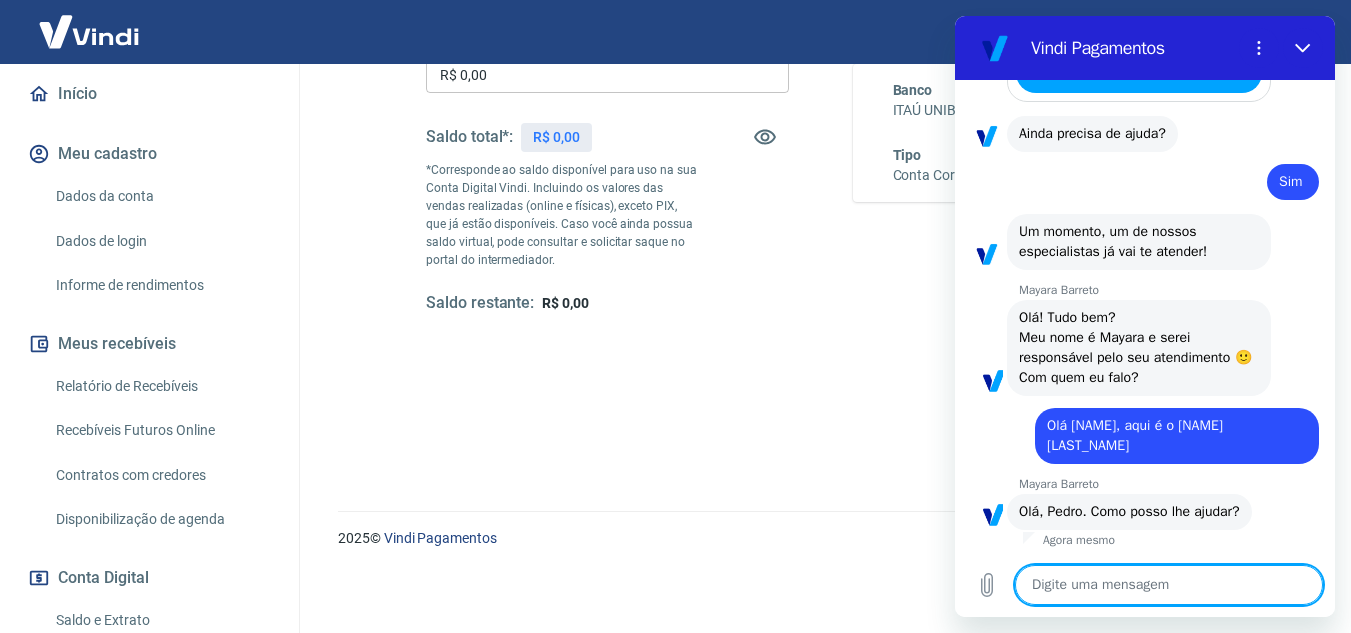 type on "V" 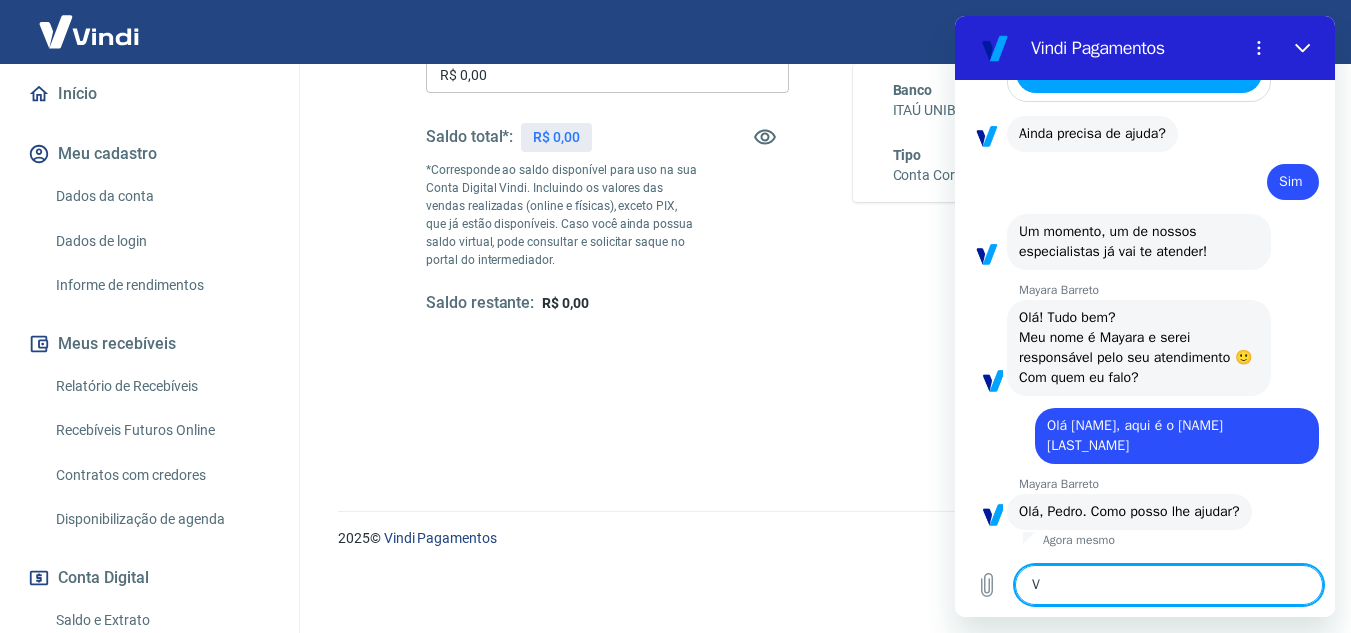 type on "VC" 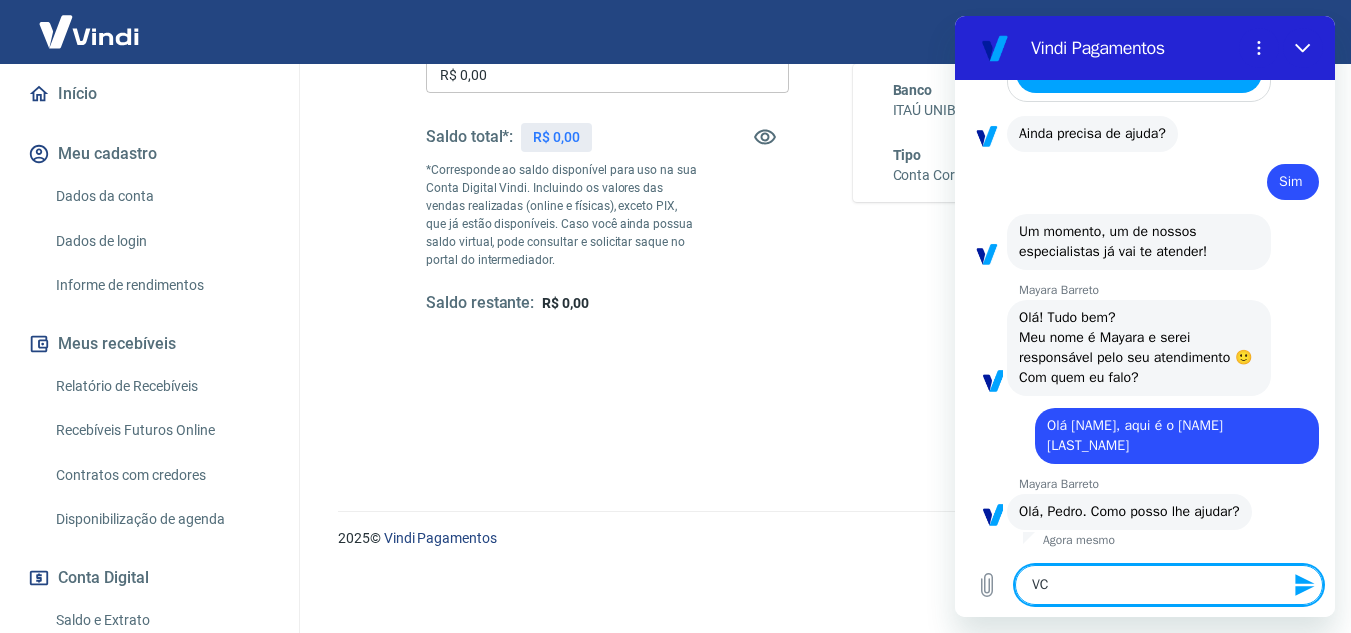 type on "VC" 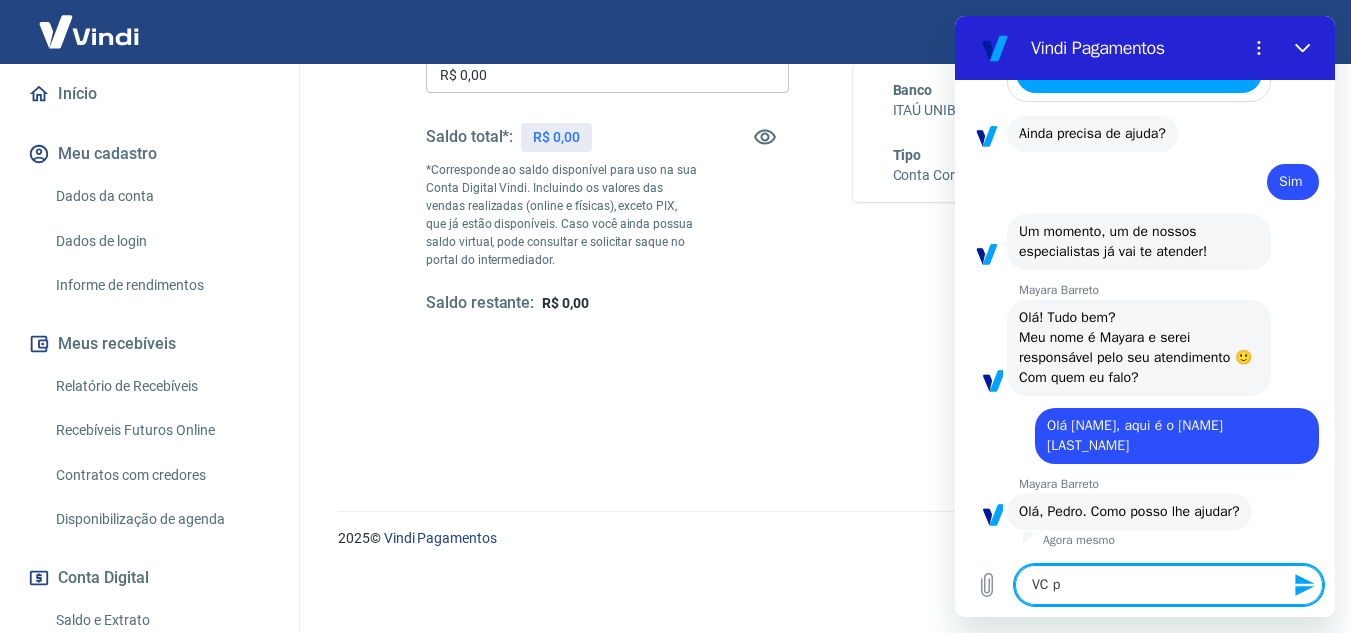 type on "VC po" 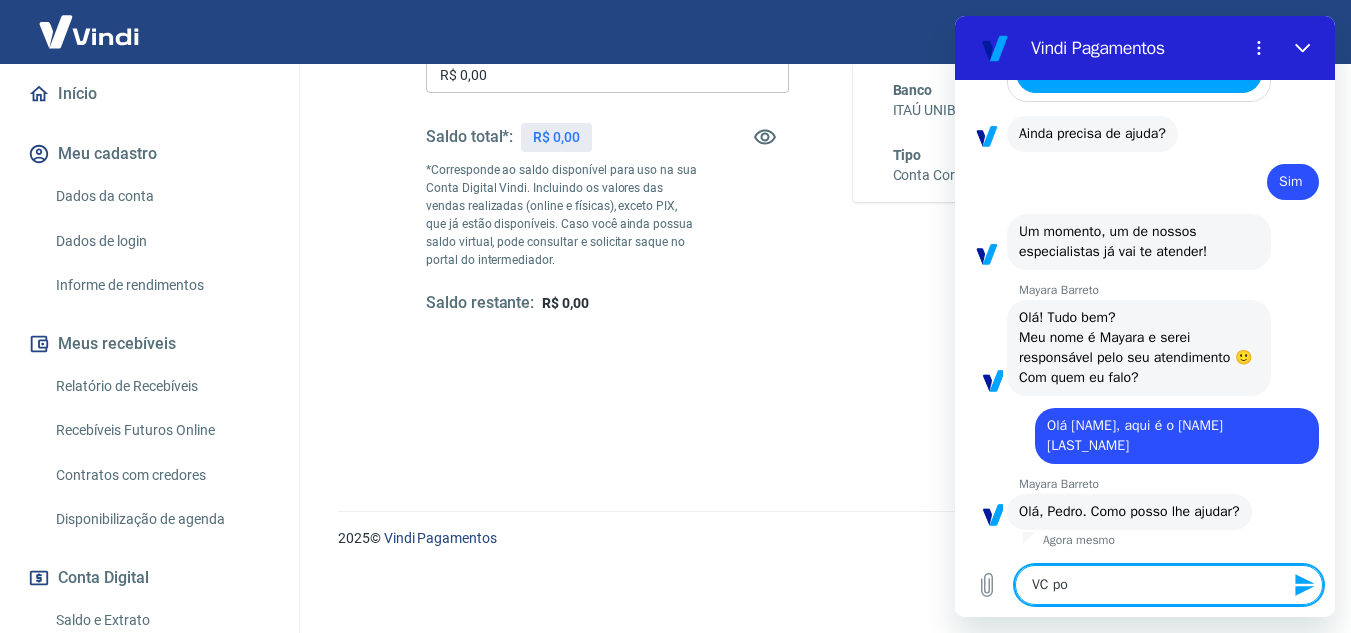 type on "VC pod" 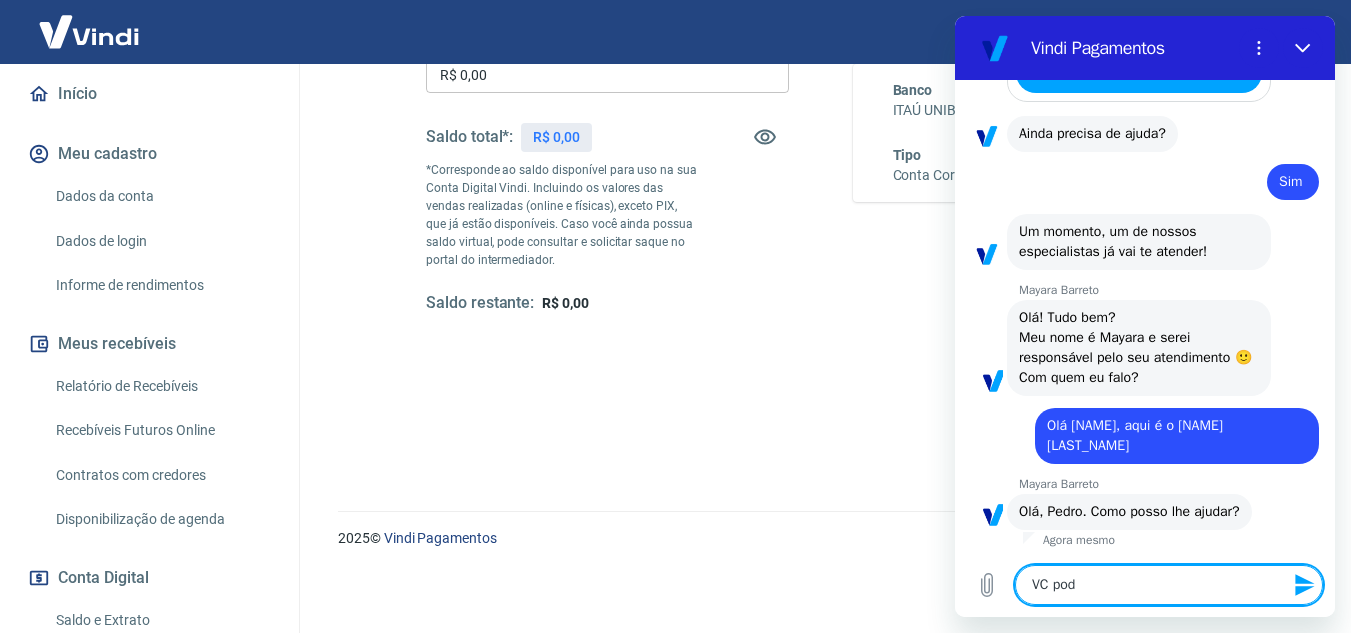 type on "VC pode" 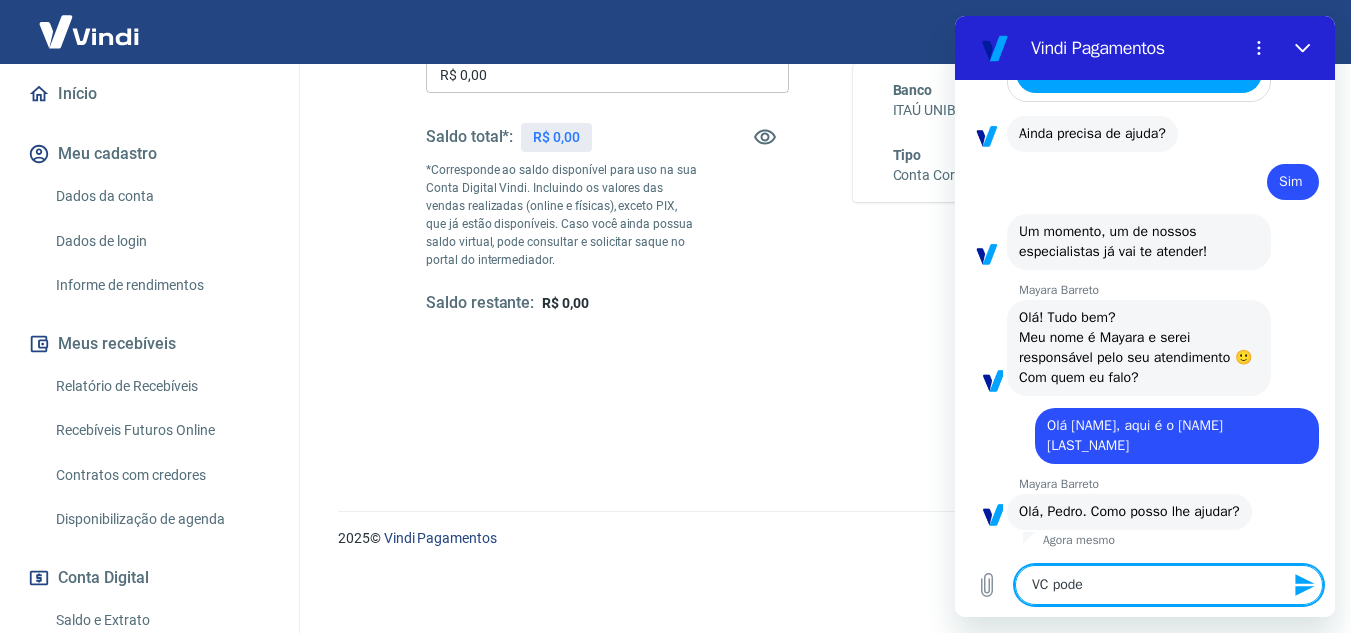 type on "VC pode" 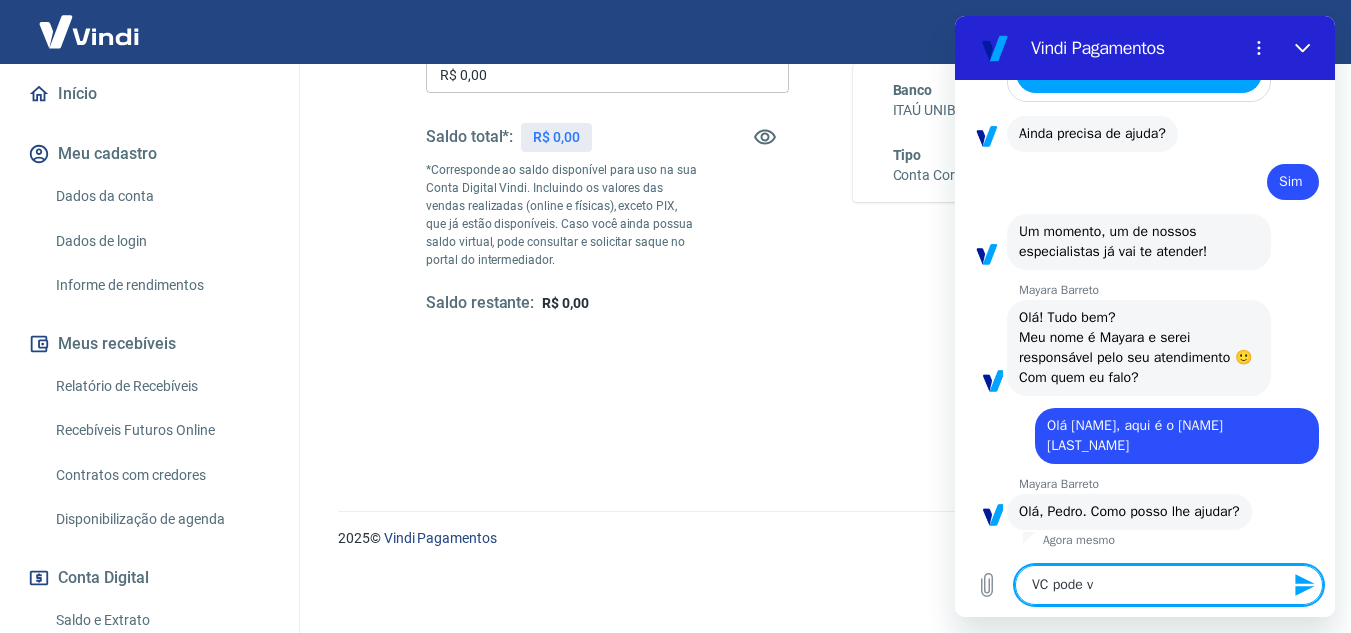 type on "VC pode ve" 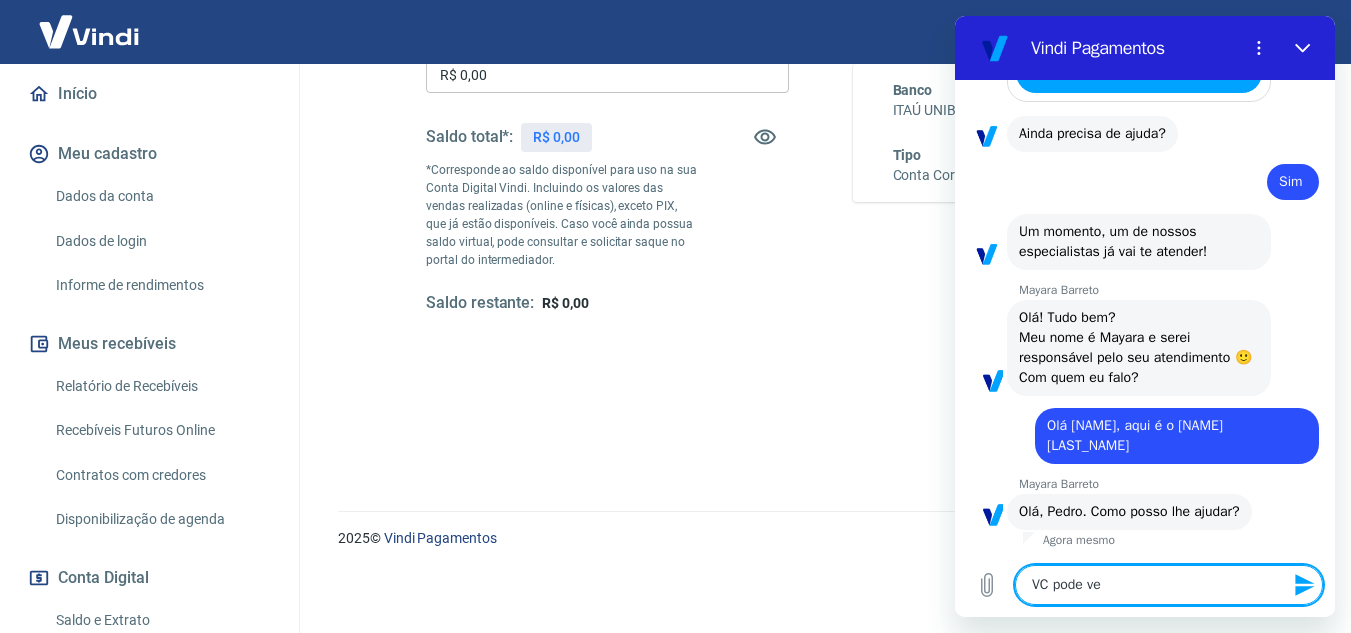 type on "VC pode ver" 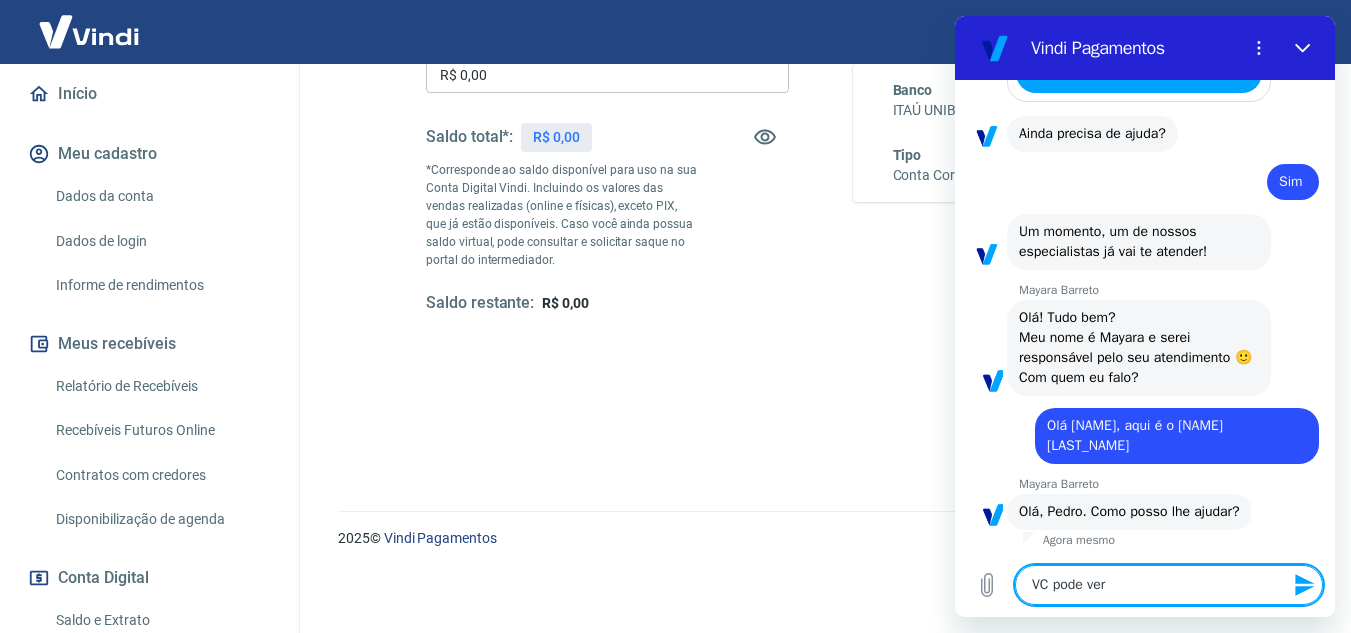 type on "VC pode verf" 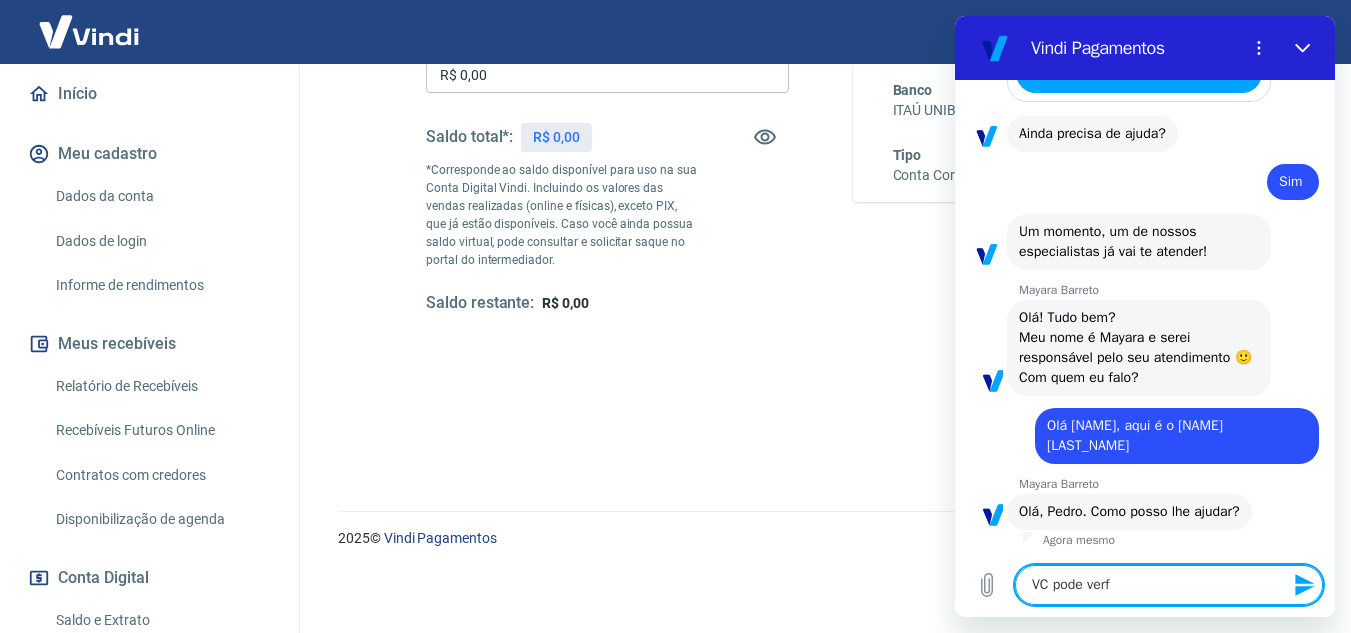 type on "VC pode verfi" 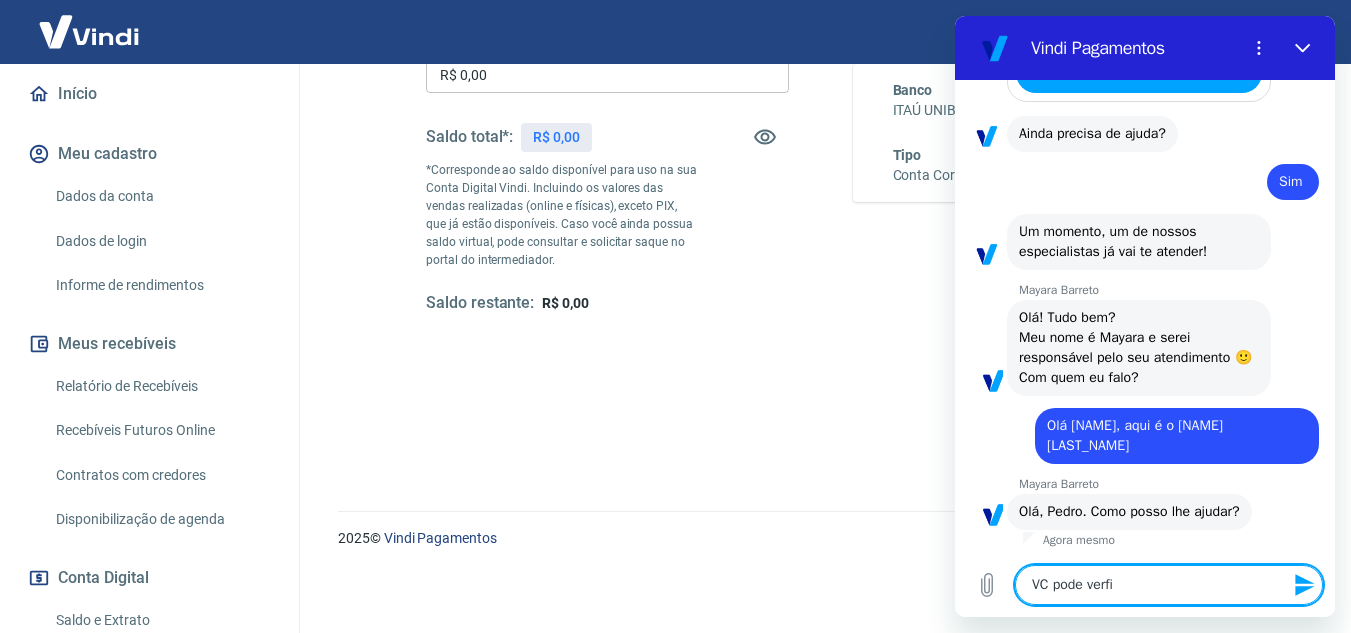 type on "VC pode verfic" 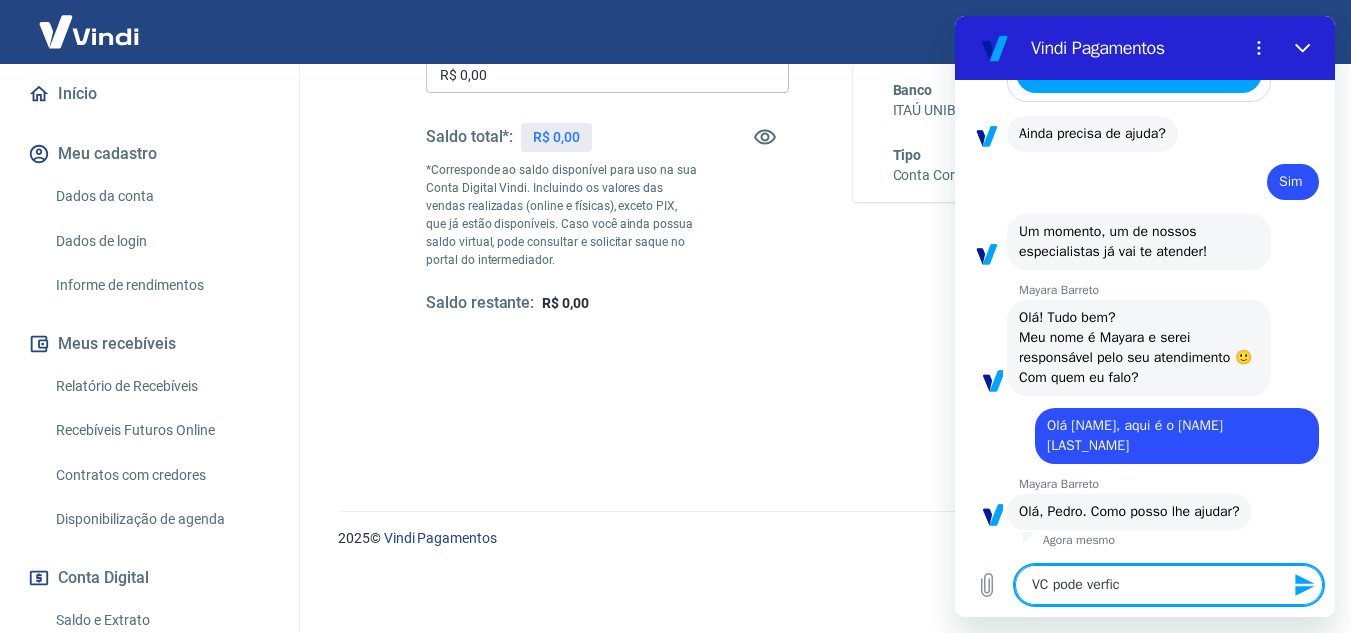 type on "VC pode verfica" 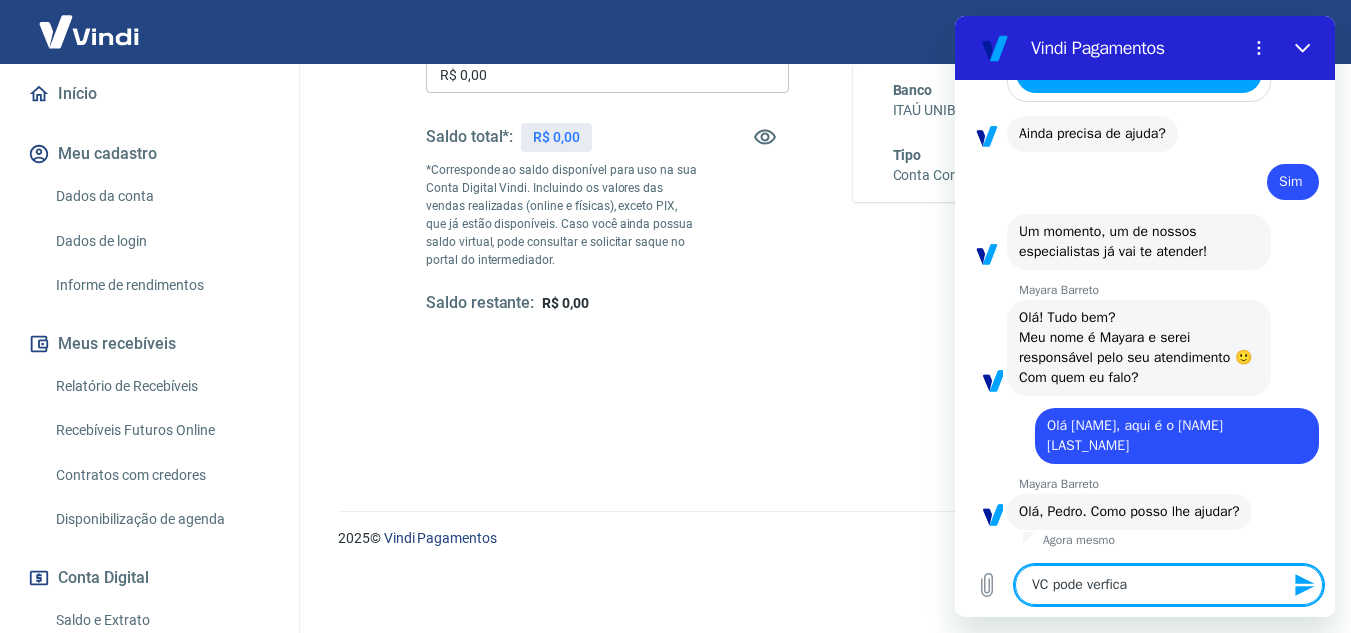 type on "VC pode verficar" 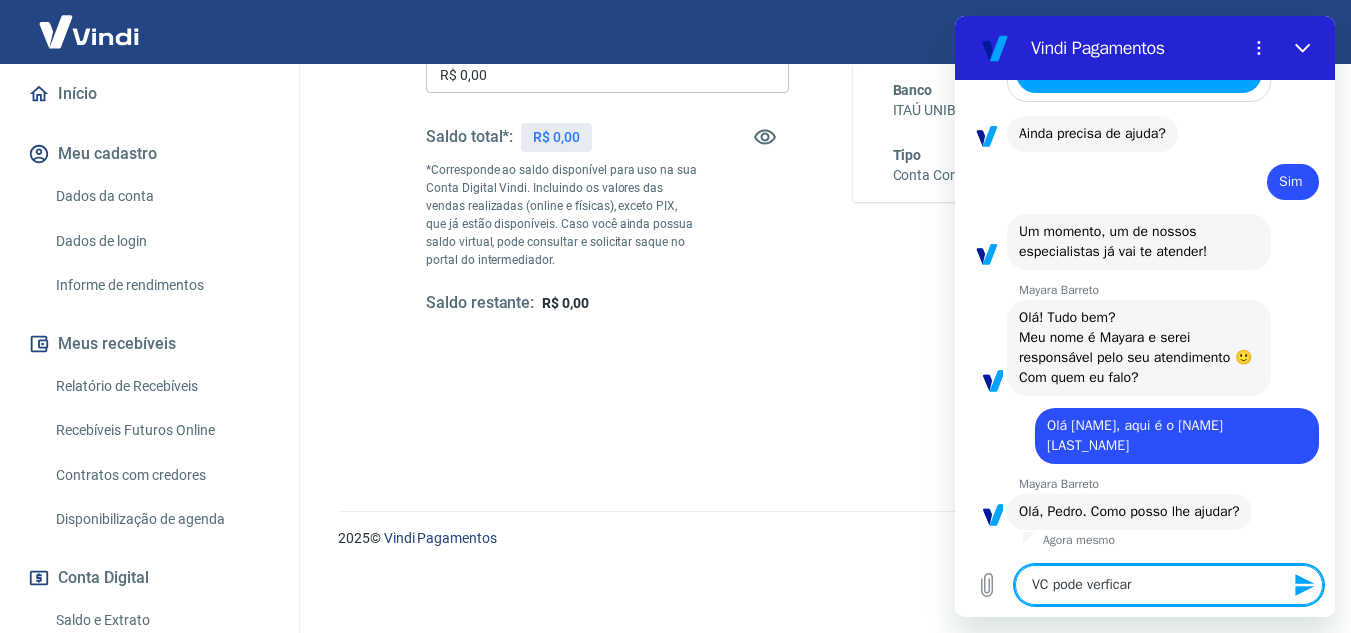 type on "VC pode verficar" 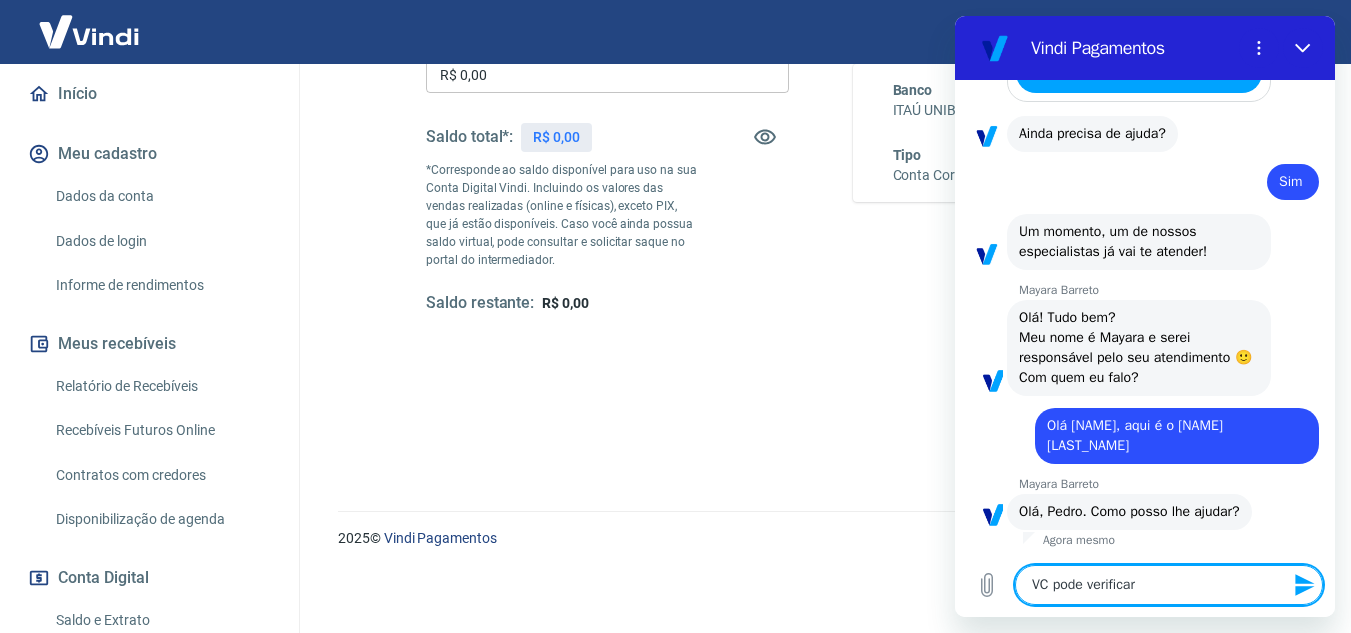 type on "VC pode verificar" 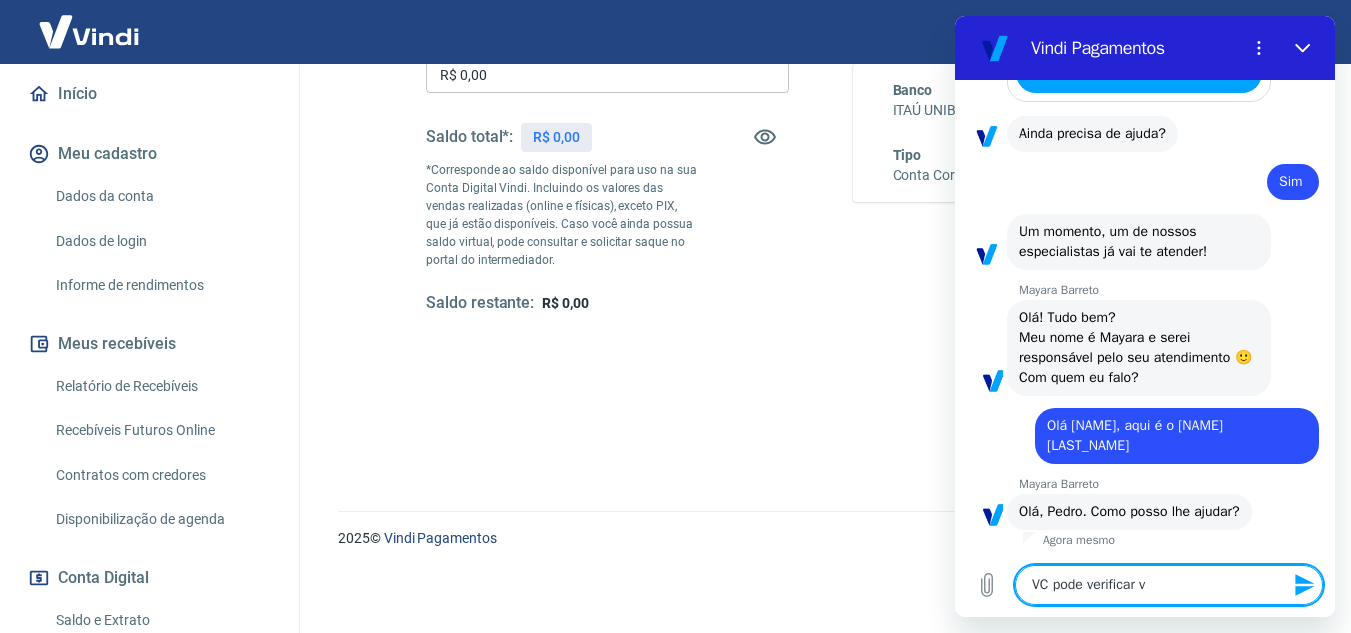 type on "VC pode verificar ve" 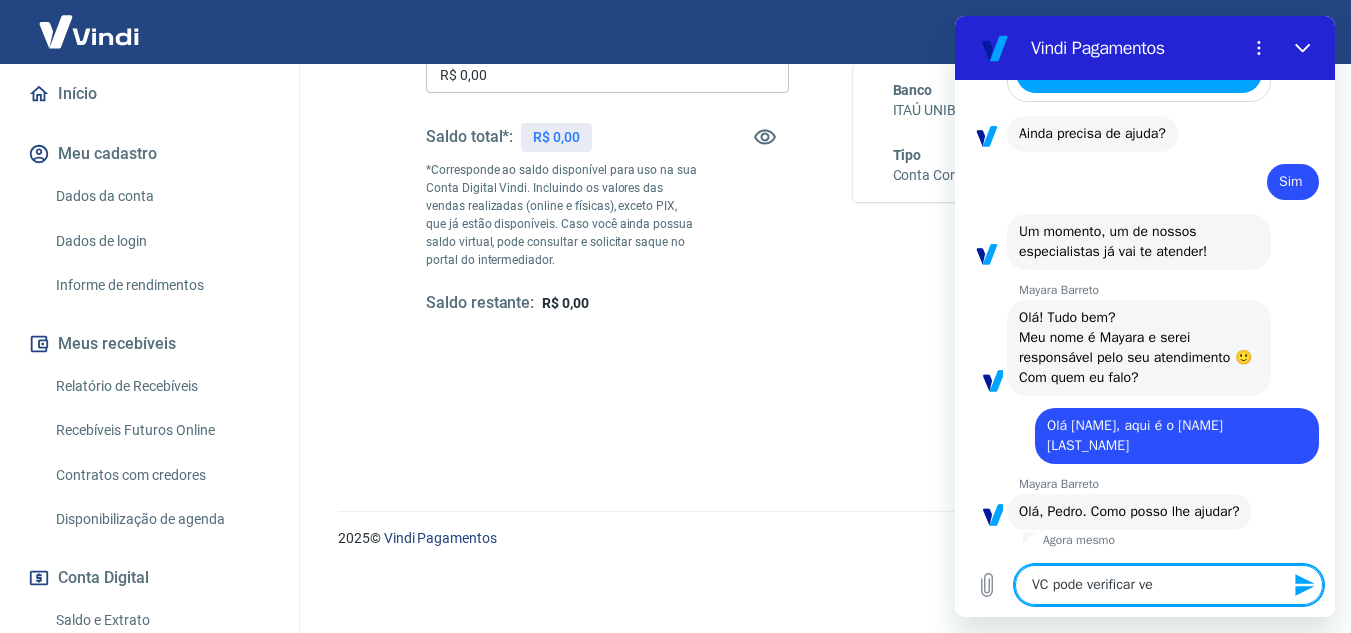 type on "VC pode verificar ve" 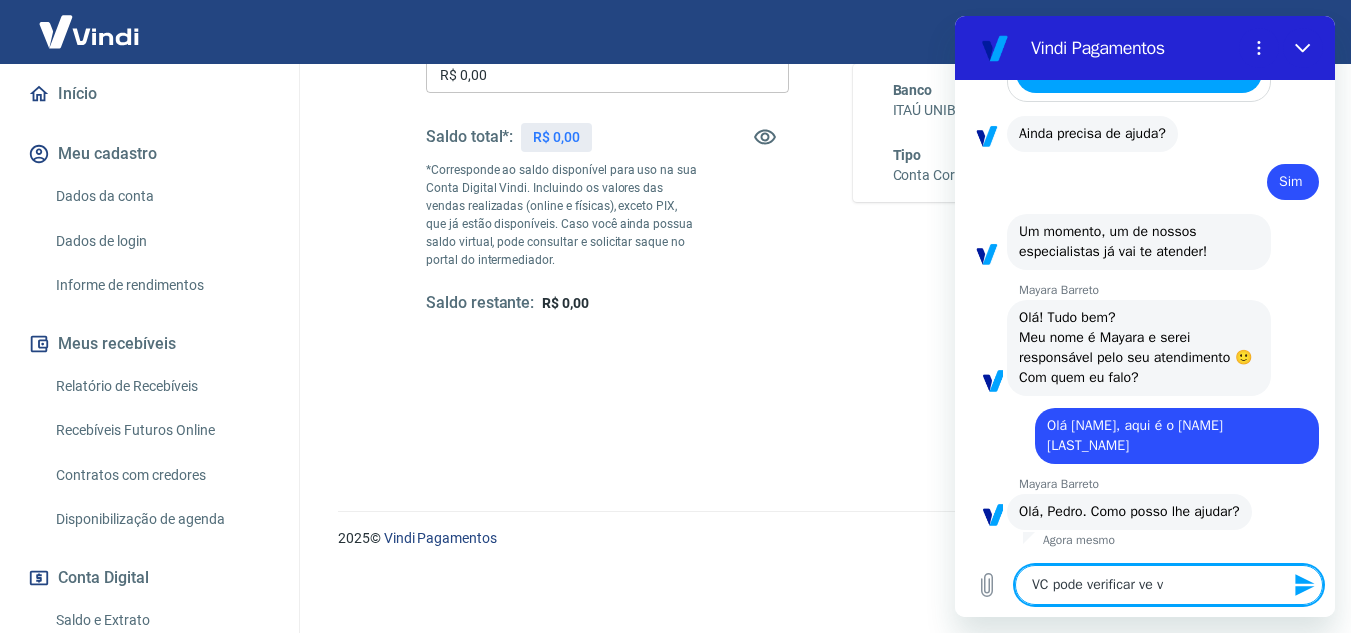 type on "VC pode verificar ve va" 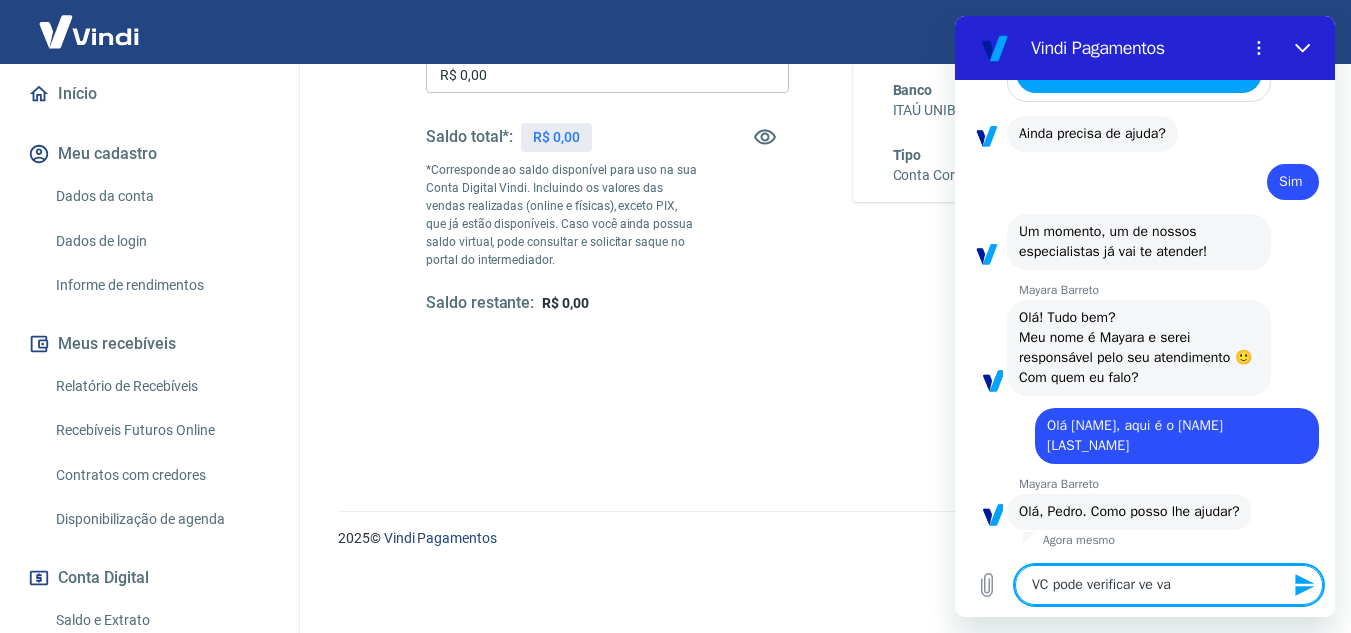 type on "VC pode verificar ve vai" 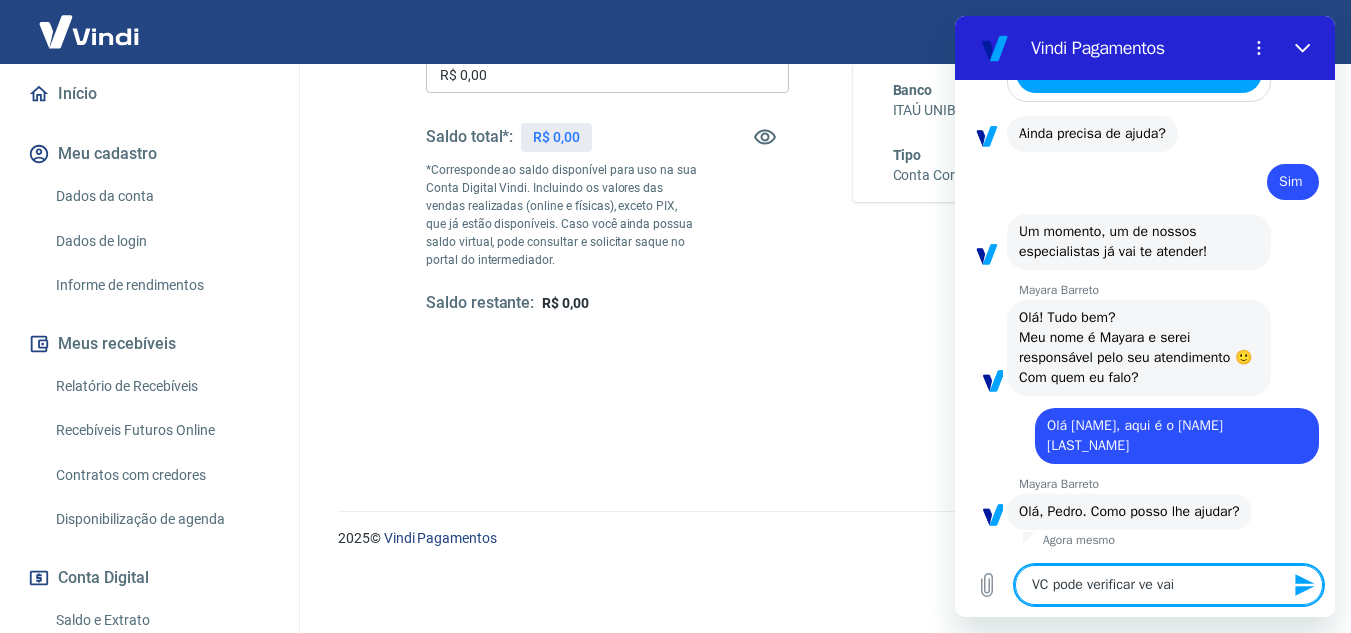 type on "VC pode verificar ve vai" 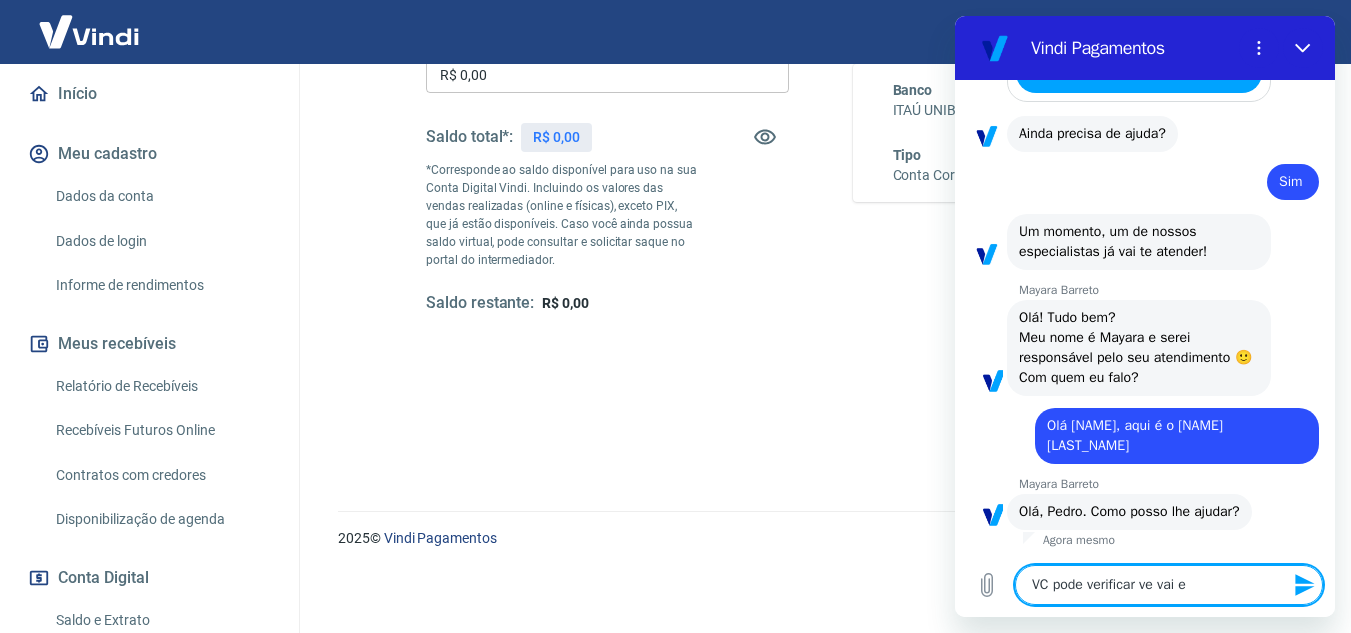 type on "VC pode verificar ve vai en" 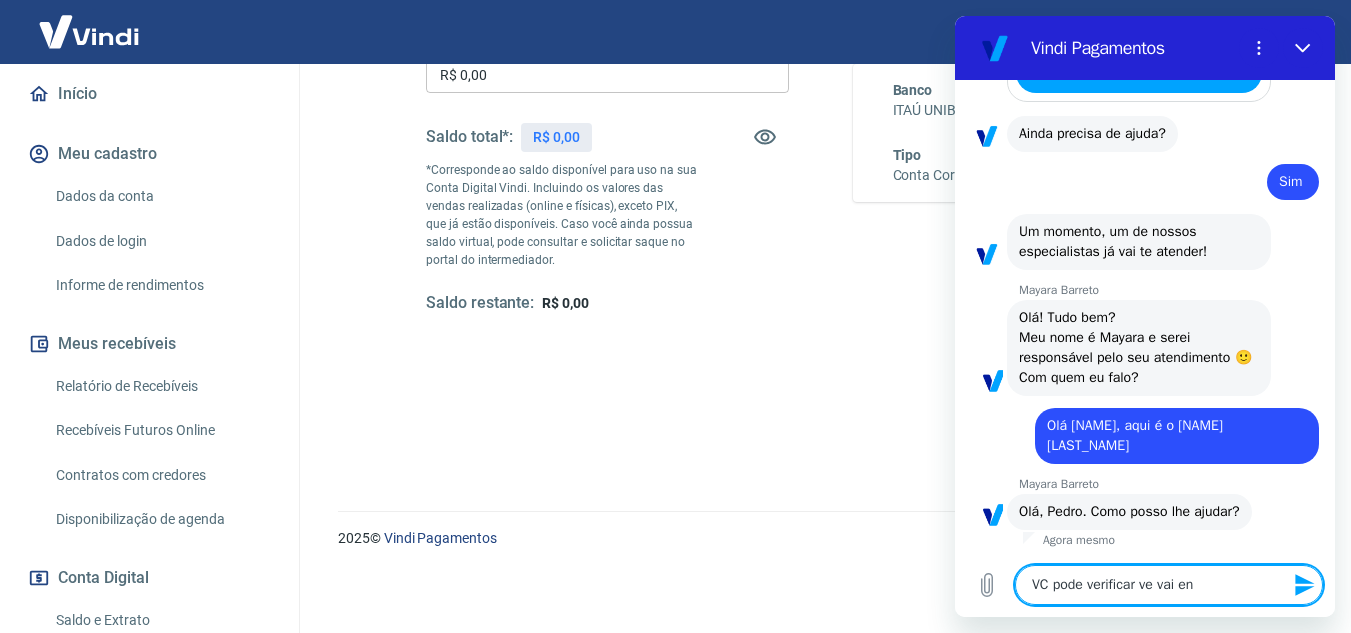 type on "VC pode verificar ve vai ent" 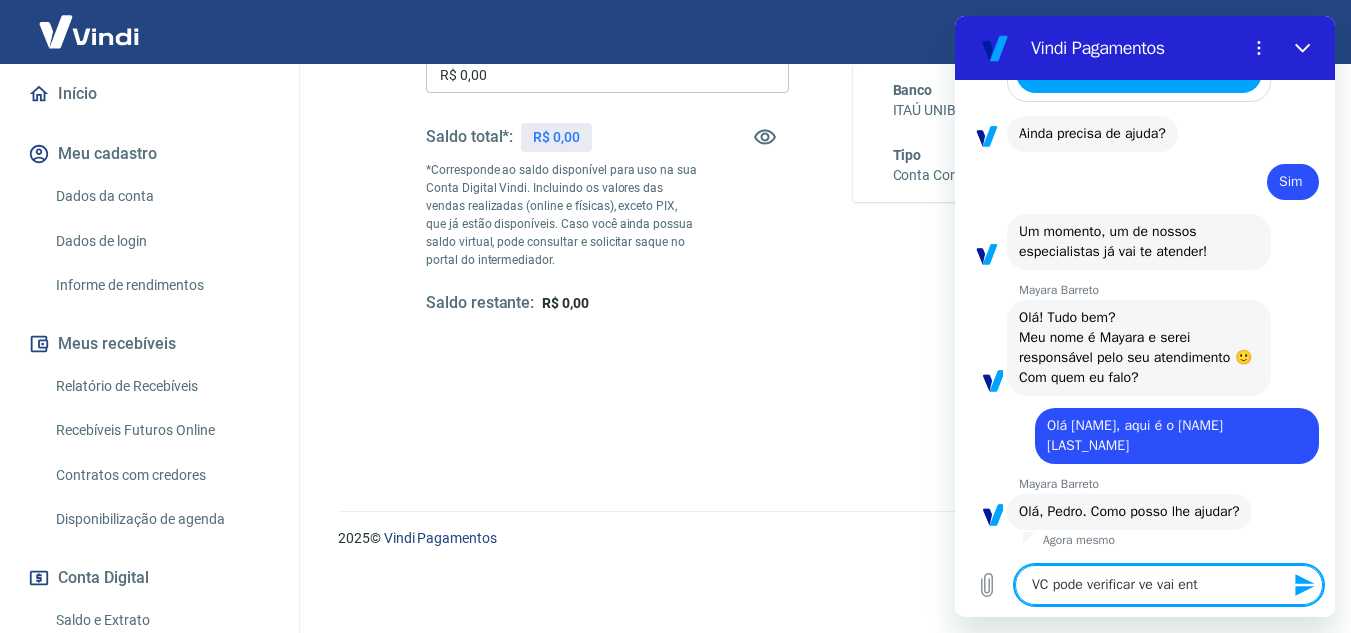 type on "x" 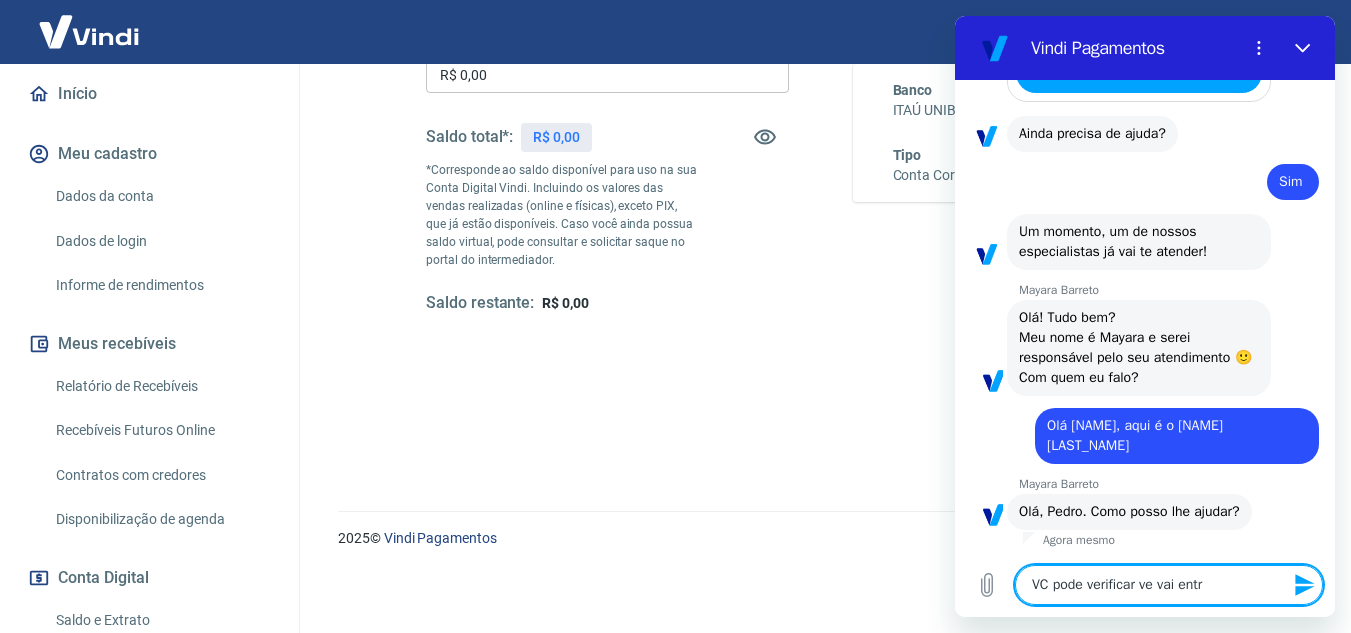 type on "VC pode verificar ve vai entra" 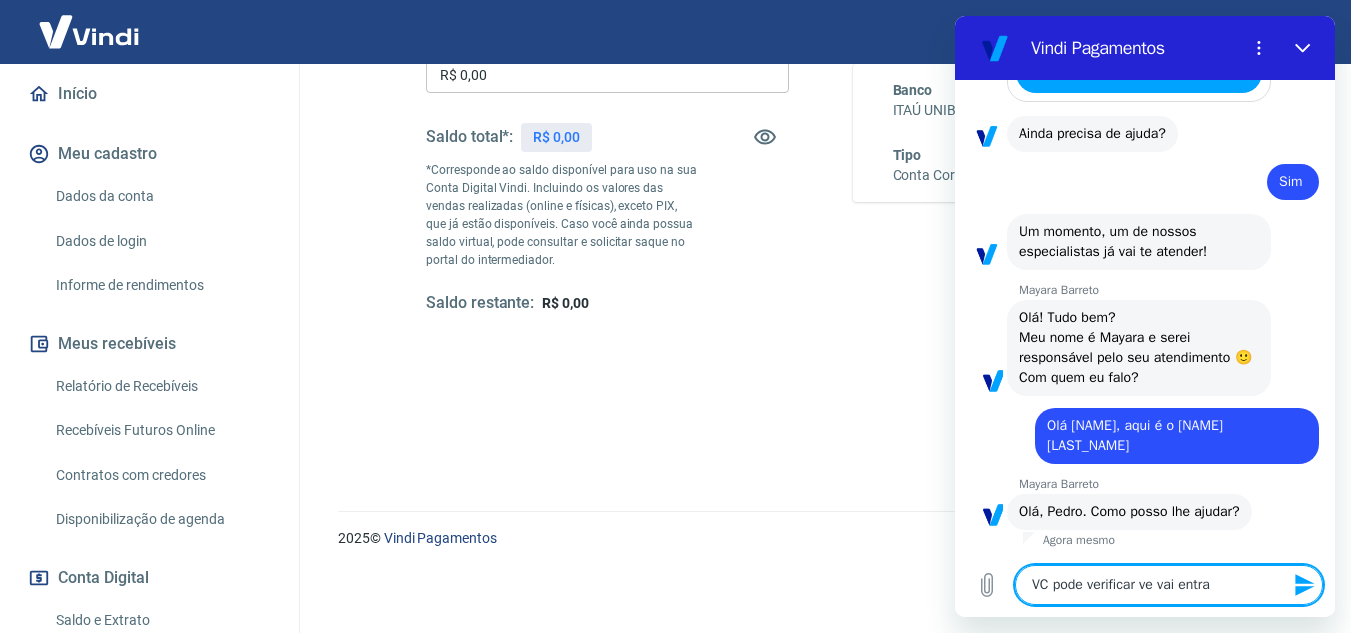 type on "VC pode verificar ve vai entrar" 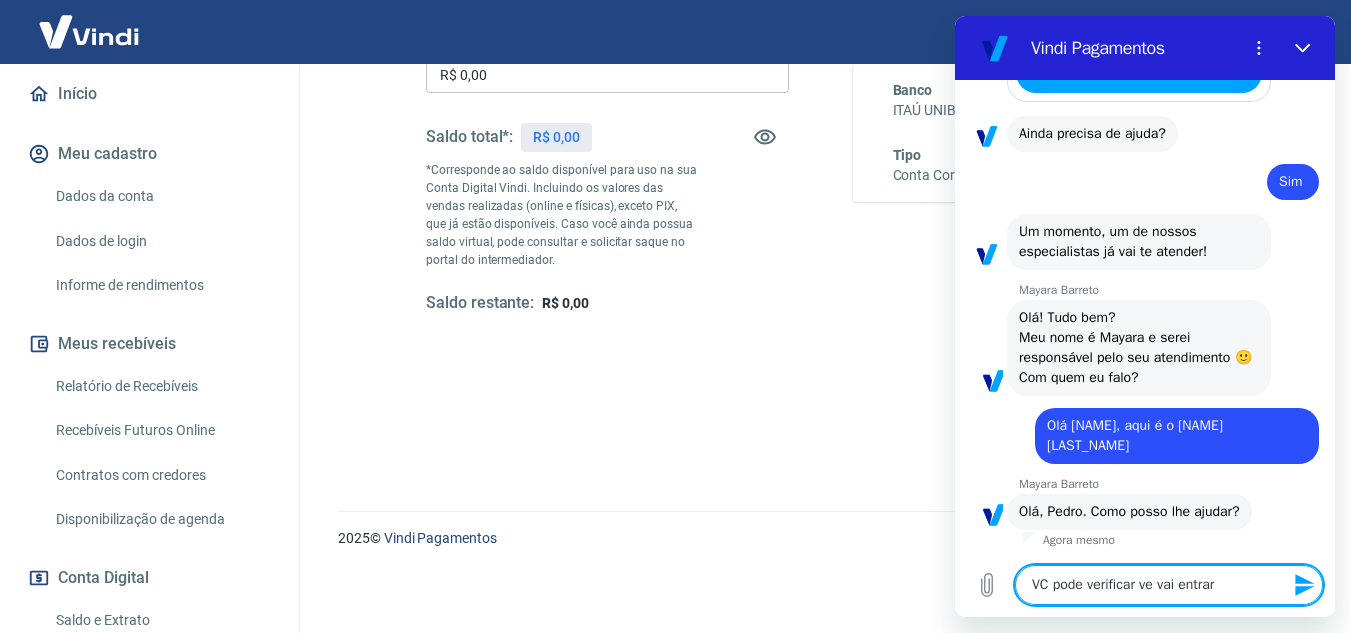type on "VC pode verificar ve vai entrar" 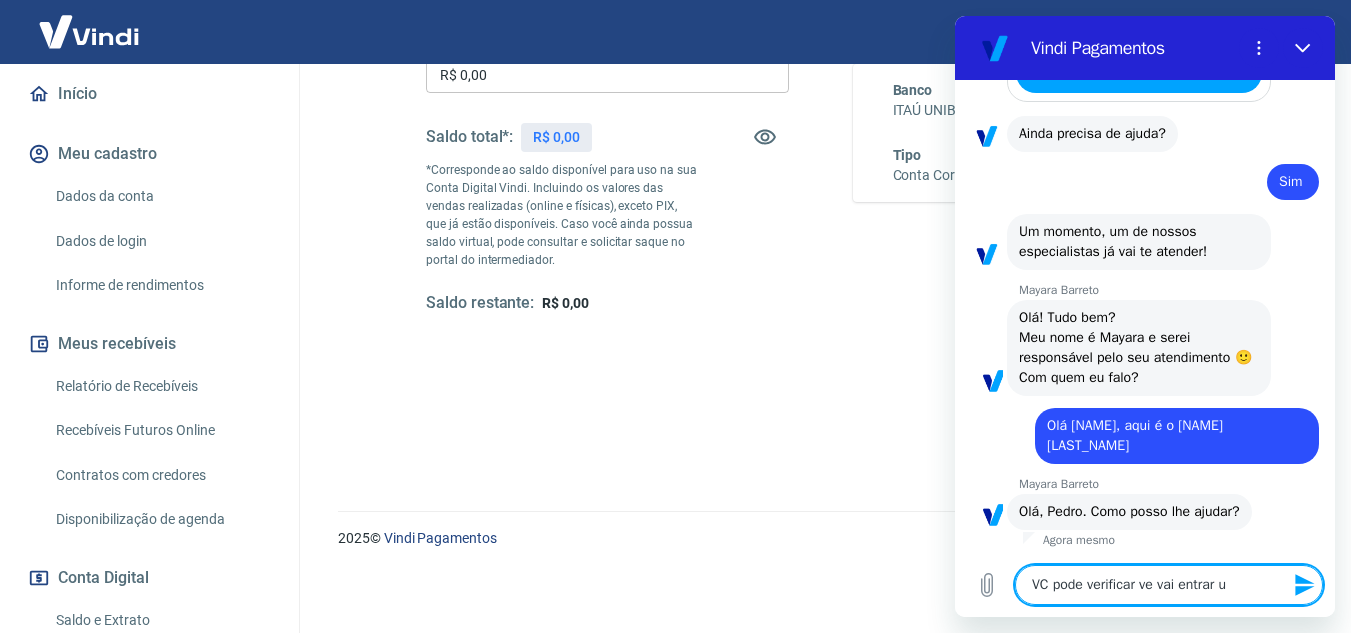 type on "VC pode verificar ve vai entrar um" 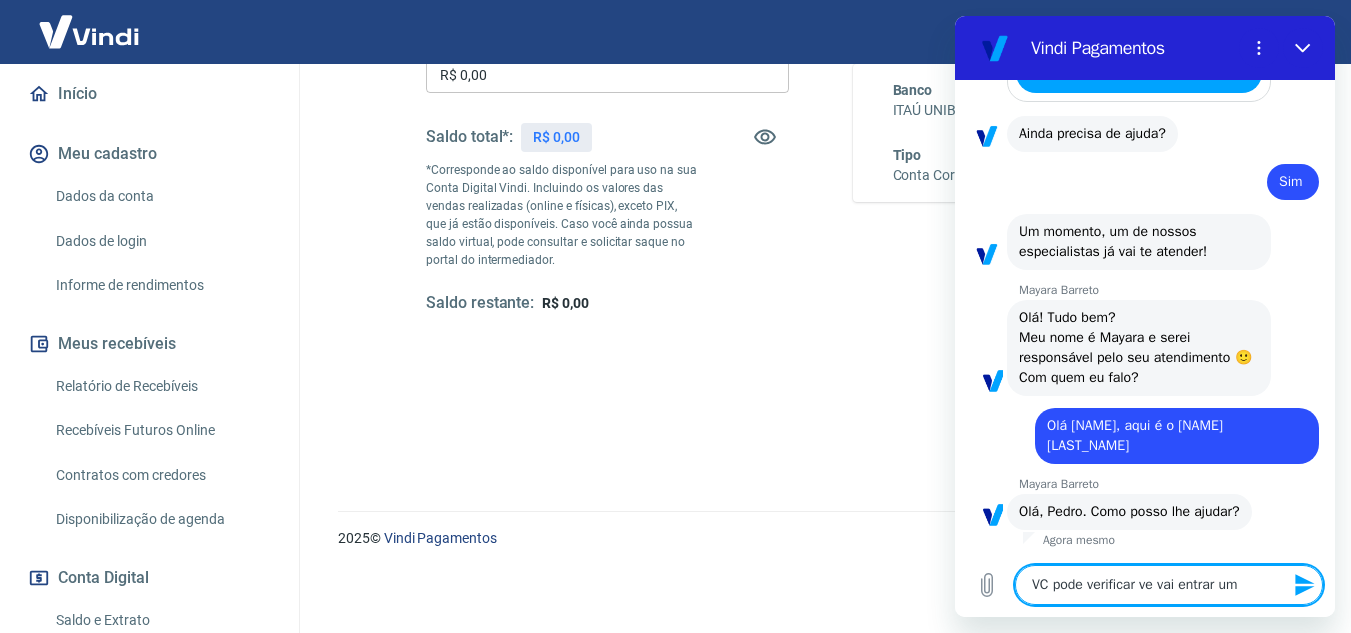 type on "VC pode verificar ve vai entrar um" 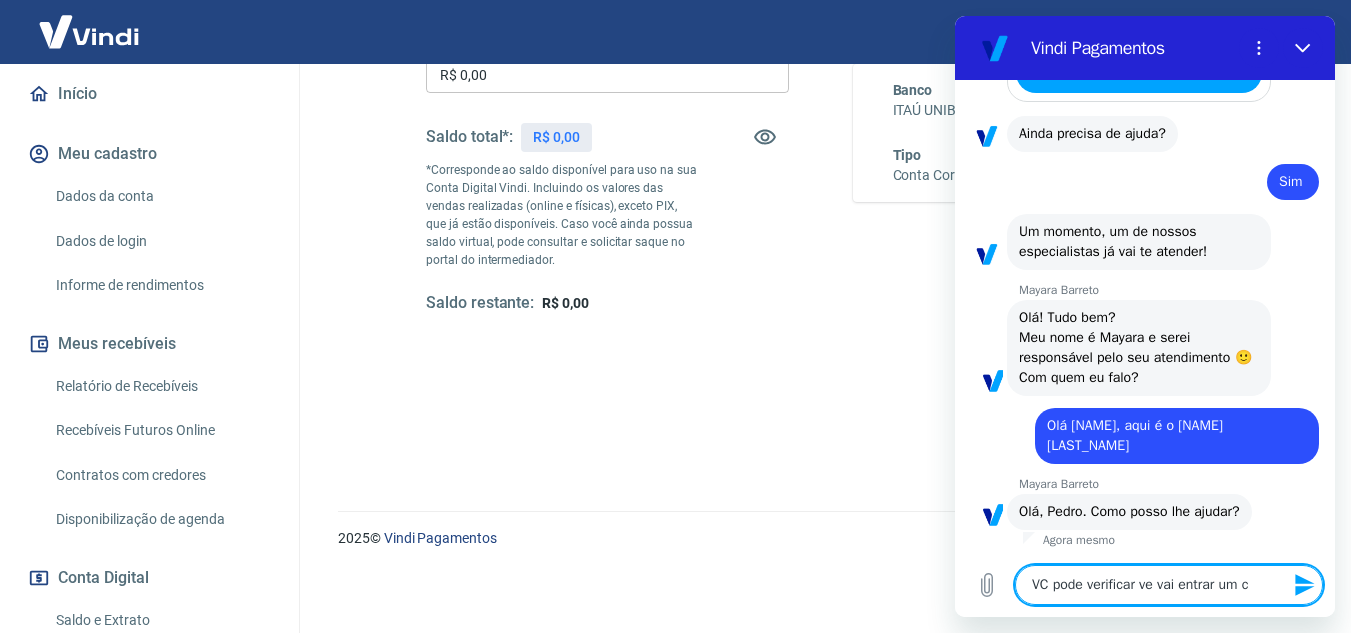 type on "VC pode verificar ve vai entrar um cr" 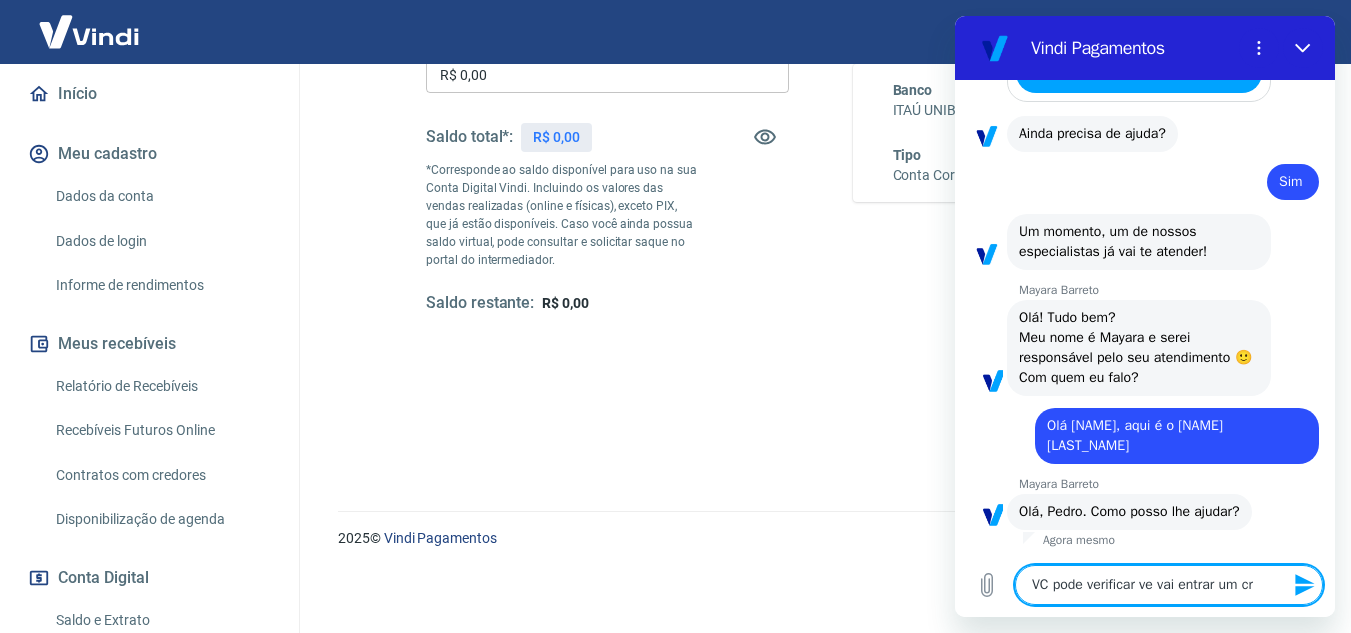 type on "VC pode verificar ve vai entrar um cré" 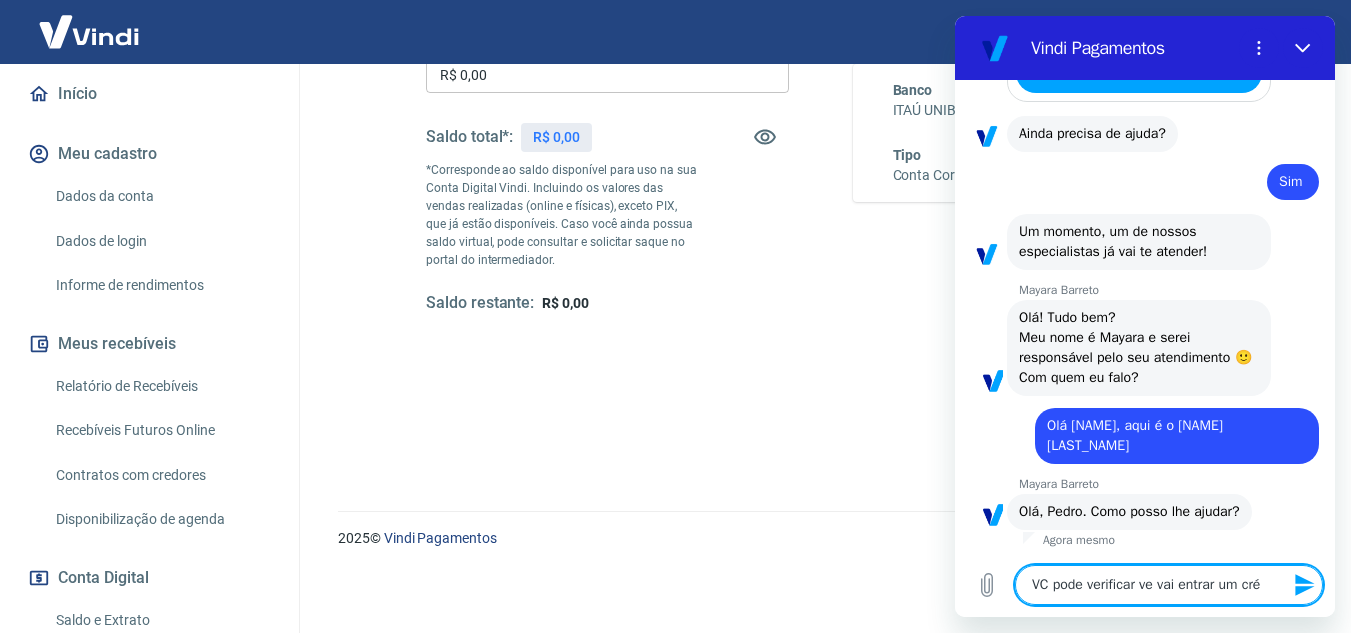 type on "VC pode verificar ve vai entrar um créd" 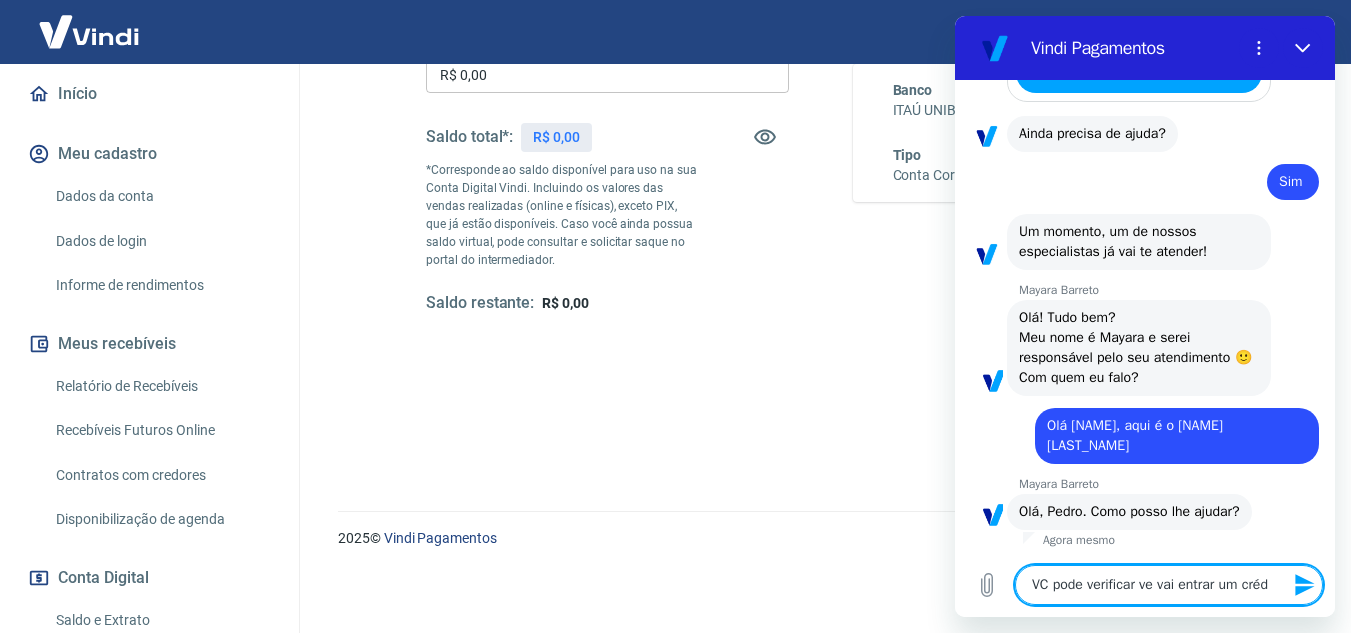 type on "VC pode verificar ve vai entrar um crédi" 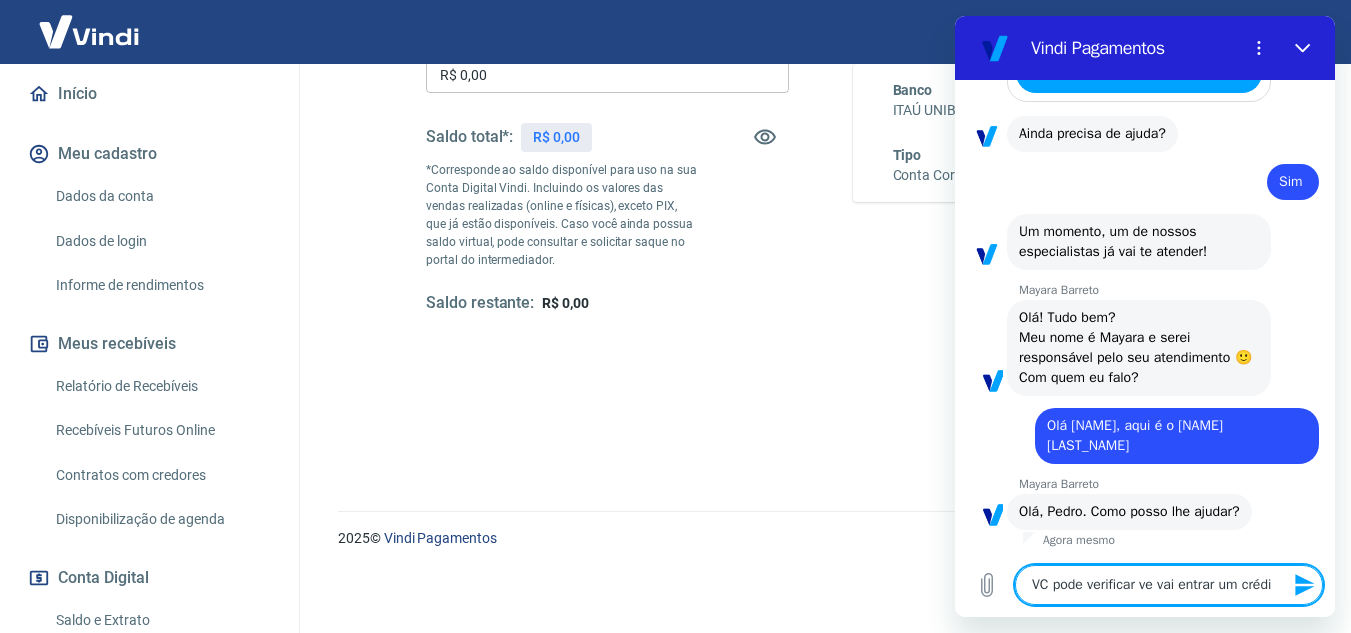 type on "VC pode verificar ve vai entrar um crédit" 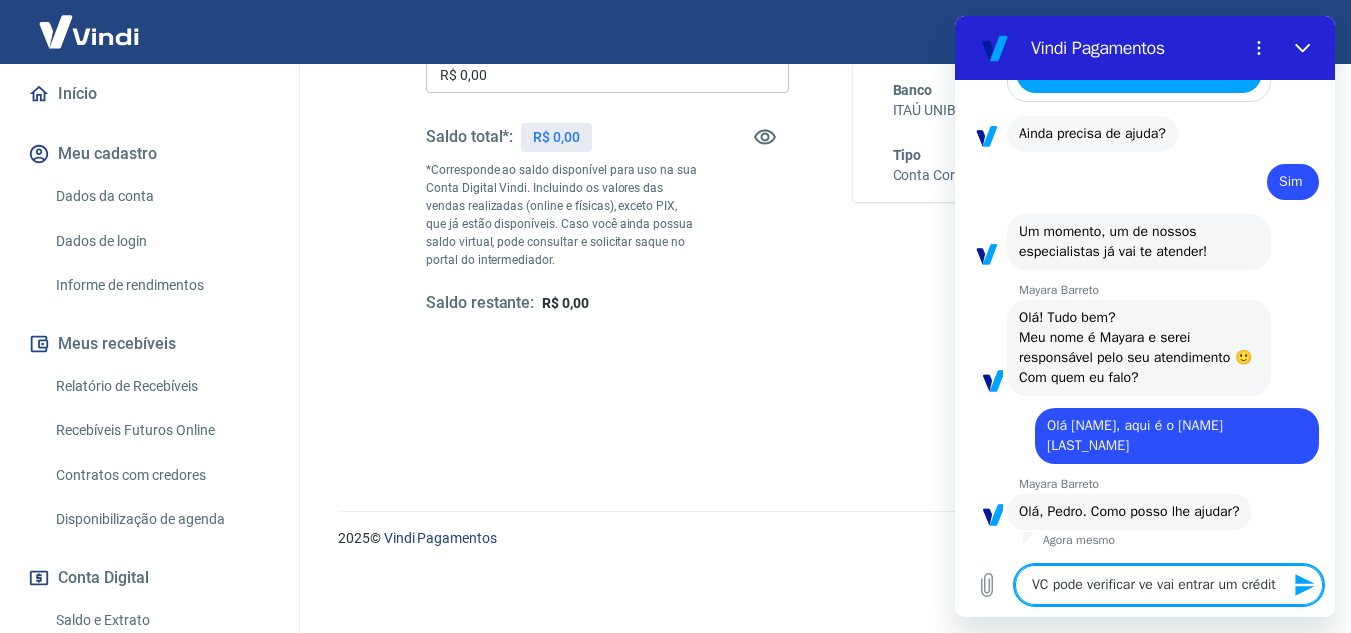 type on "VC pode verificar ve vai entrar um crédito" 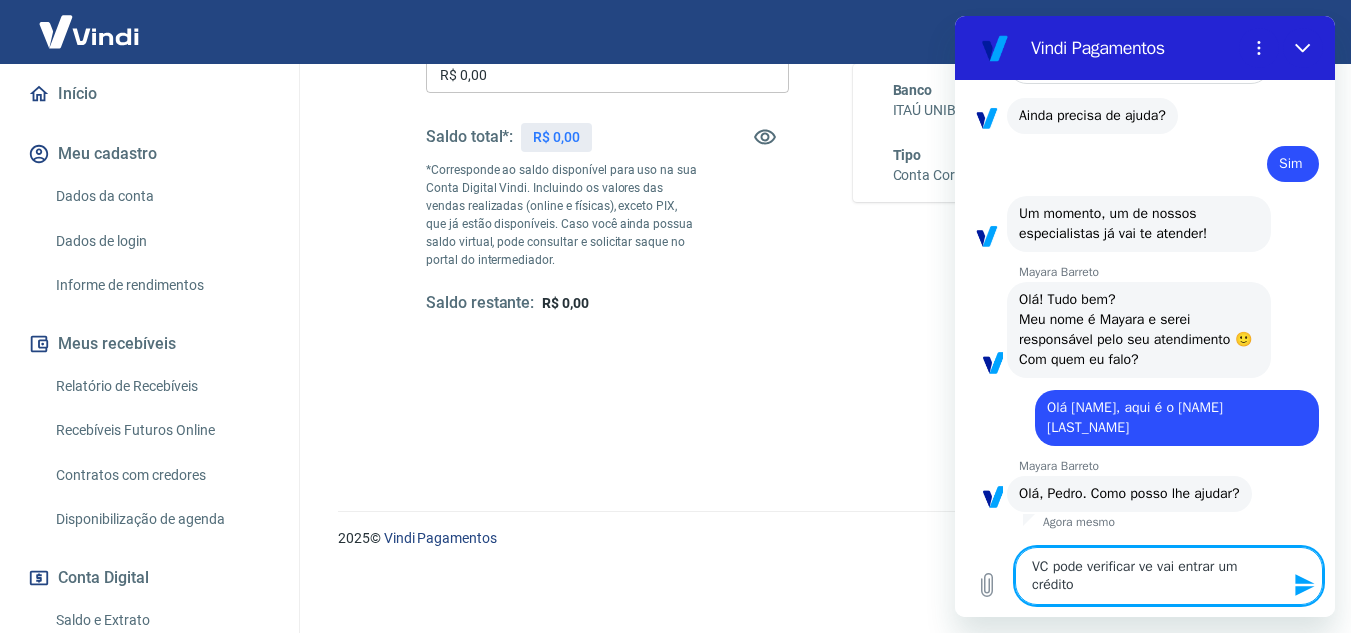 type on "VC pode verificar ve vai entrar um crédito" 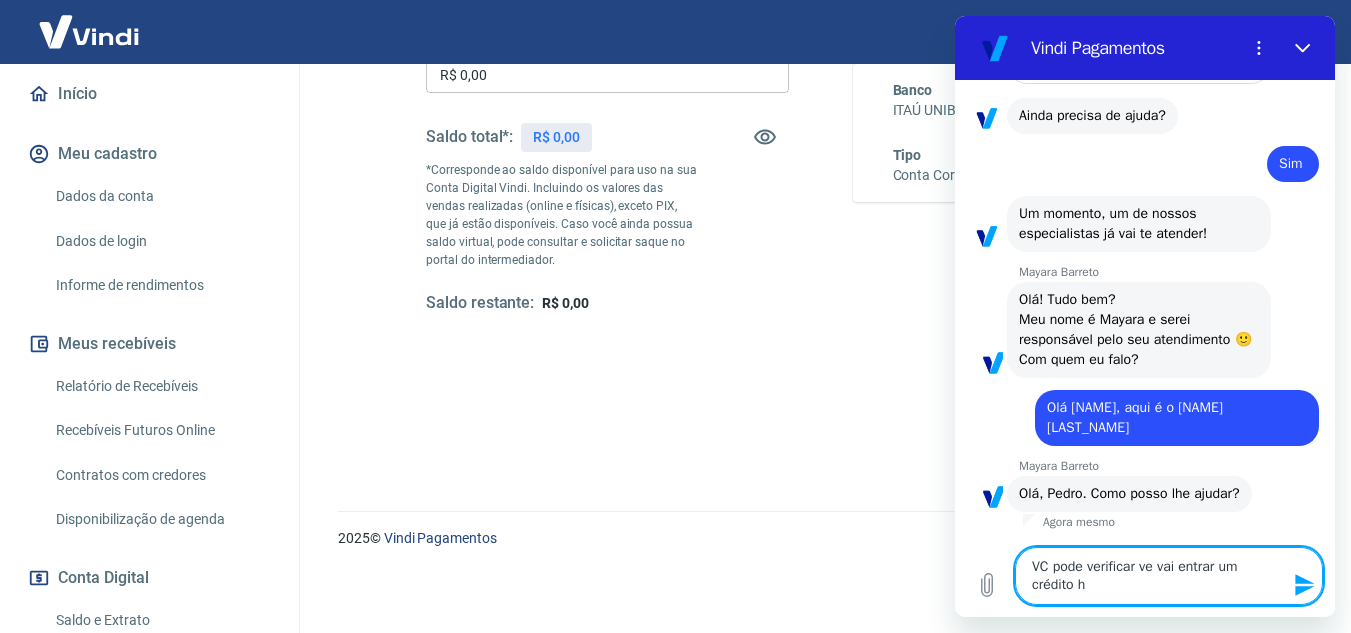 type on "VC pode verificar ve vai entrar um crédito ho" 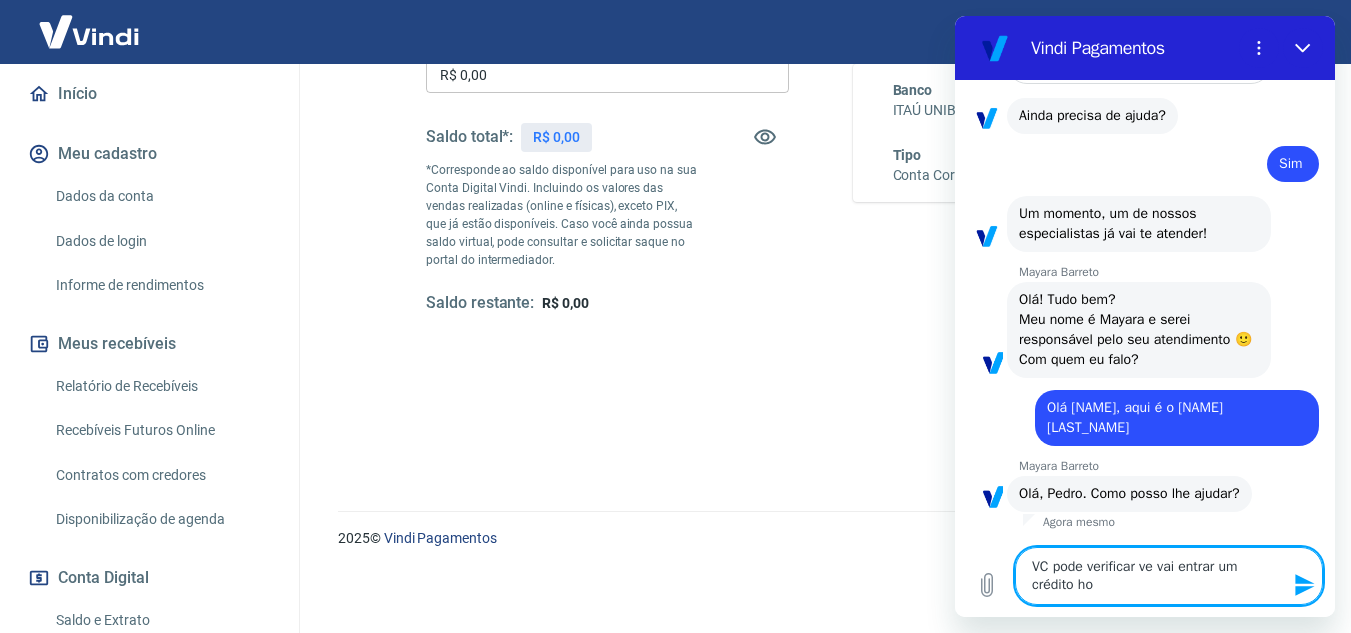type on "VC pode verificar ve vai entrar um crédito hoj" 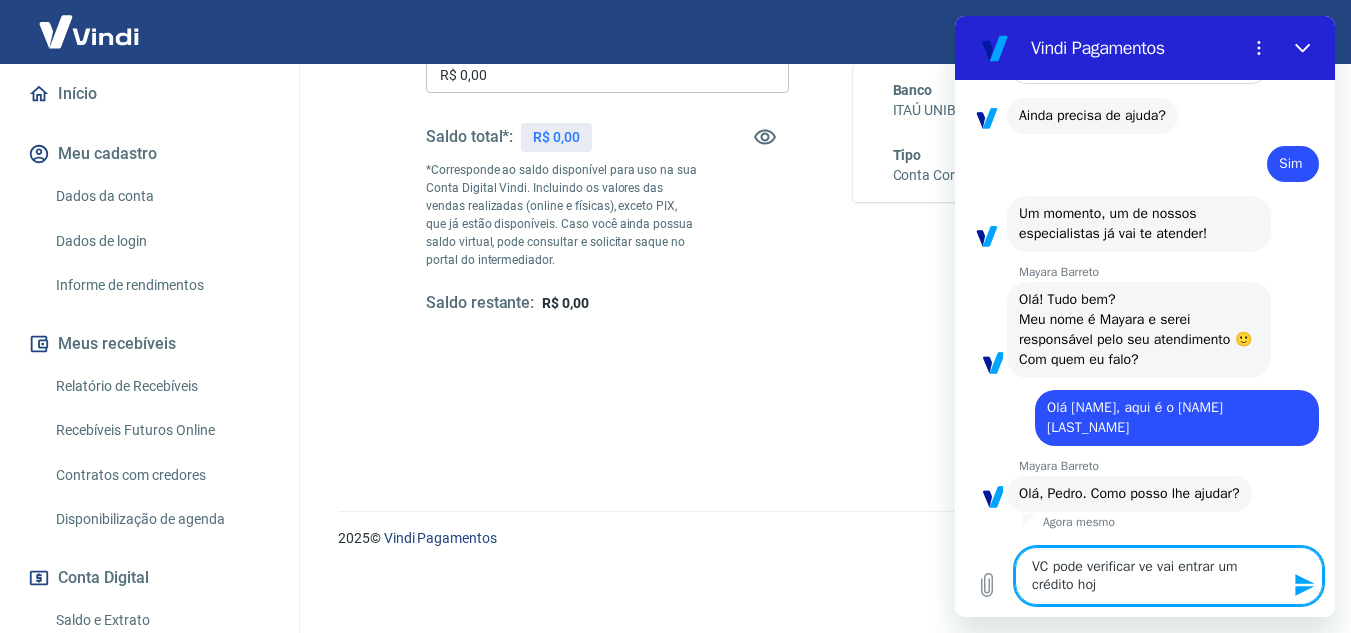 type on "VC pode verificar ve vai entrar um crédito hoje" 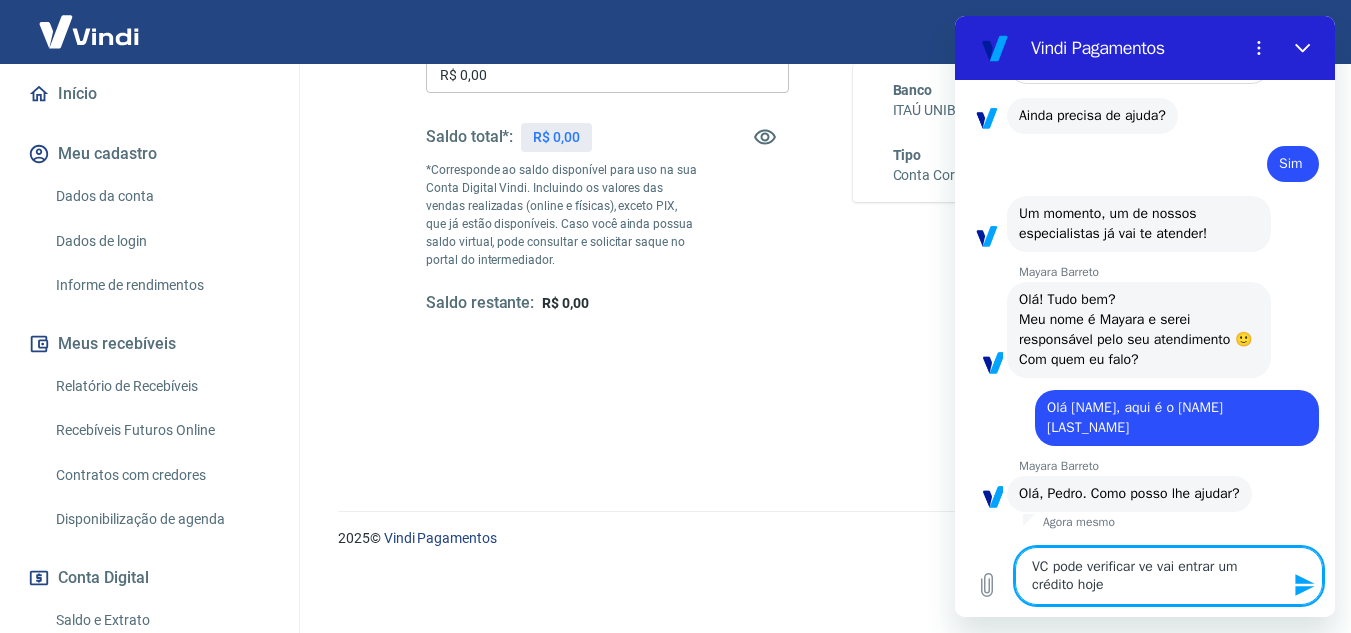 type on "VC pode verificar ve vai entrar um crédito hoje" 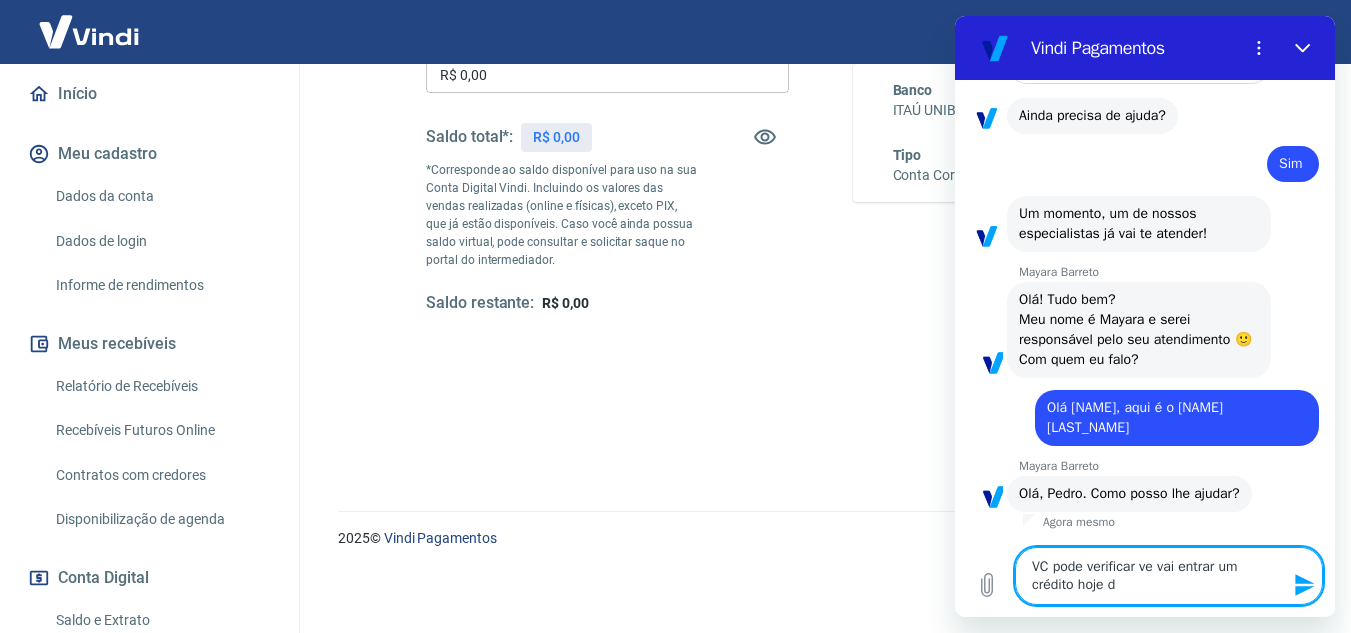 type on "VC pode verificar ve vai entrar um crédito hoje de" 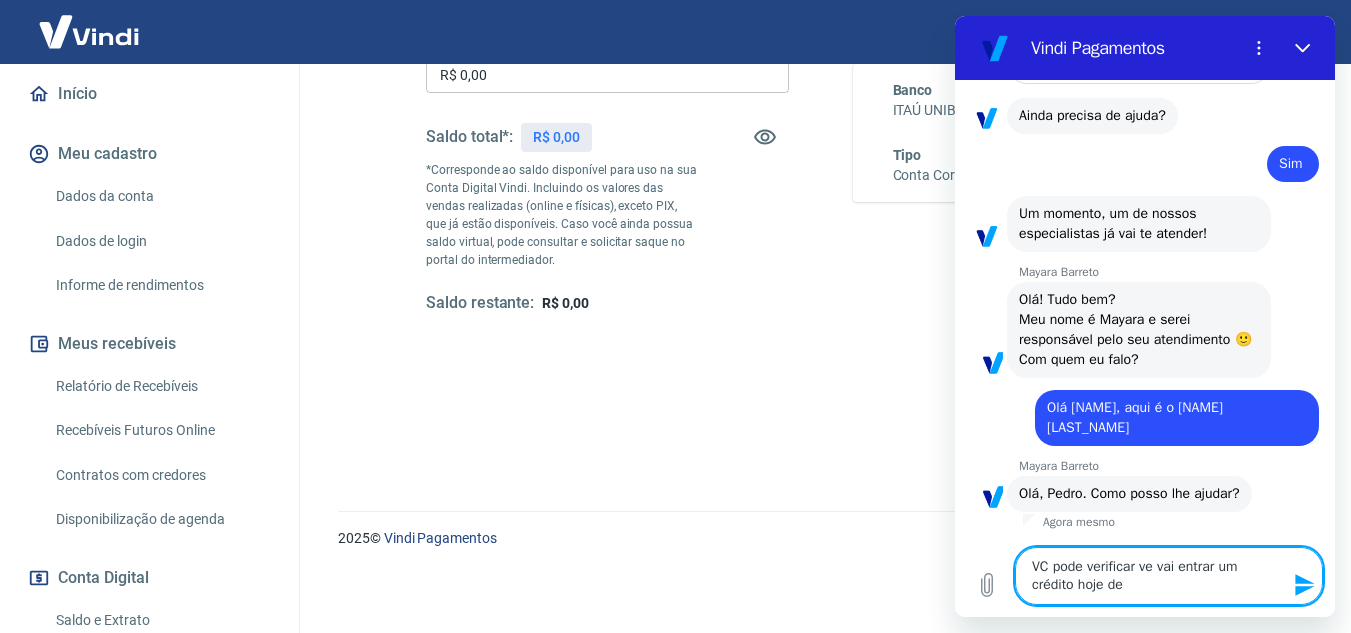 type on "VC pode verificar ve vai entrar um crédito hoje de" 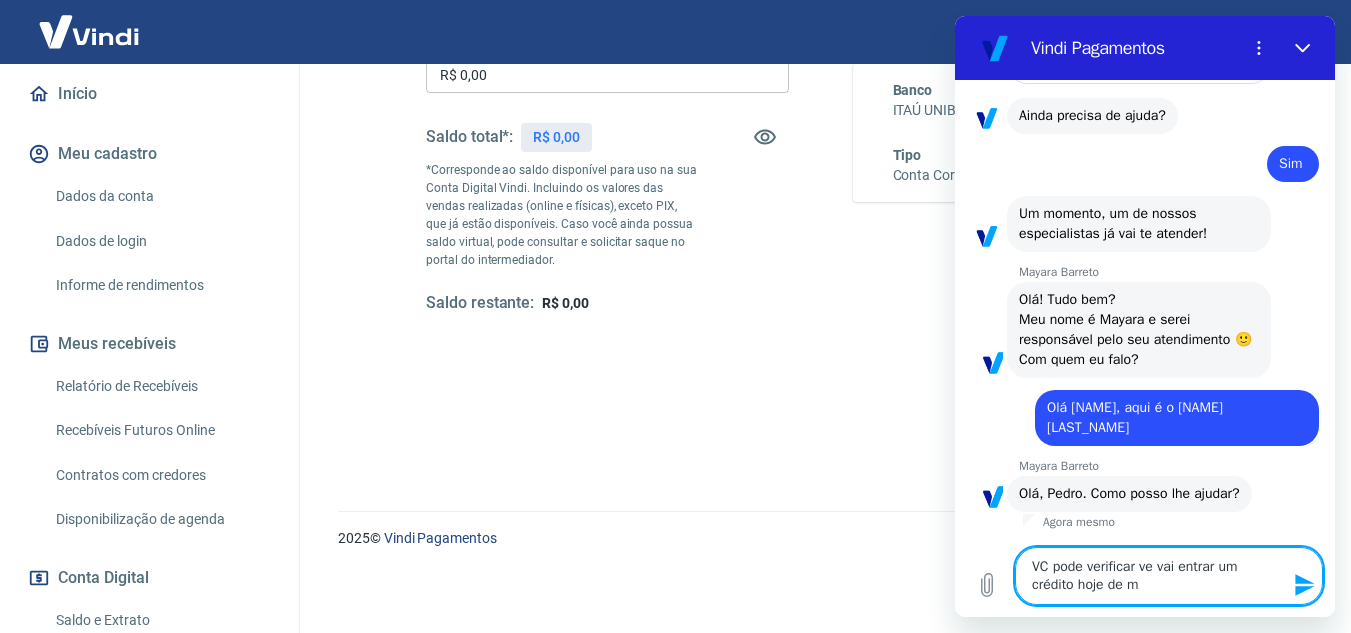 type on "VC pode verificar ve vai entrar um crédito hoje de ma" 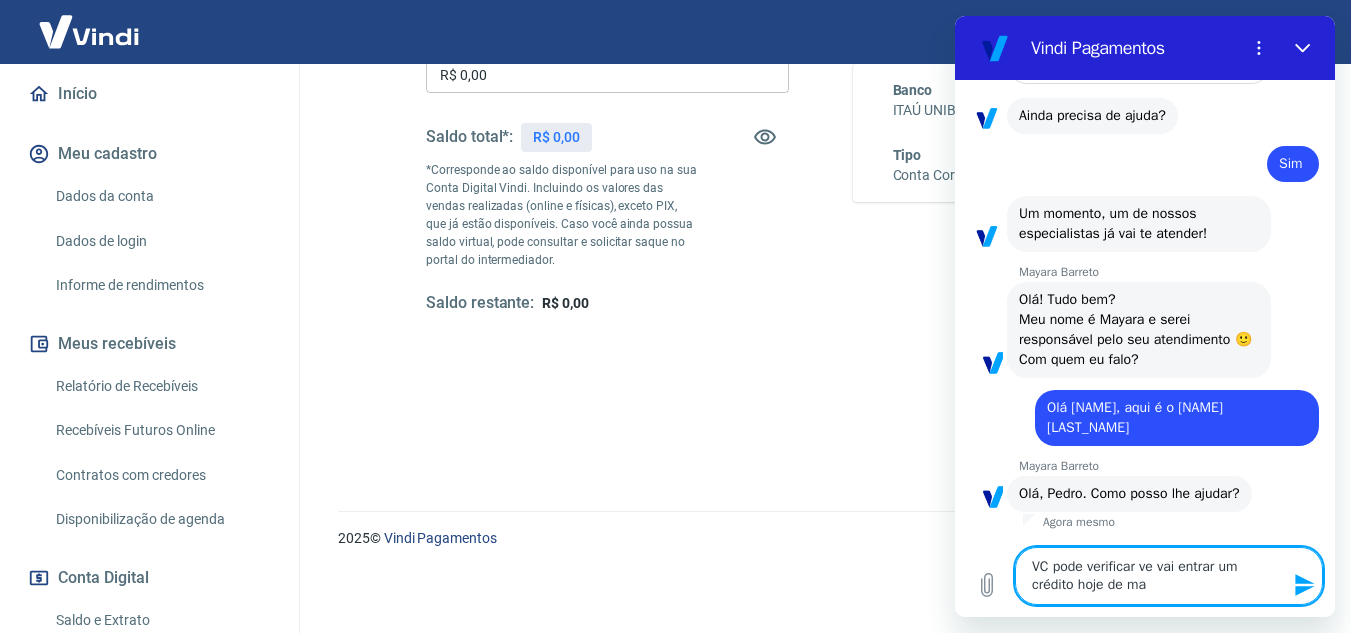 type on "VC pode verificar ve vai entrar um crédito hoje de mai" 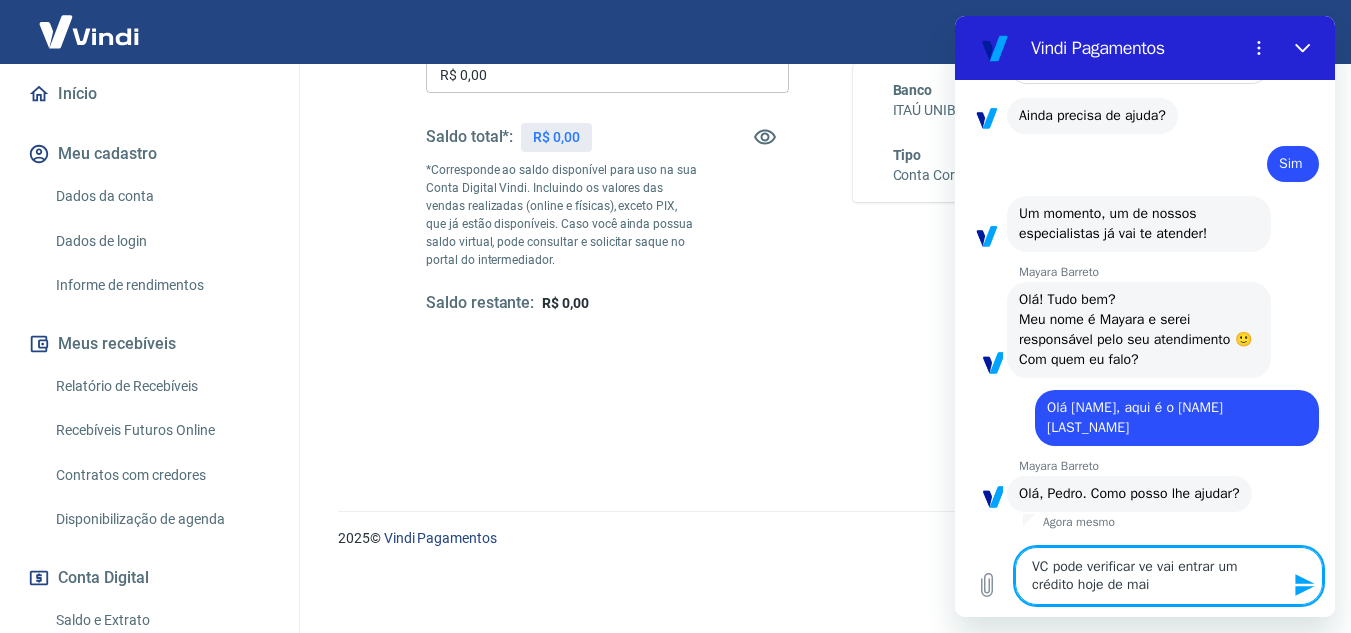 type on "VC pode verificar ve vai entrar um crédito hoje de mais" 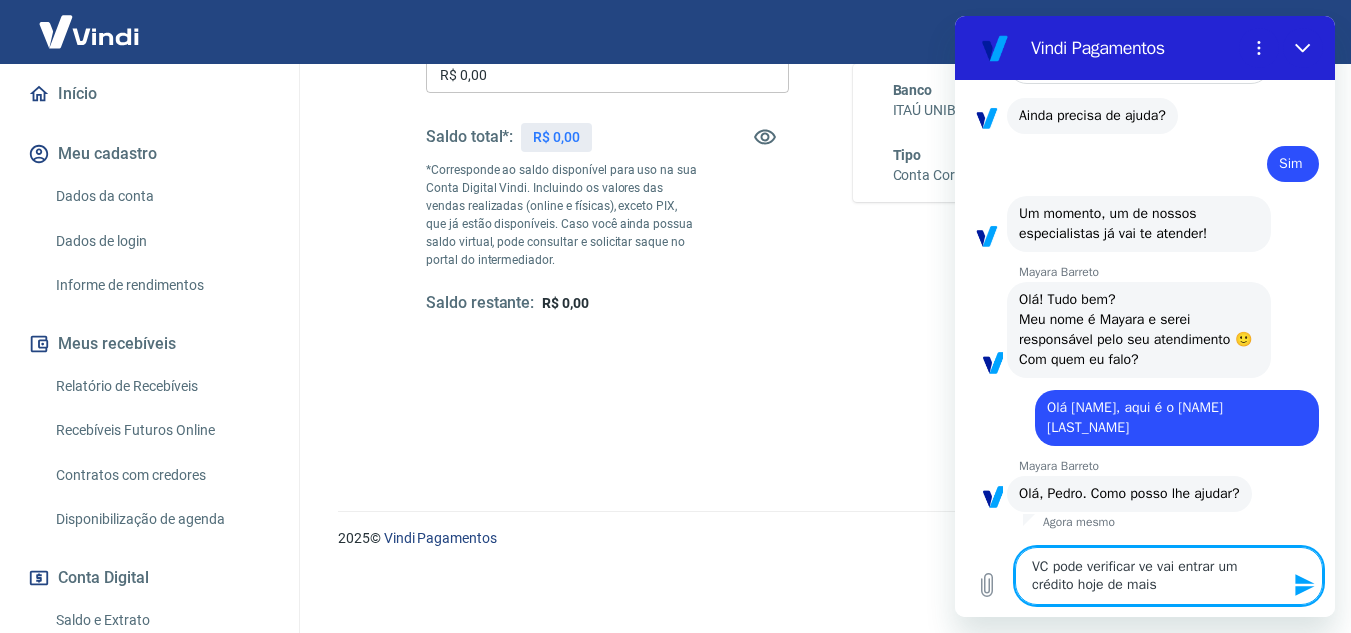 type on "VC pode verificar ve vai entrar um crédito hoje de mais" 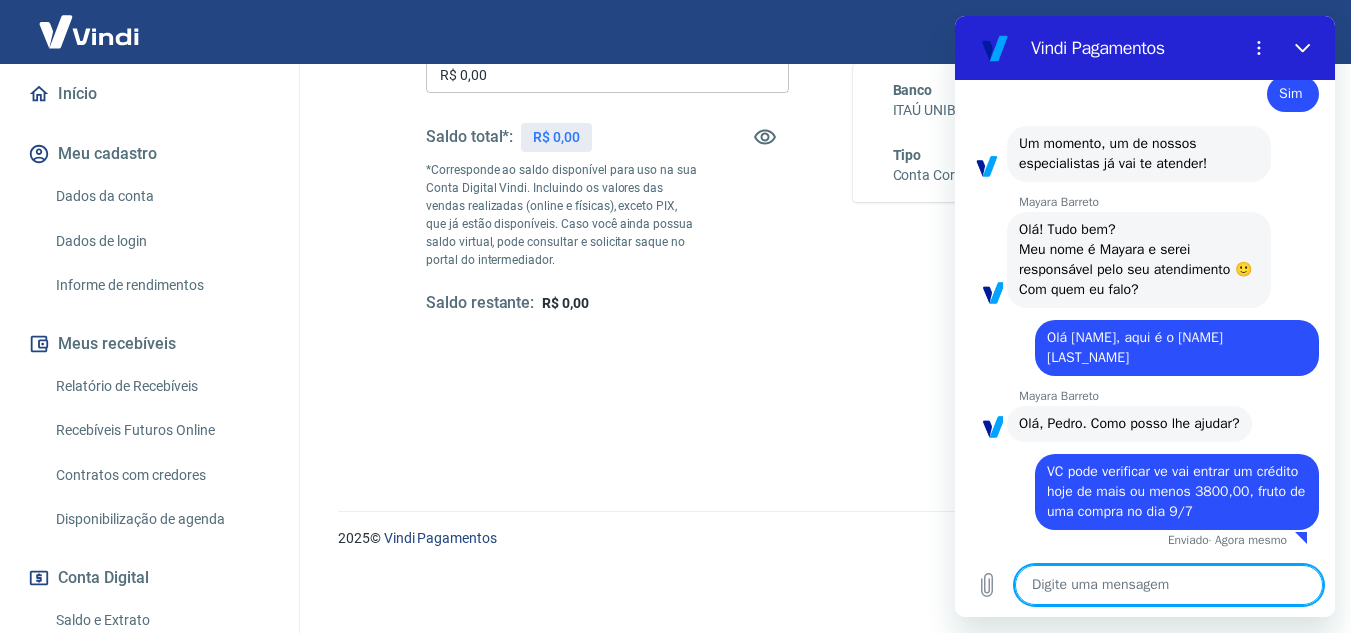 scroll, scrollTop: 2148, scrollLeft: 0, axis: vertical 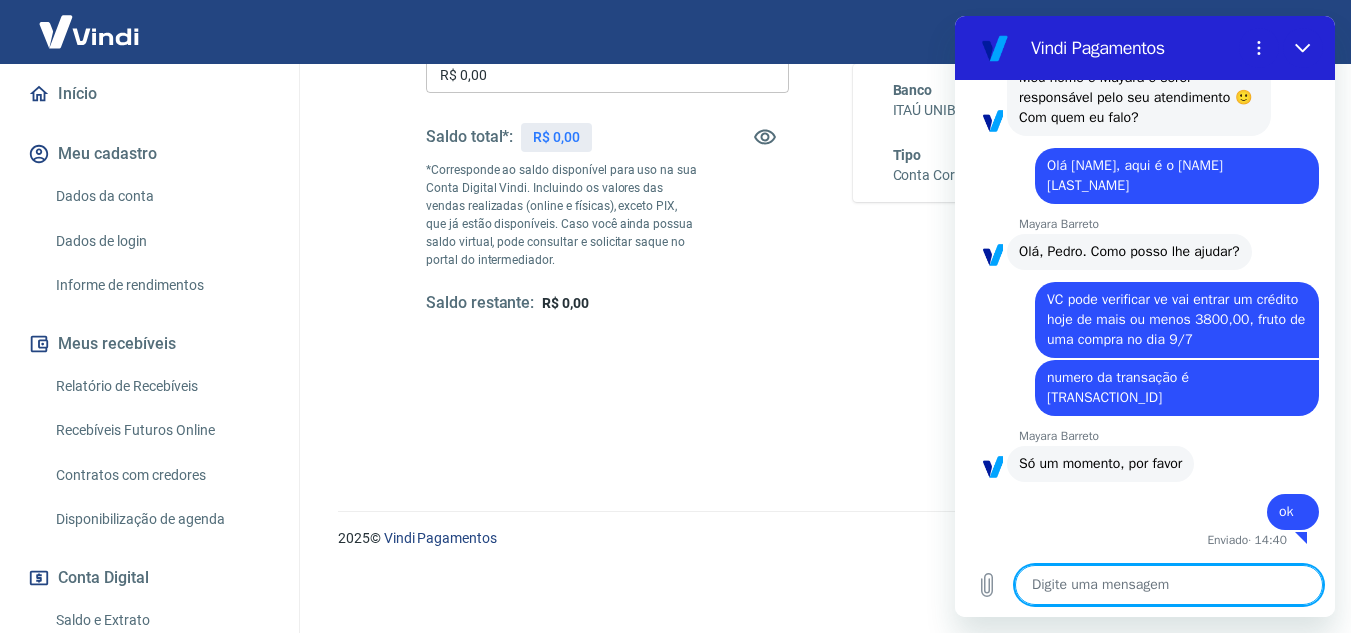 click on "diz: numero da transação é [TRANSACTION_ID]" at bounding box center (1137, 387) 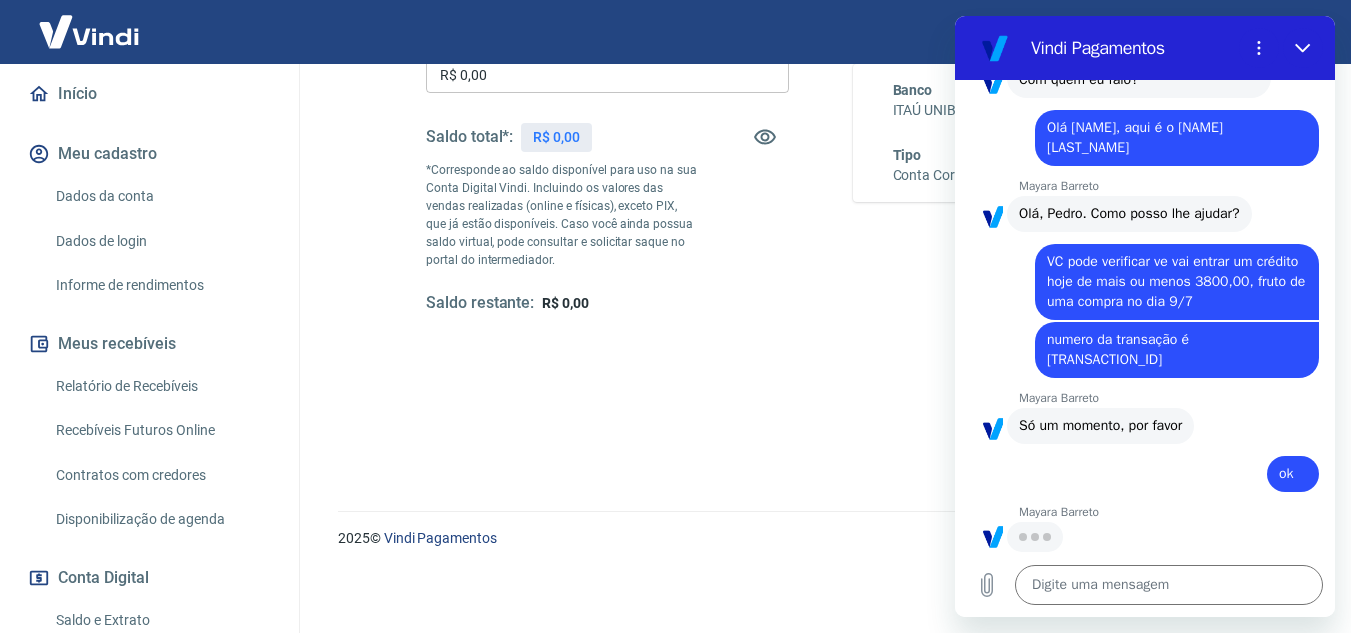 scroll, scrollTop: 2338, scrollLeft: 0, axis: vertical 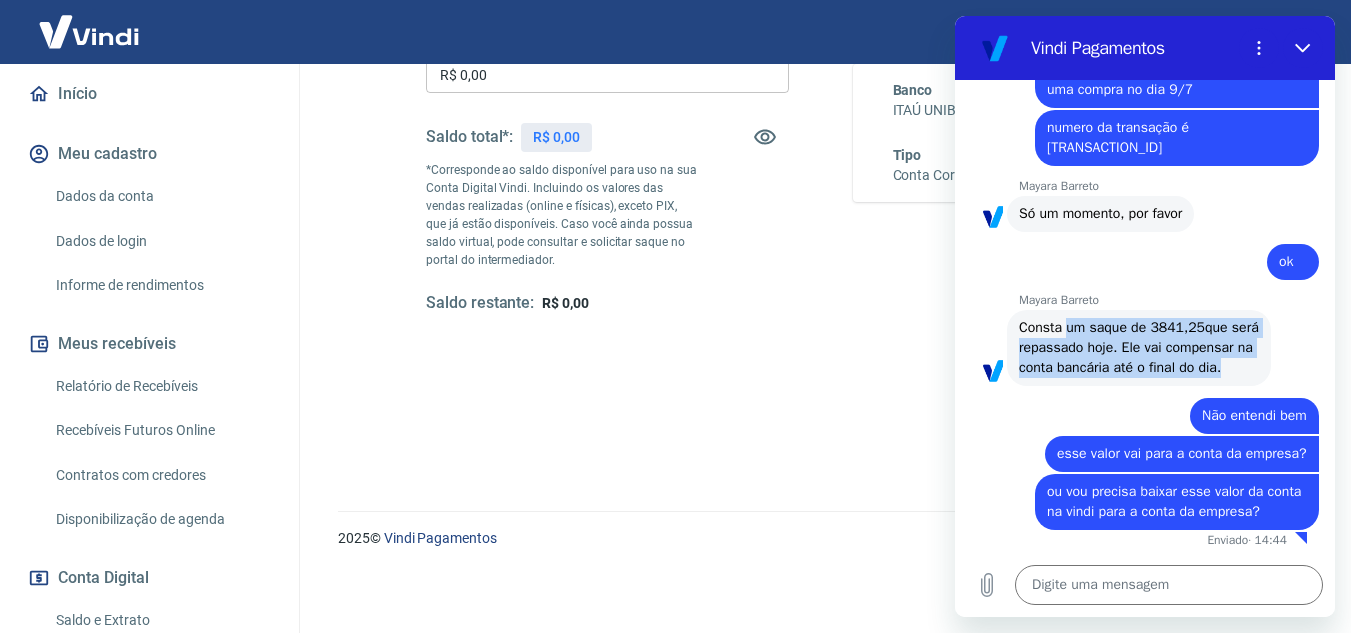 drag, startPoint x: 1065, startPoint y: 291, endPoint x: 1107, endPoint y: 343, distance: 66.8431 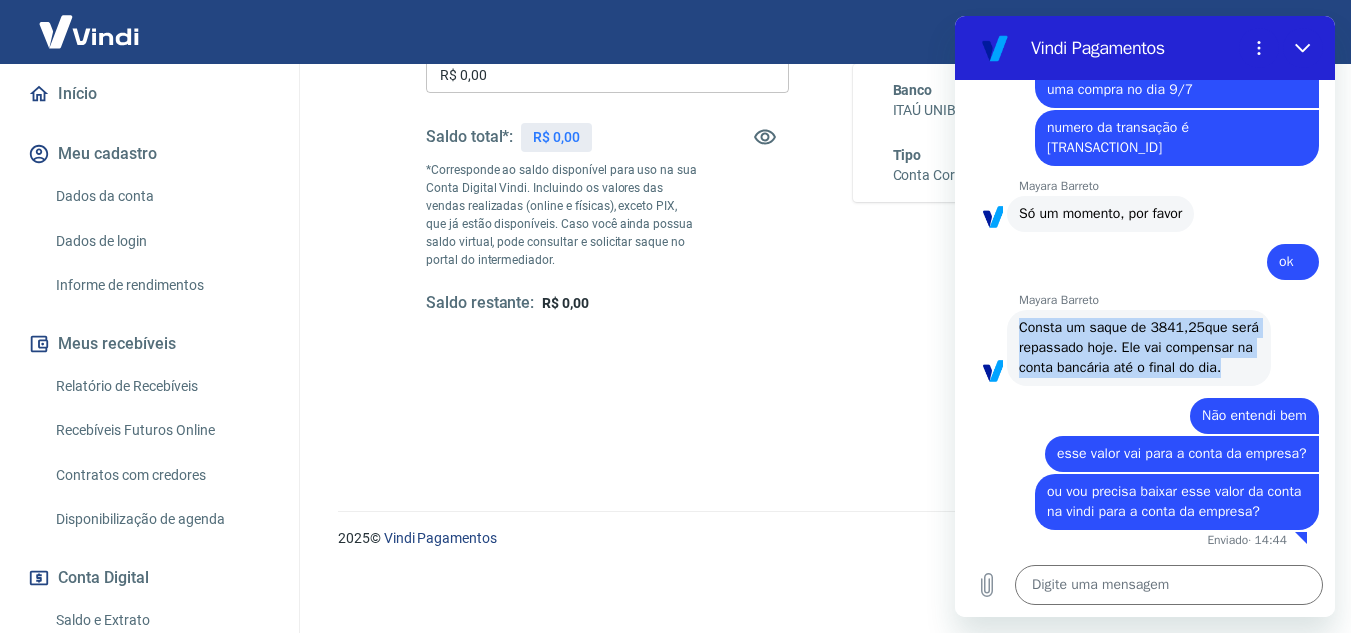 drag, startPoint x: 1020, startPoint y: 289, endPoint x: 1096, endPoint y: 347, distance: 95.60335 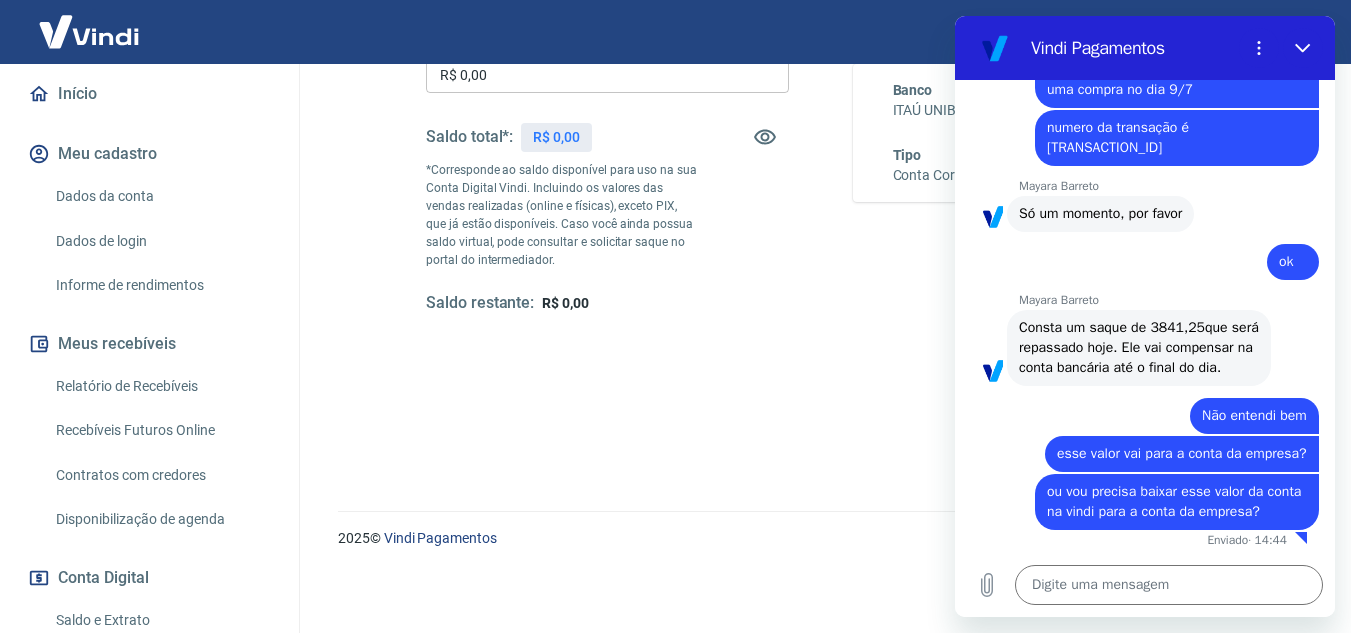 click on "14:33  diz:  Ol.á Enviado  · 14:33  diz:  Olá, Pedro B M Nogueira!
Qual a sua dúvida? 🤔 14:33  diz:  Extrato e Recebíveis Enviado  · 14:33 Vindi Vindi diz:  Agora temos uma nova visualização de extrato dentro do seu portal da Vindi Pagamentos.
Nesse link, explicamos como está funcionando sua visualização de vendas, saques, conciliação e muito mais 14:33 Como visualizar e conciliar os valores no relatório de recebíveis? Como visualizar e conciliar os valores no relatório de recebíveis? O relatório de recebíveis concentra as movimentações de todos os métodos de pagamentos que você utiliza... Exibir artigo Vindi diz:  Ainda precisa de ajuda? 14:33  diz:  Sim Enviado  · 14:33 Vindi Vindi diz:  Olá, Pedro B M Nogueira!
Qual a sua dúvida? 🤔 14:33  diz:  Extrato e Recebíveis Enviado  · 14:33 Vindi Vindi diz:  Agora temos uma nova visualização de extrato dentro do seu portal da Vindi Pagamentos.
14:33 Exibir artigo Vindi diz:  Ainda precisa de ajuda? 14:33 Sim" at bounding box center [1145, 316] 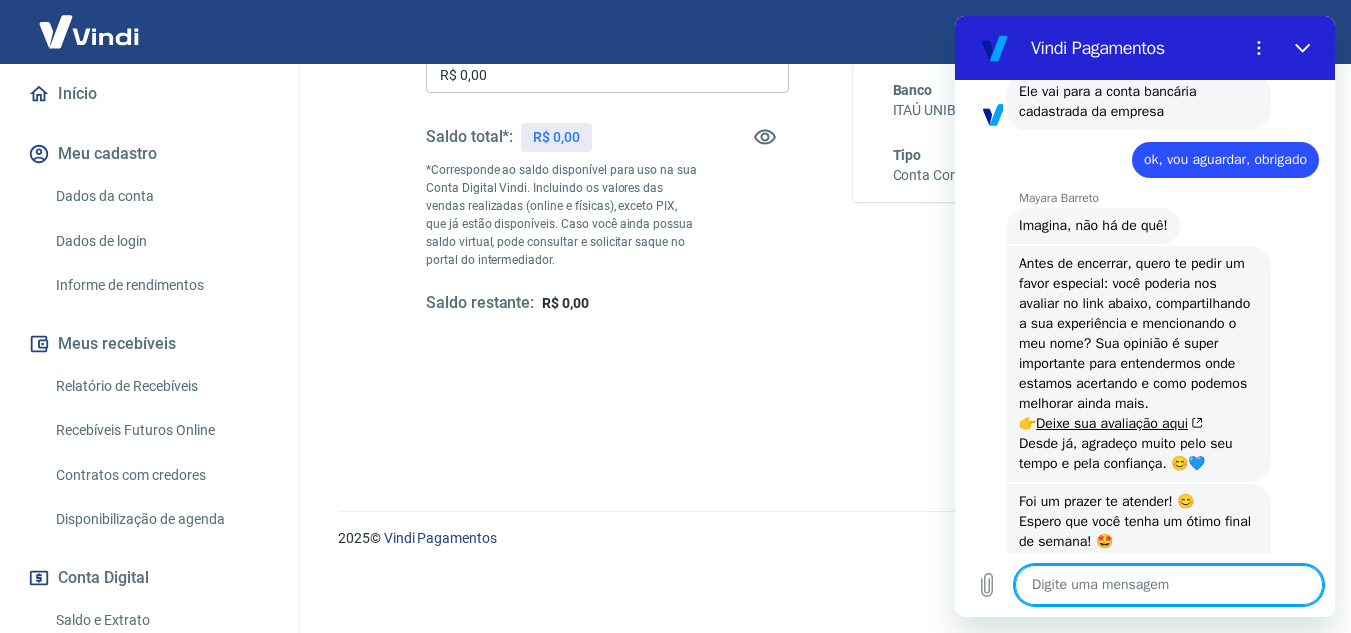 scroll, scrollTop: 2826, scrollLeft: 0, axis: vertical 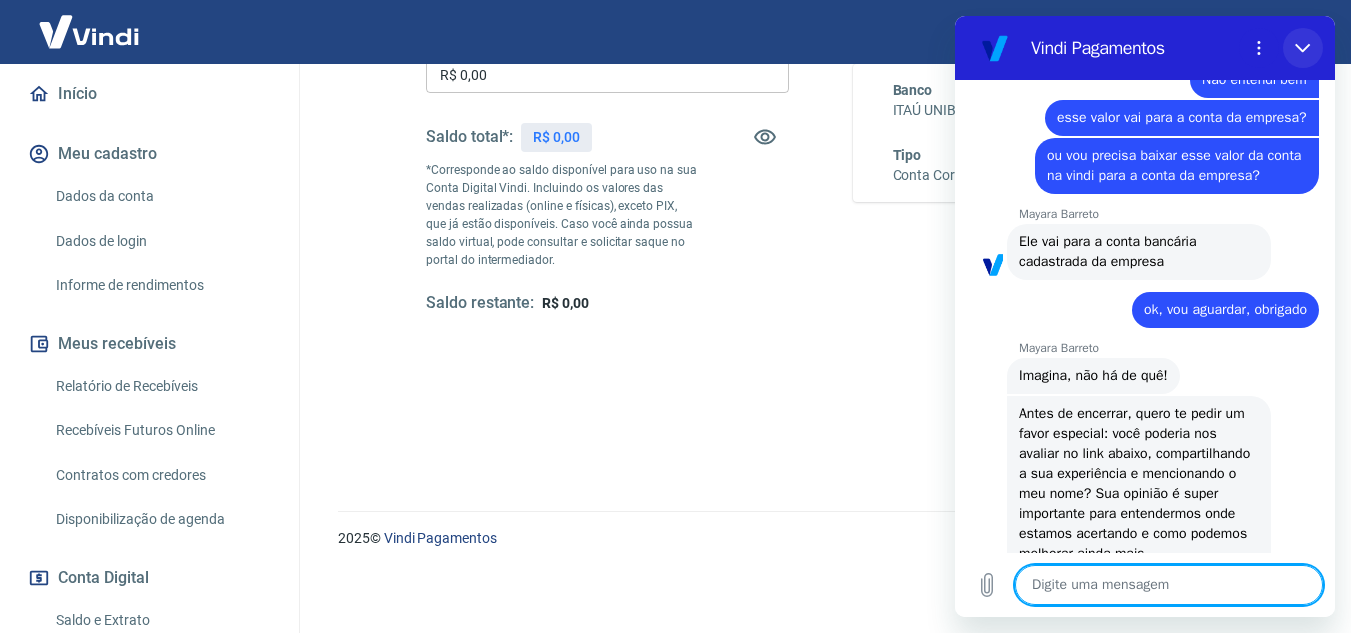 click 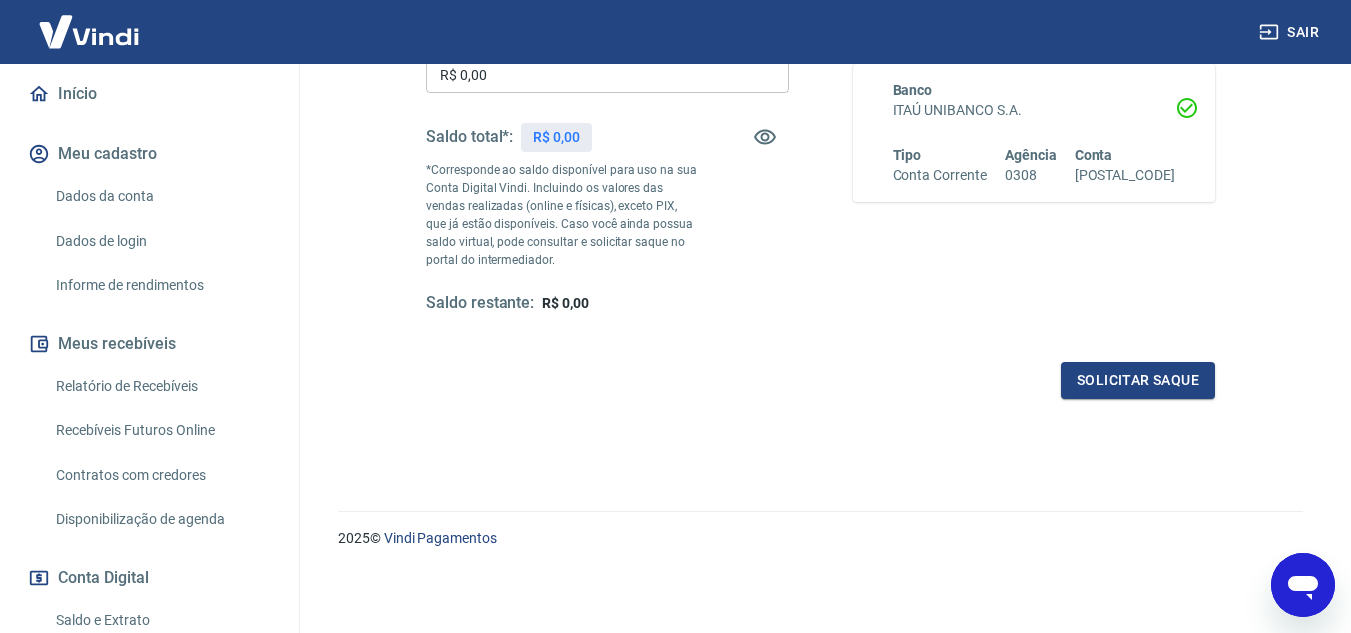 scroll, scrollTop: 0, scrollLeft: 0, axis: both 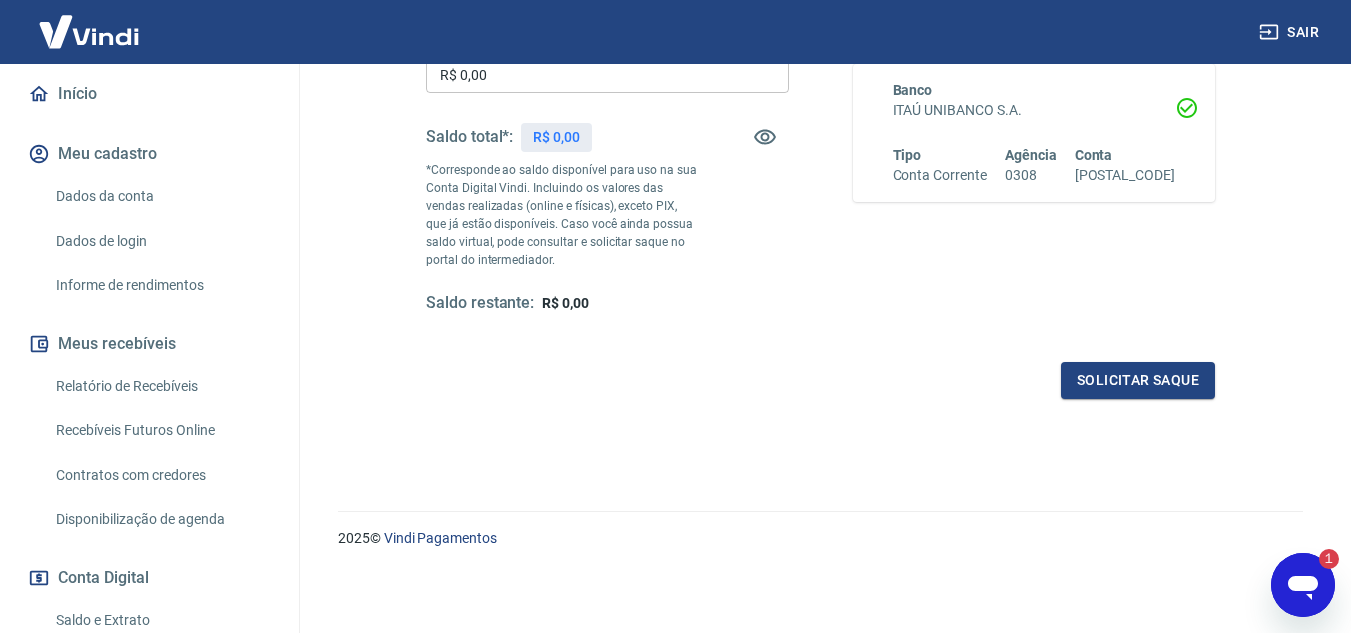 click 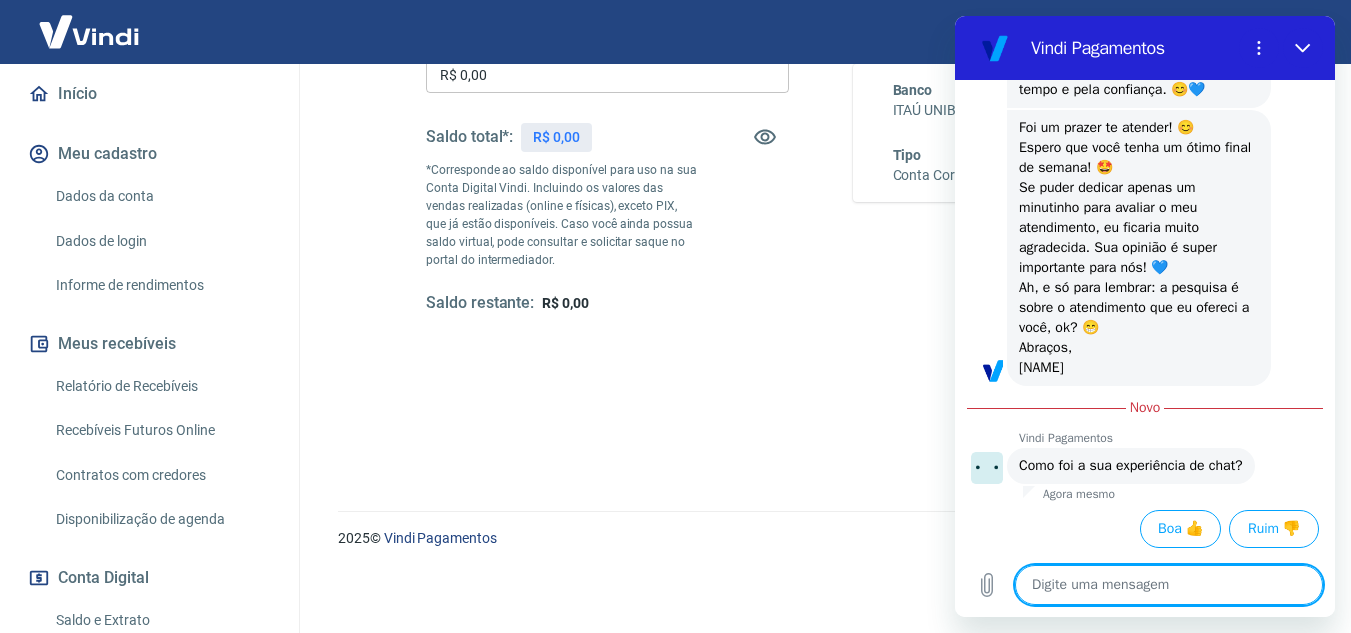 scroll, scrollTop: 3470, scrollLeft: 0, axis: vertical 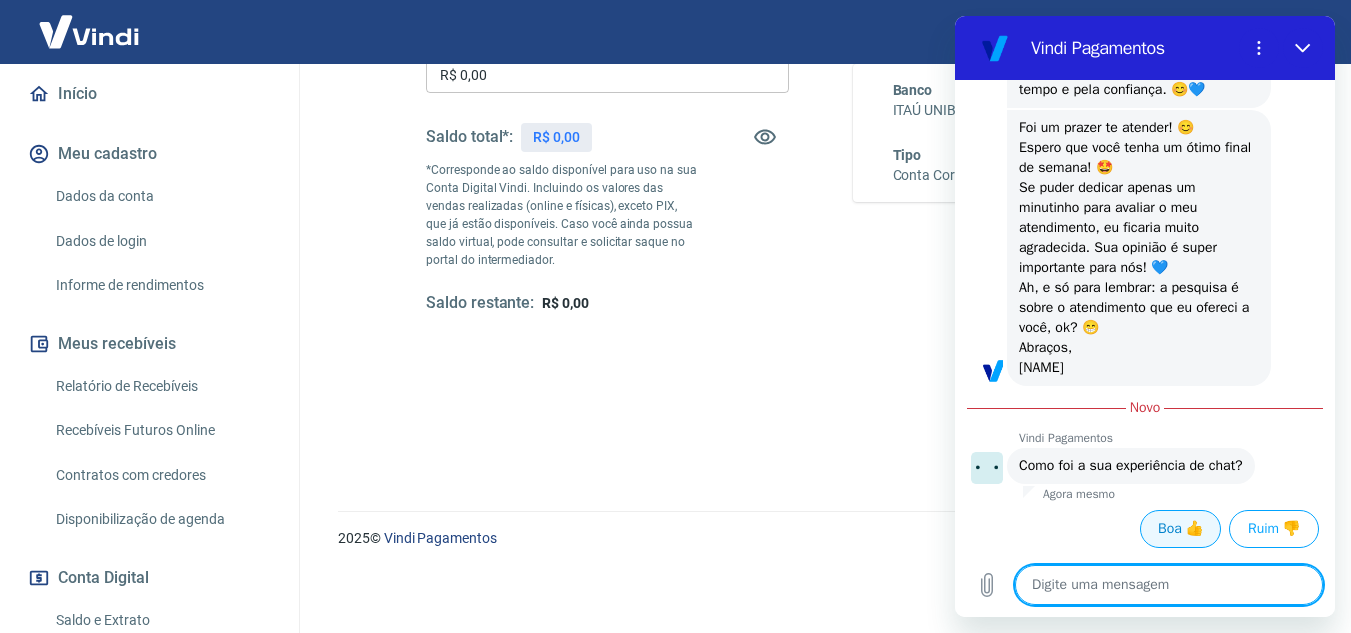 click on "Boa 👍" at bounding box center (1180, 529) 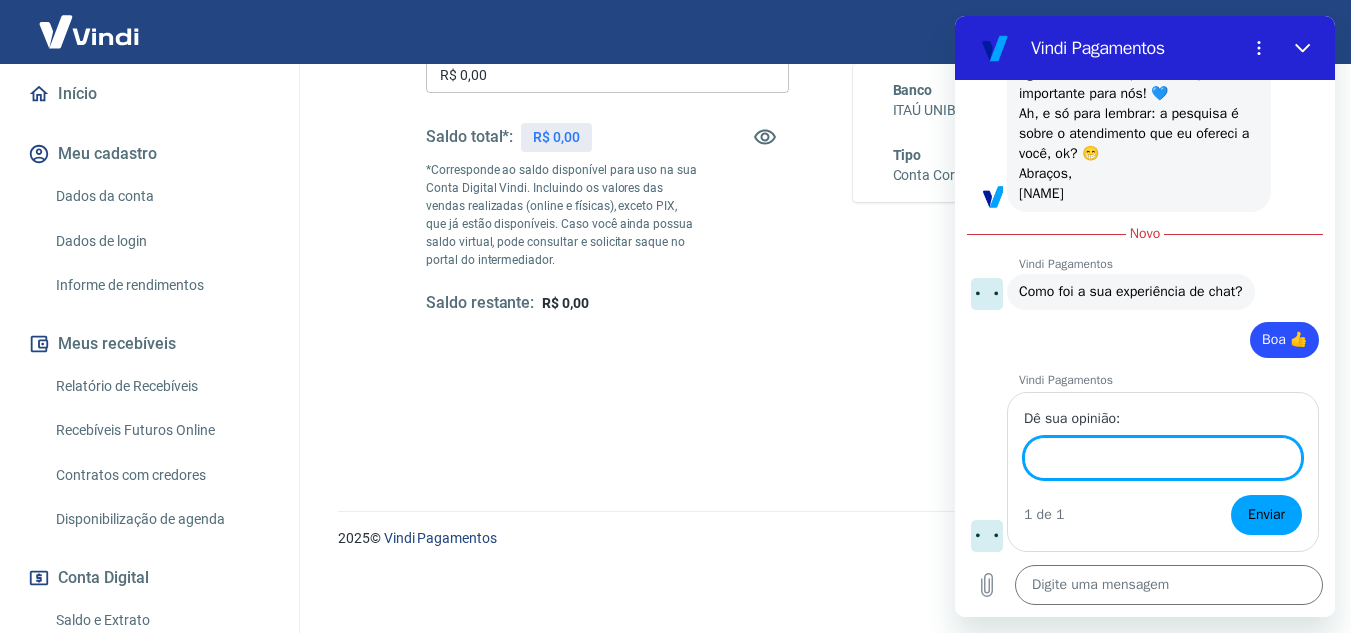scroll, scrollTop: 3642, scrollLeft: 0, axis: vertical 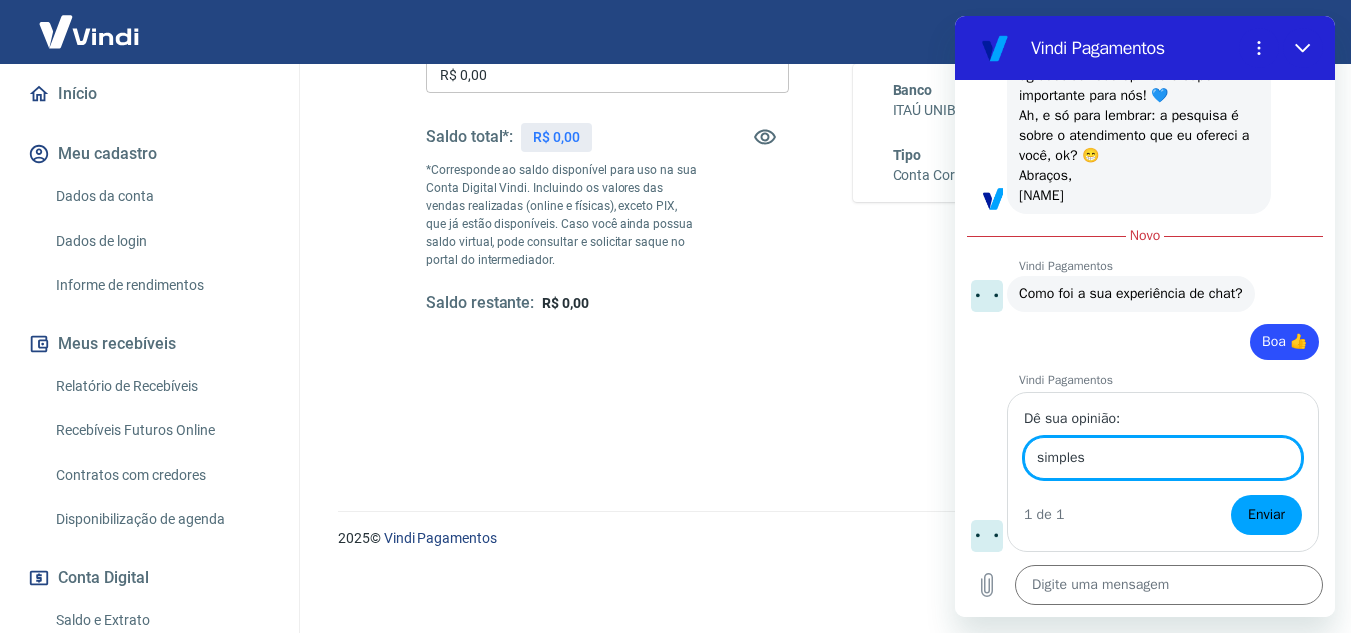click on "Enviar" at bounding box center (1266, 515) 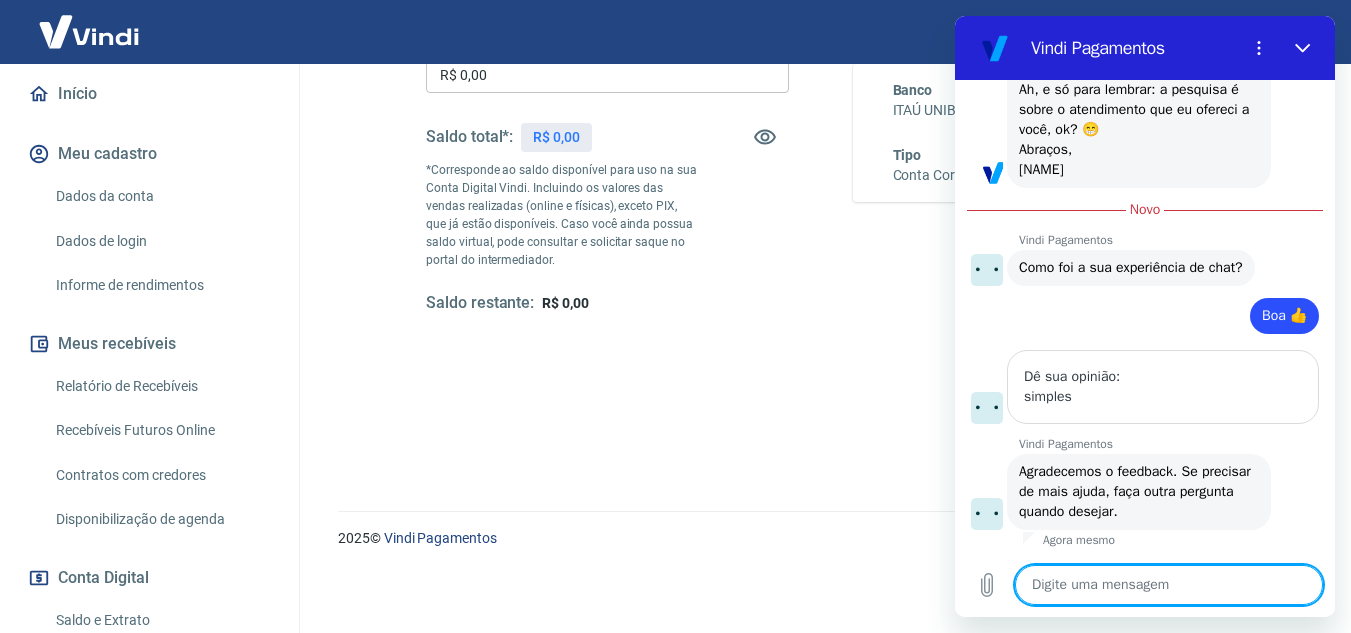 scroll, scrollTop: 3668, scrollLeft: 0, axis: vertical 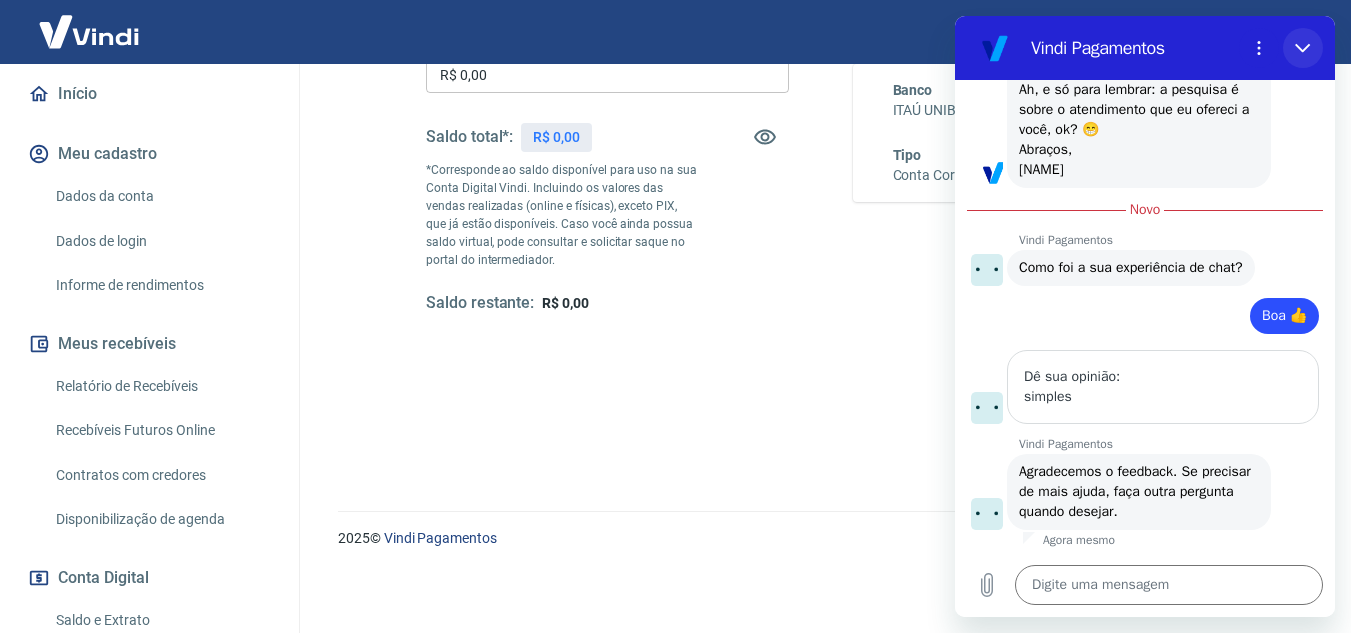 click 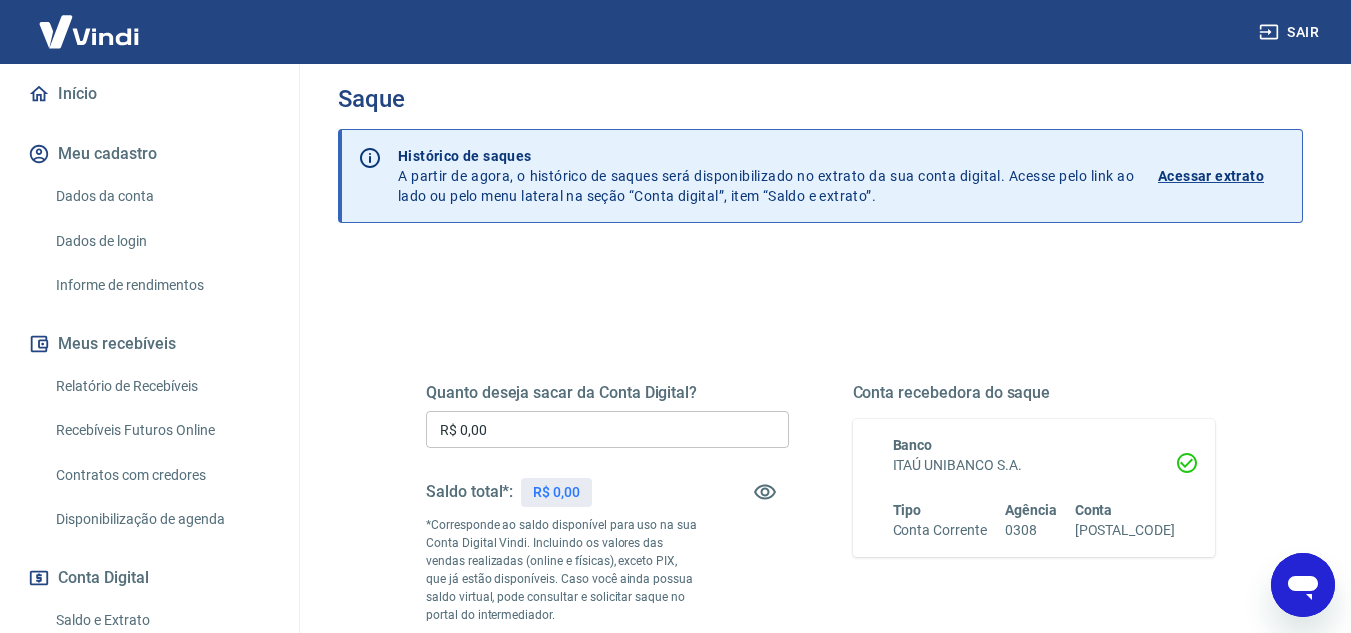 scroll, scrollTop: 0, scrollLeft: 0, axis: both 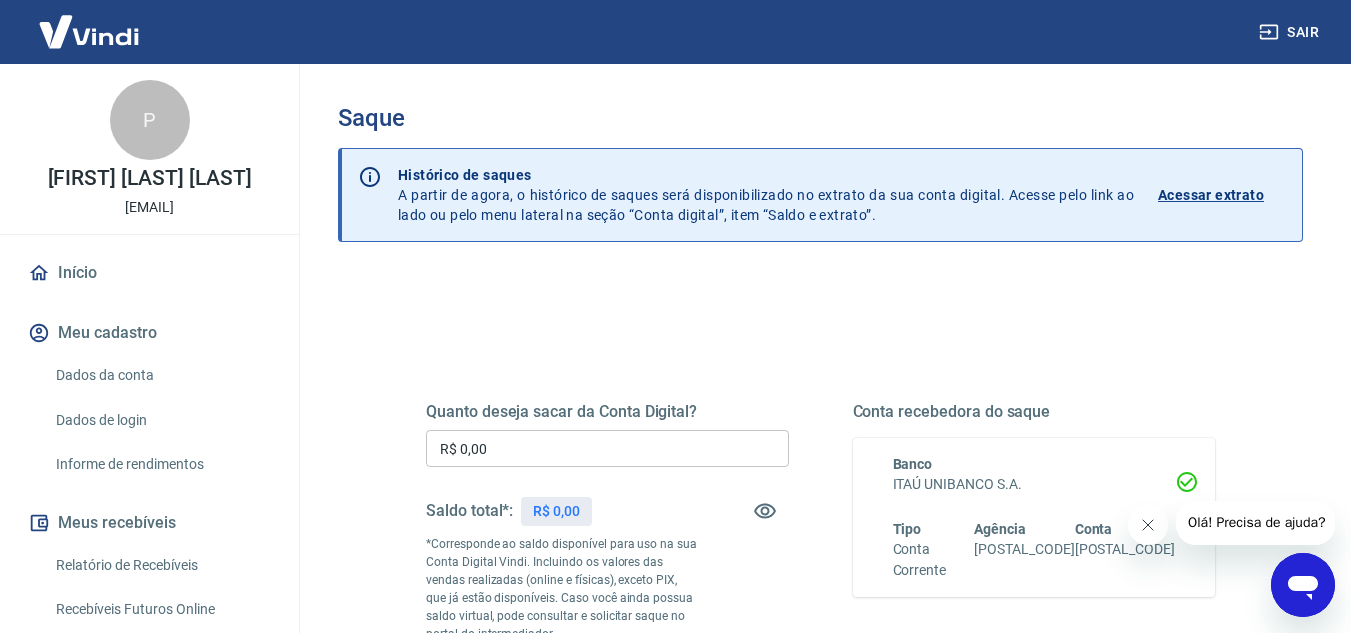 click 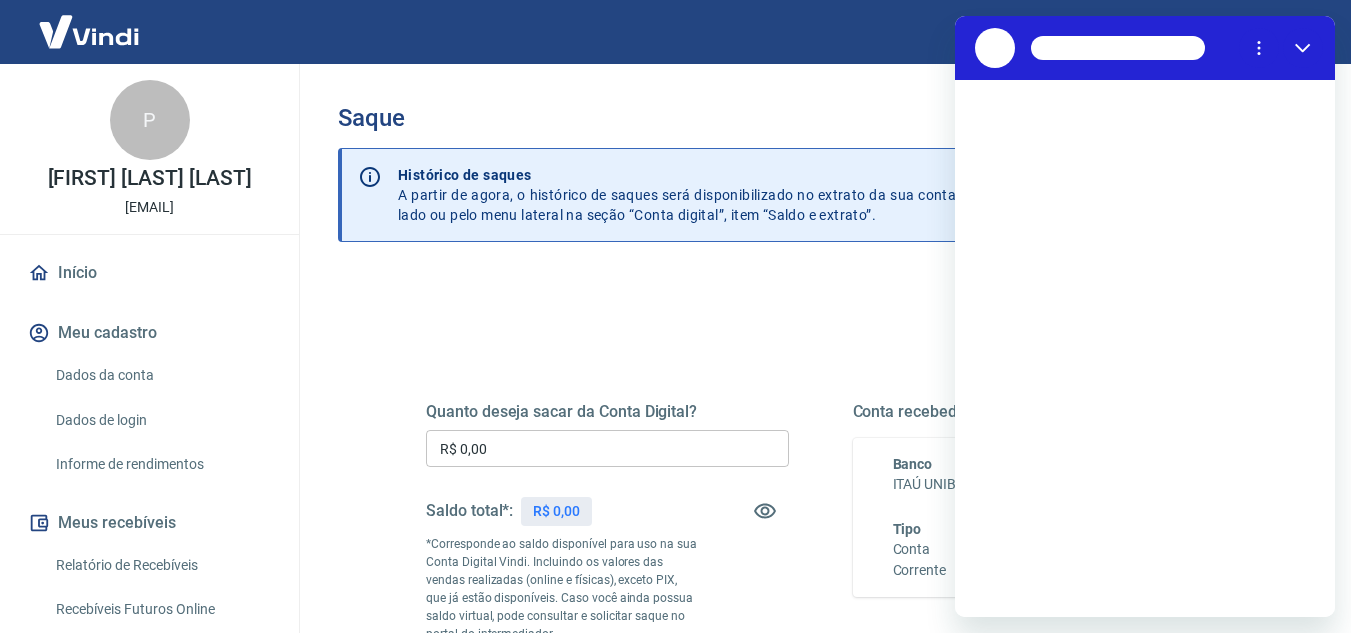 scroll, scrollTop: 0, scrollLeft: 0, axis: both 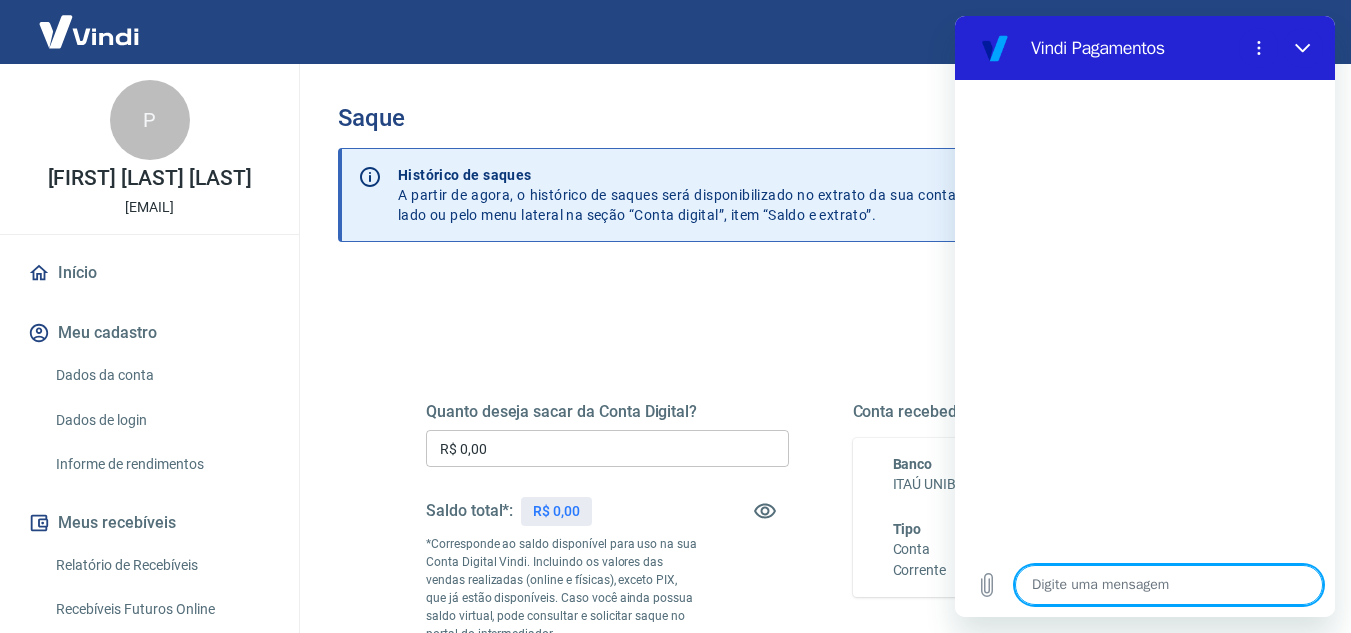 type on "x" 